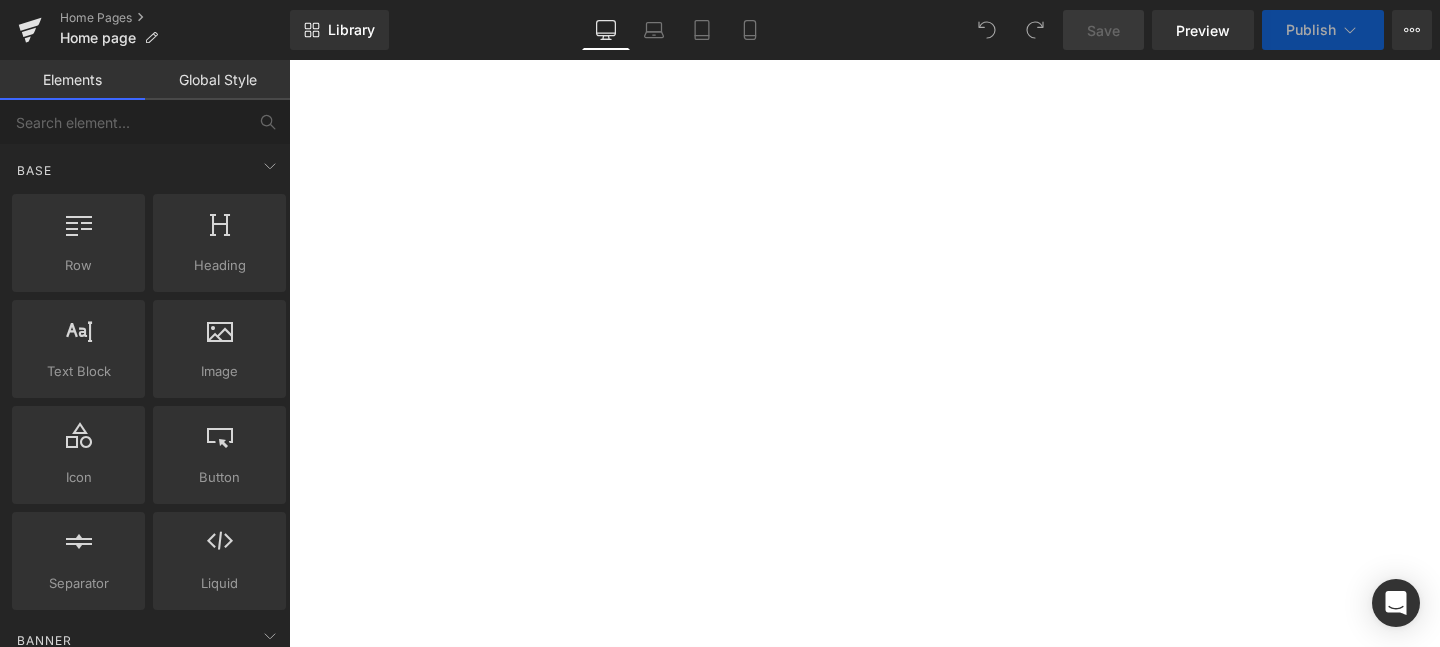 scroll, scrollTop: 0, scrollLeft: 0, axis: both 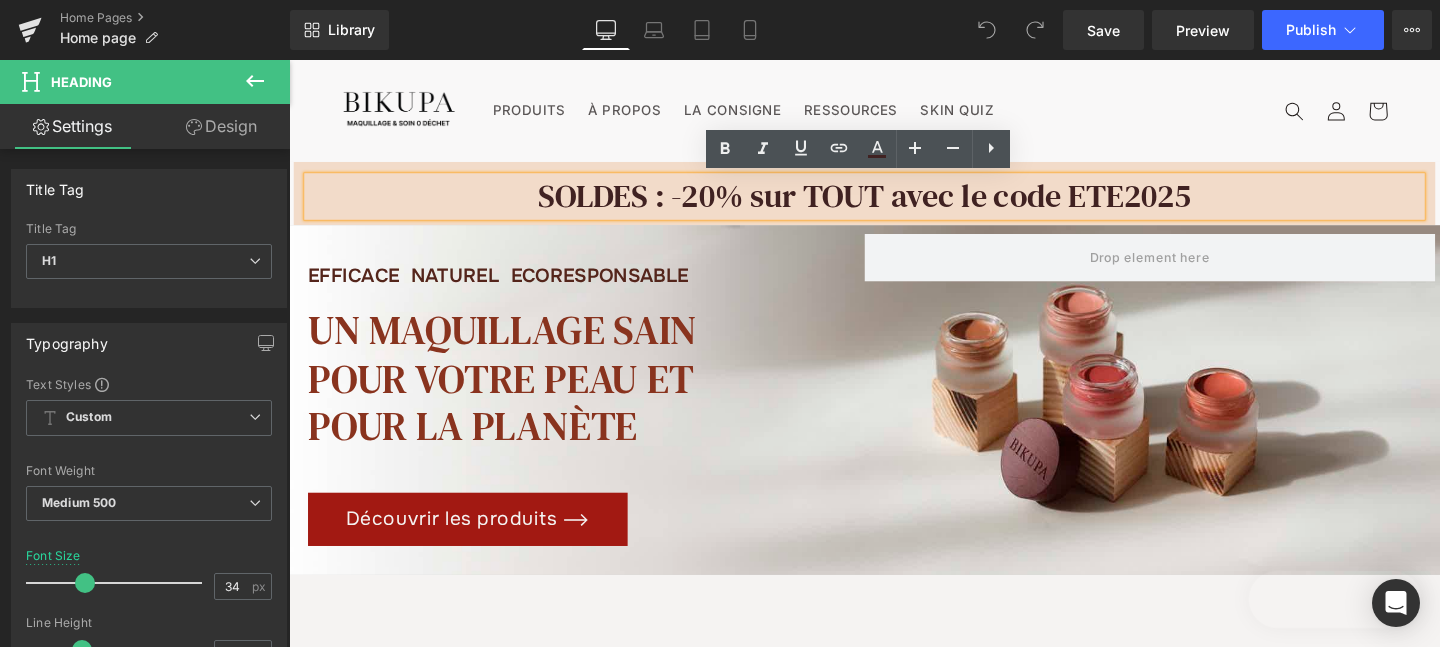 type 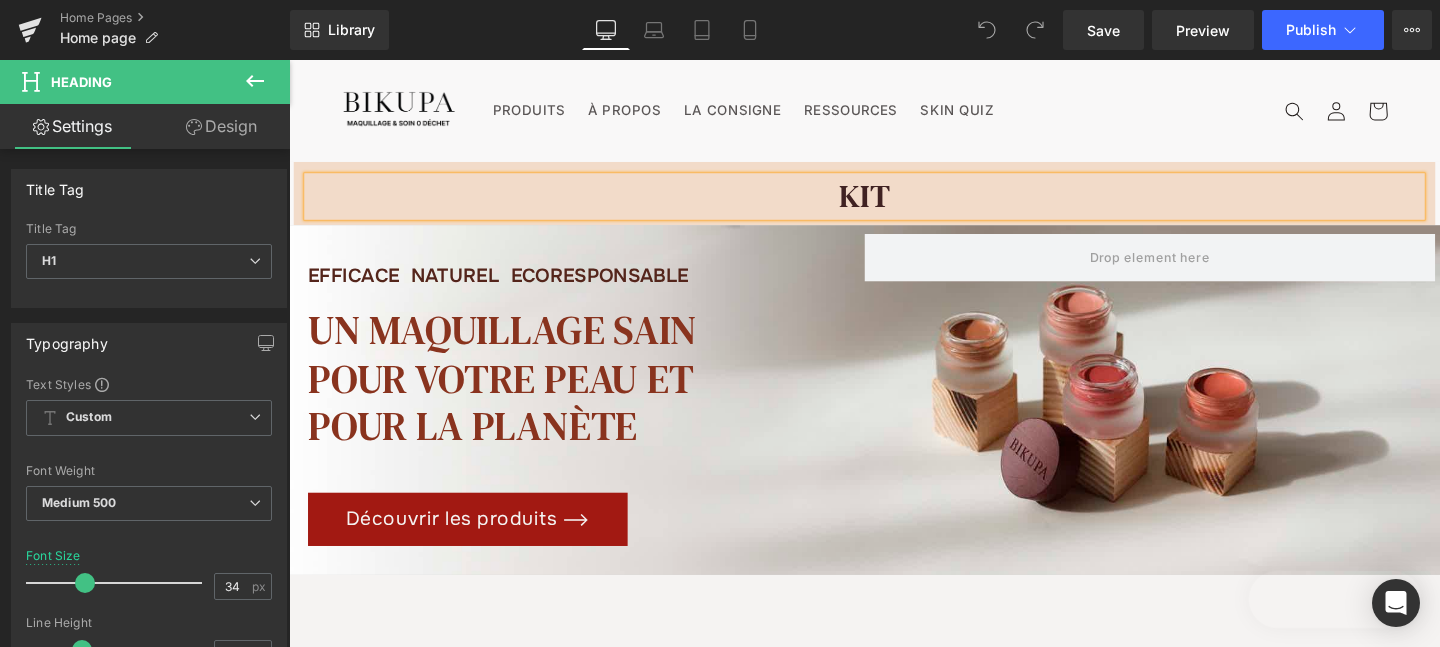 scroll, scrollTop: 0, scrollLeft: 0, axis: both 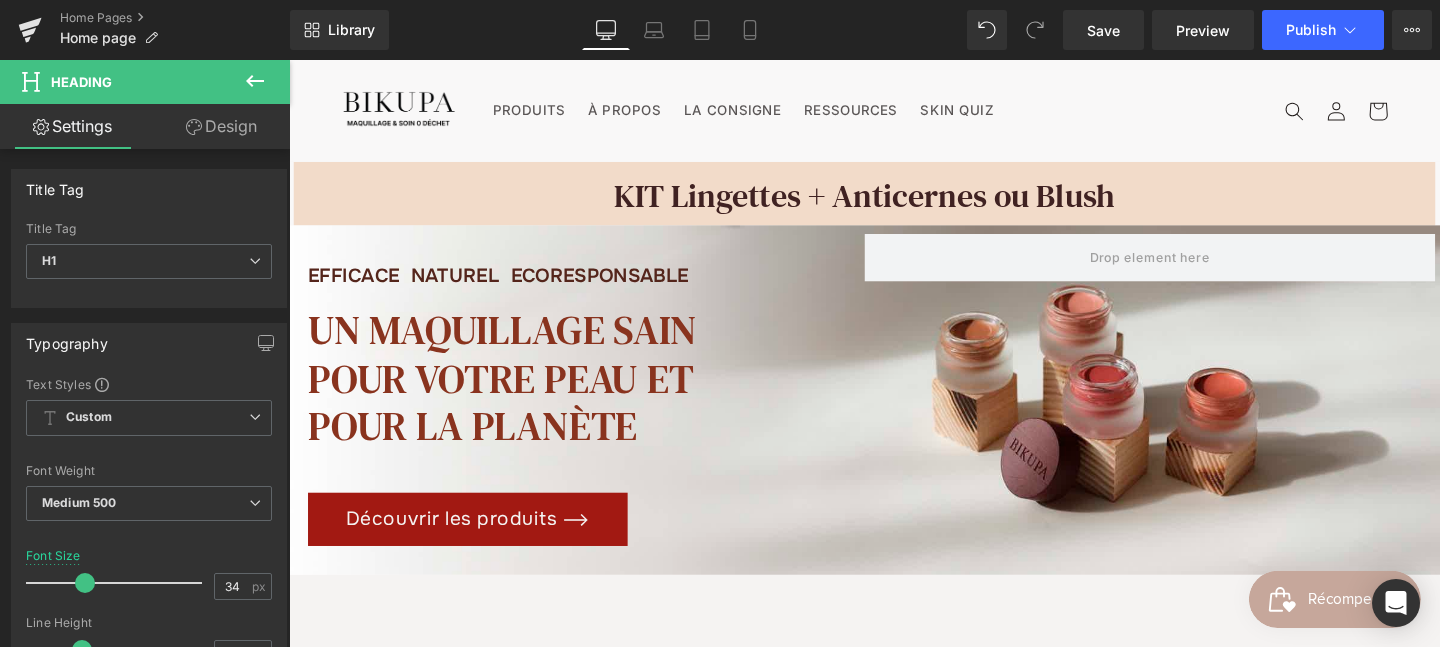 click 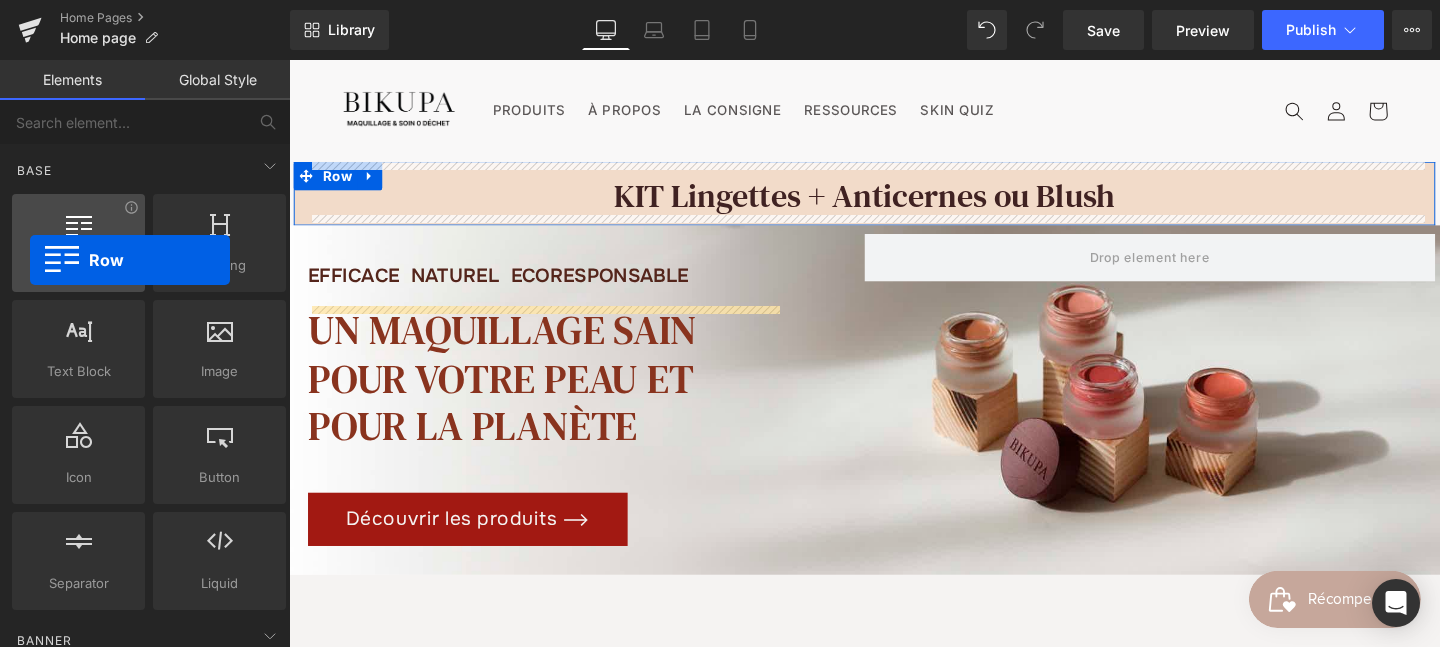 drag, startPoint x: 110, startPoint y: 263, endPoint x: 34, endPoint y: 263, distance: 76 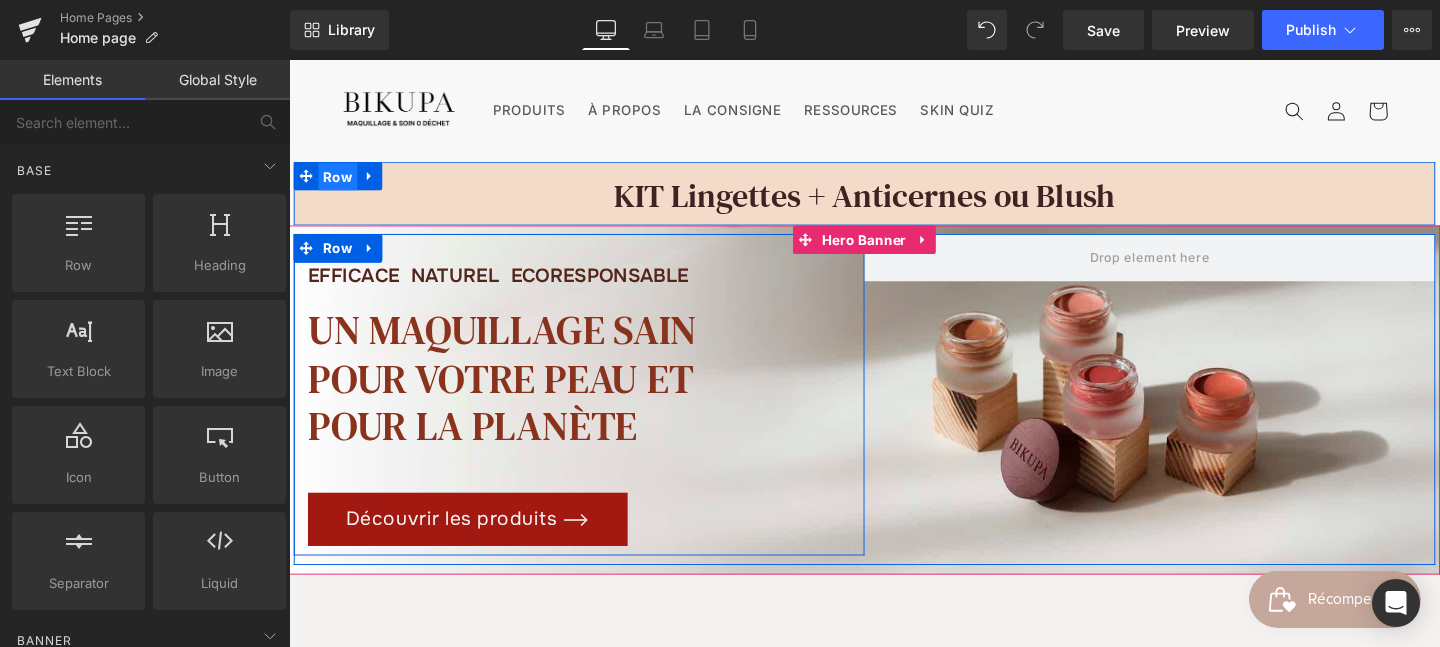 click on "Row" at bounding box center [340, 183] 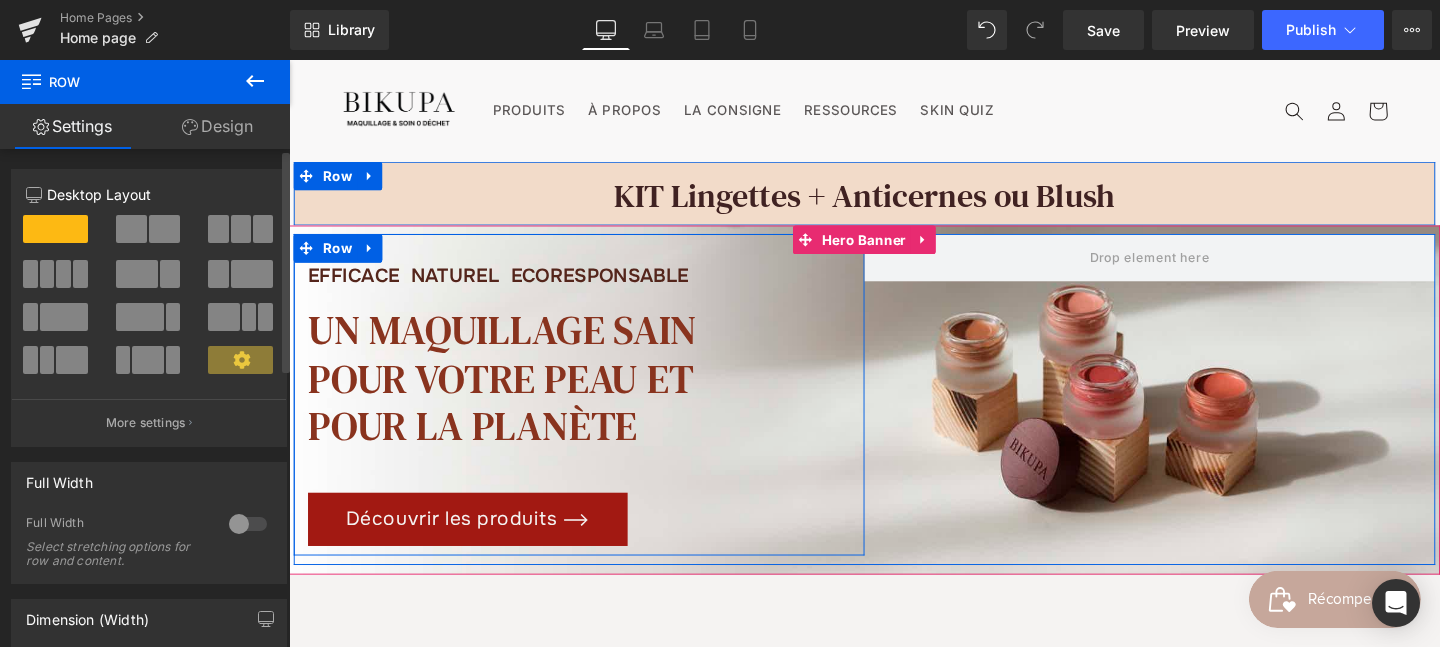 click at bounding box center (164, 229) 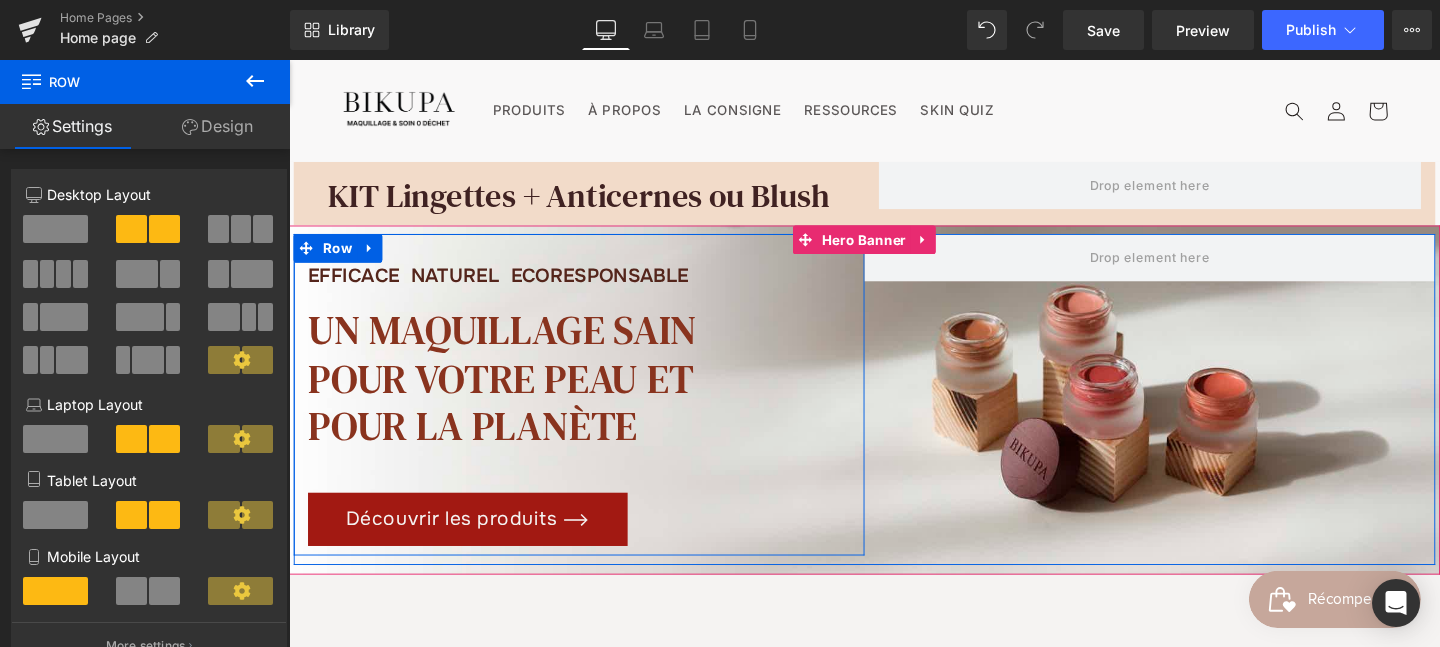 click 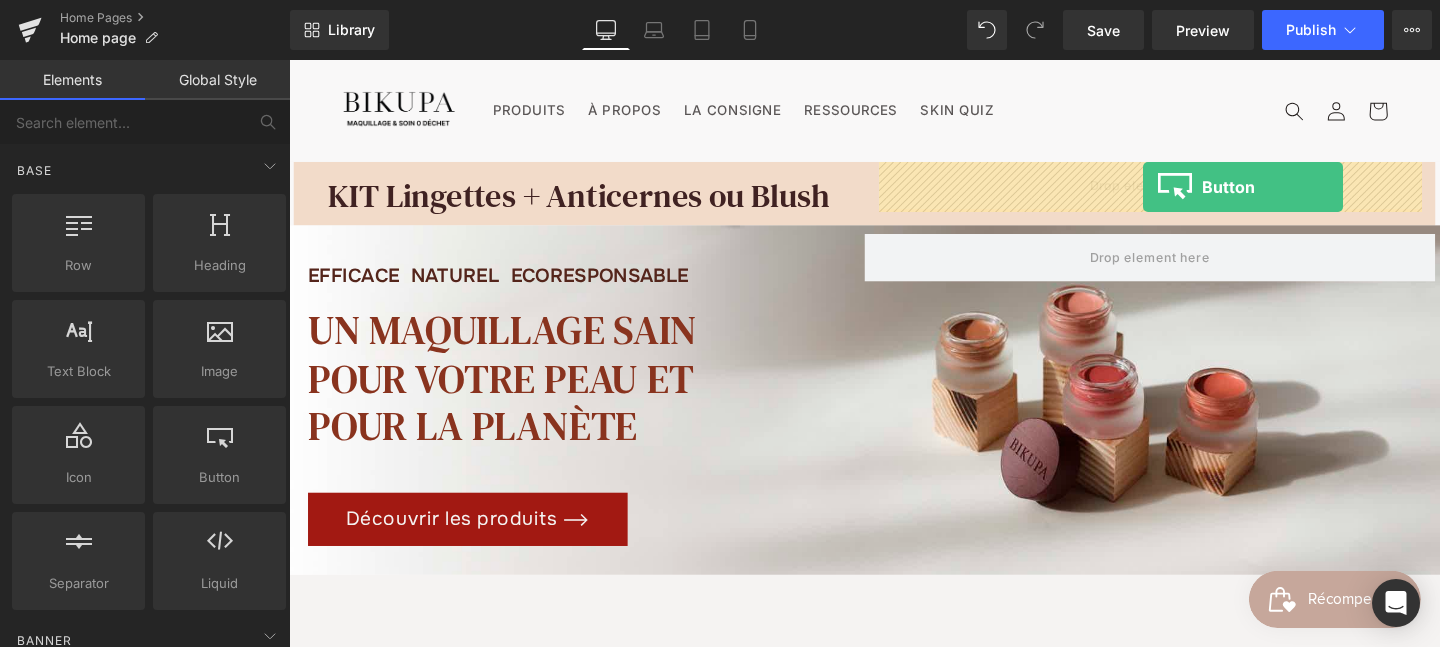 drag, startPoint x: 482, startPoint y: 513, endPoint x: 1185, endPoint y: 195, distance: 771.57825 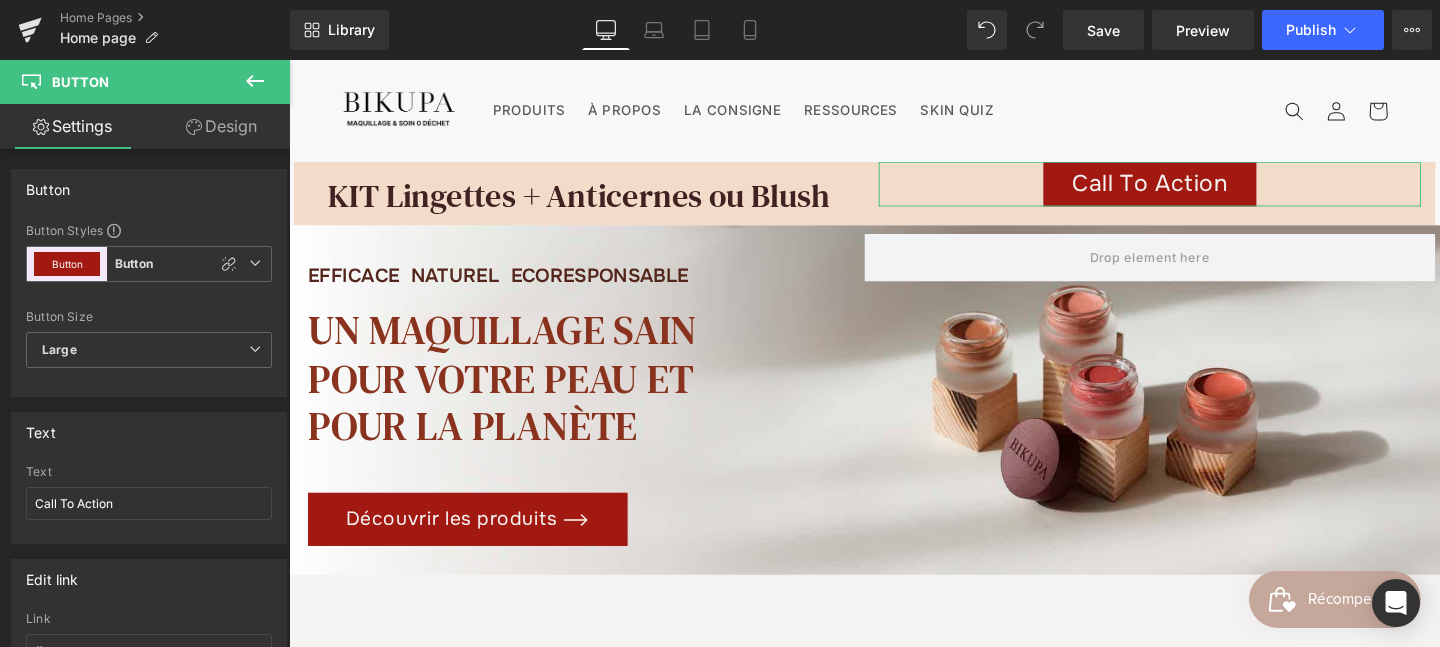 click on "Design" at bounding box center (221, 126) 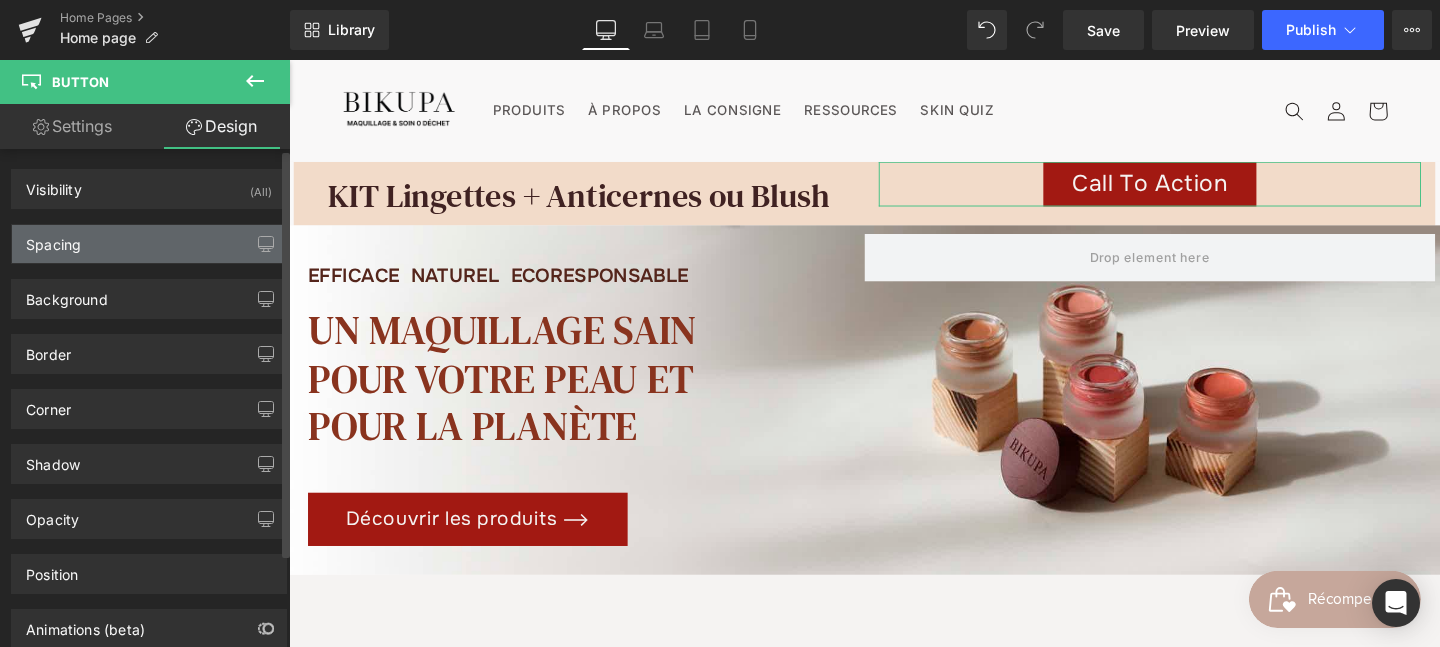 click on "Spacing" at bounding box center [149, 244] 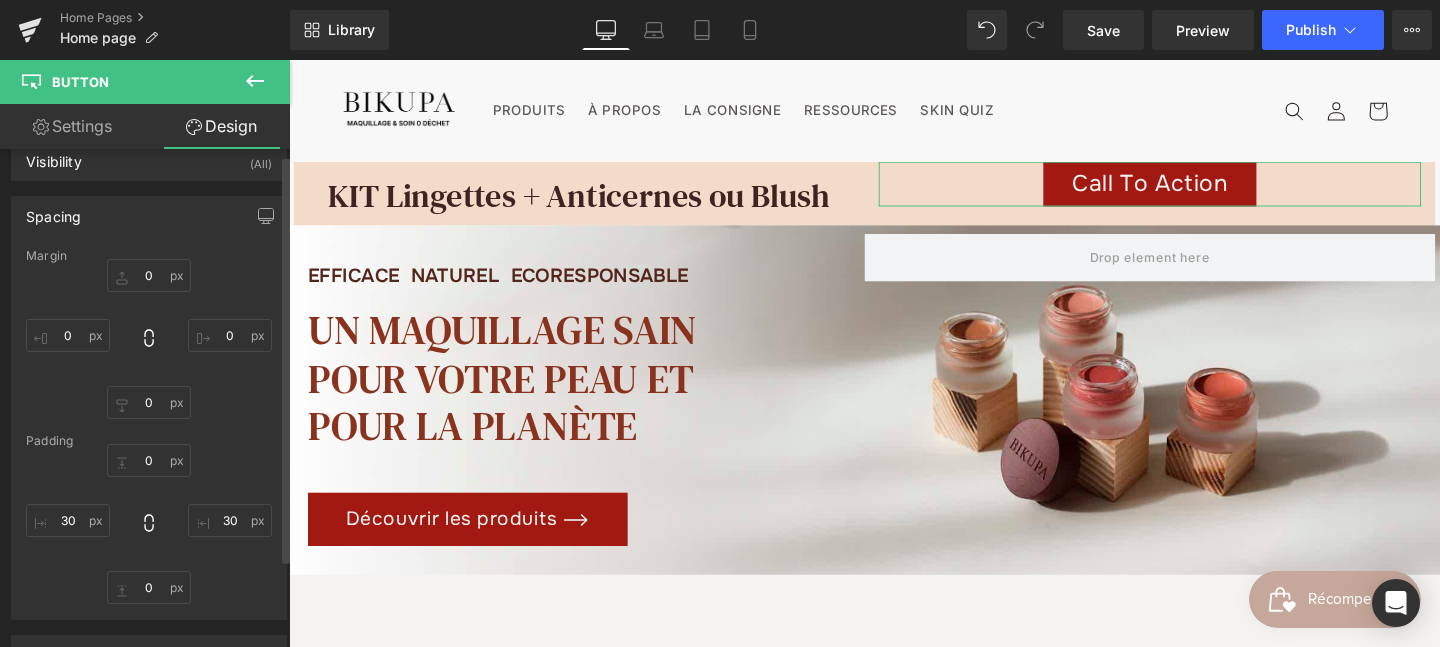 scroll, scrollTop: 0, scrollLeft: 0, axis: both 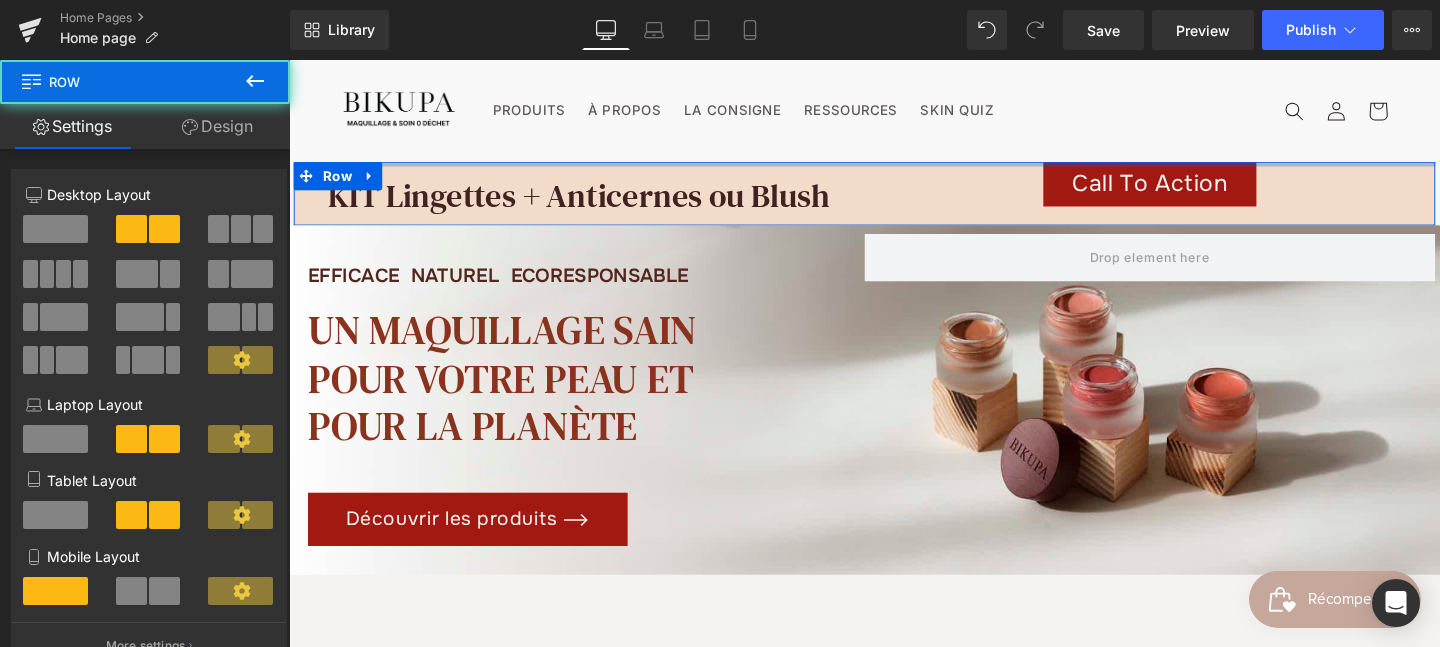 click at bounding box center [894, 169] 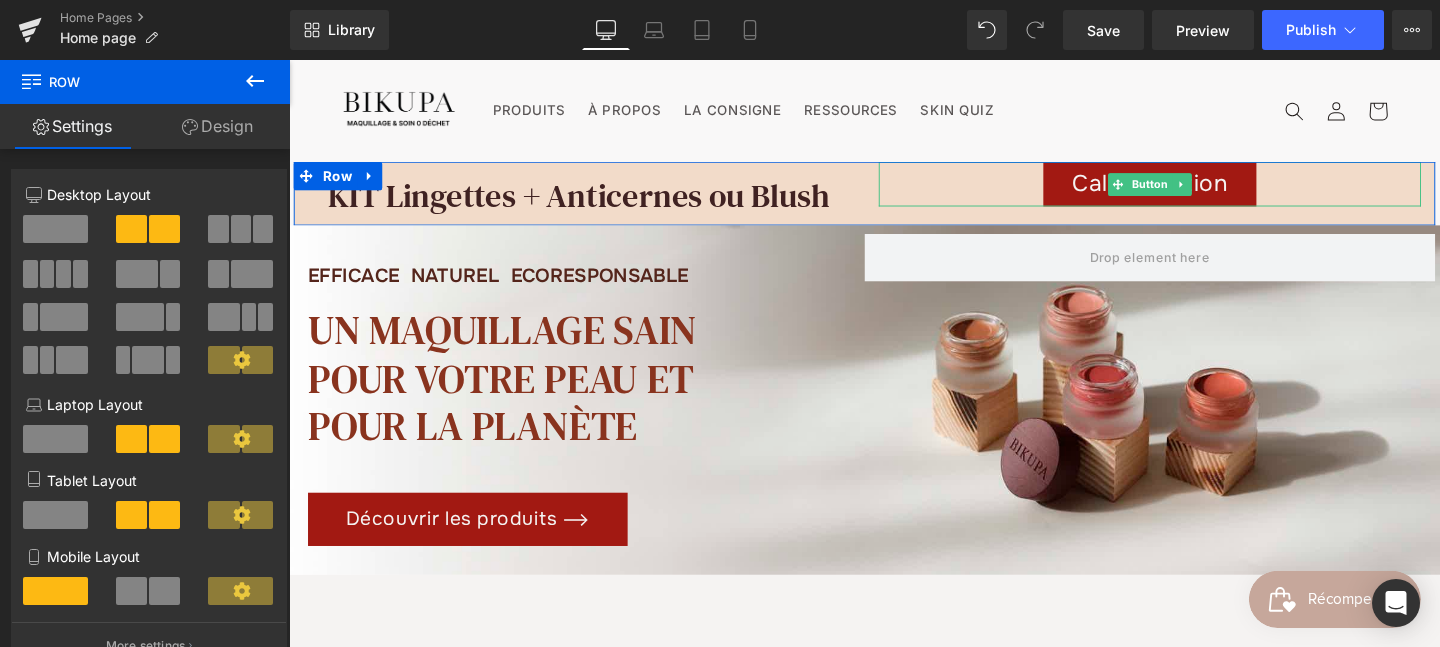 click on "Call To Action" at bounding box center (1194, 190) 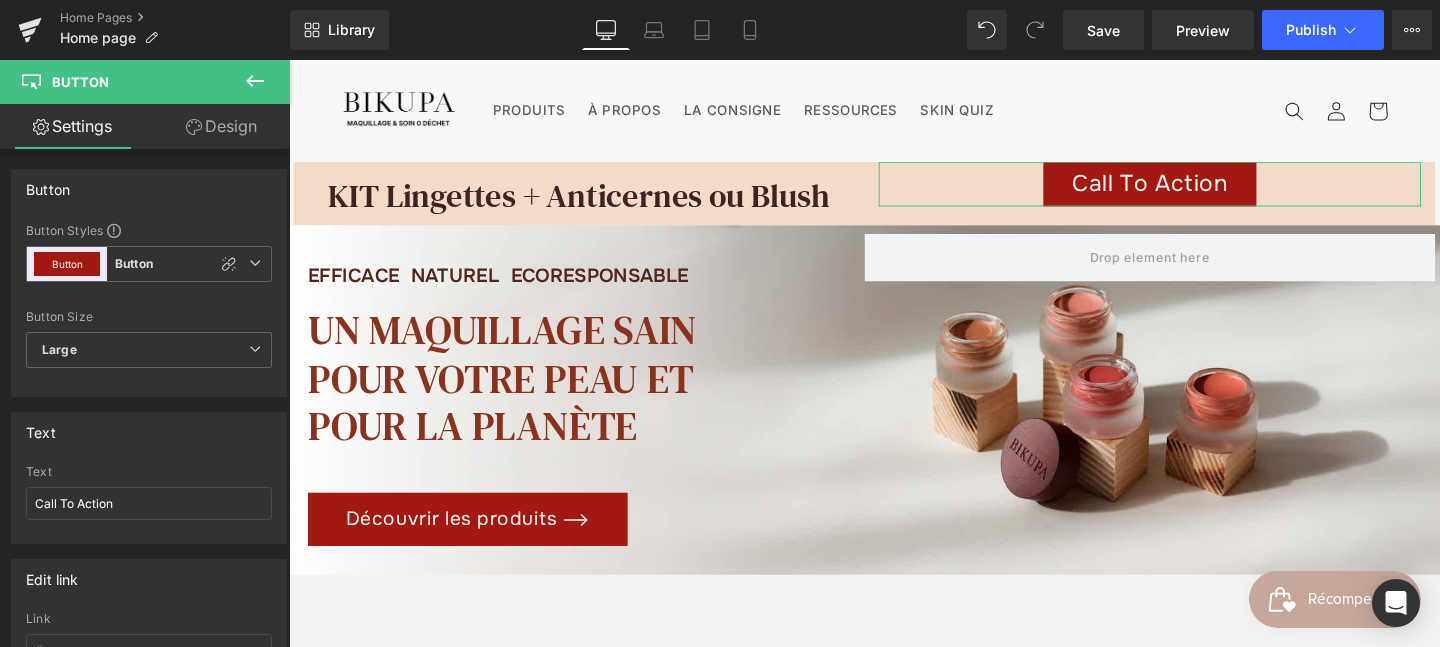 click on "Design" at bounding box center (221, 126) 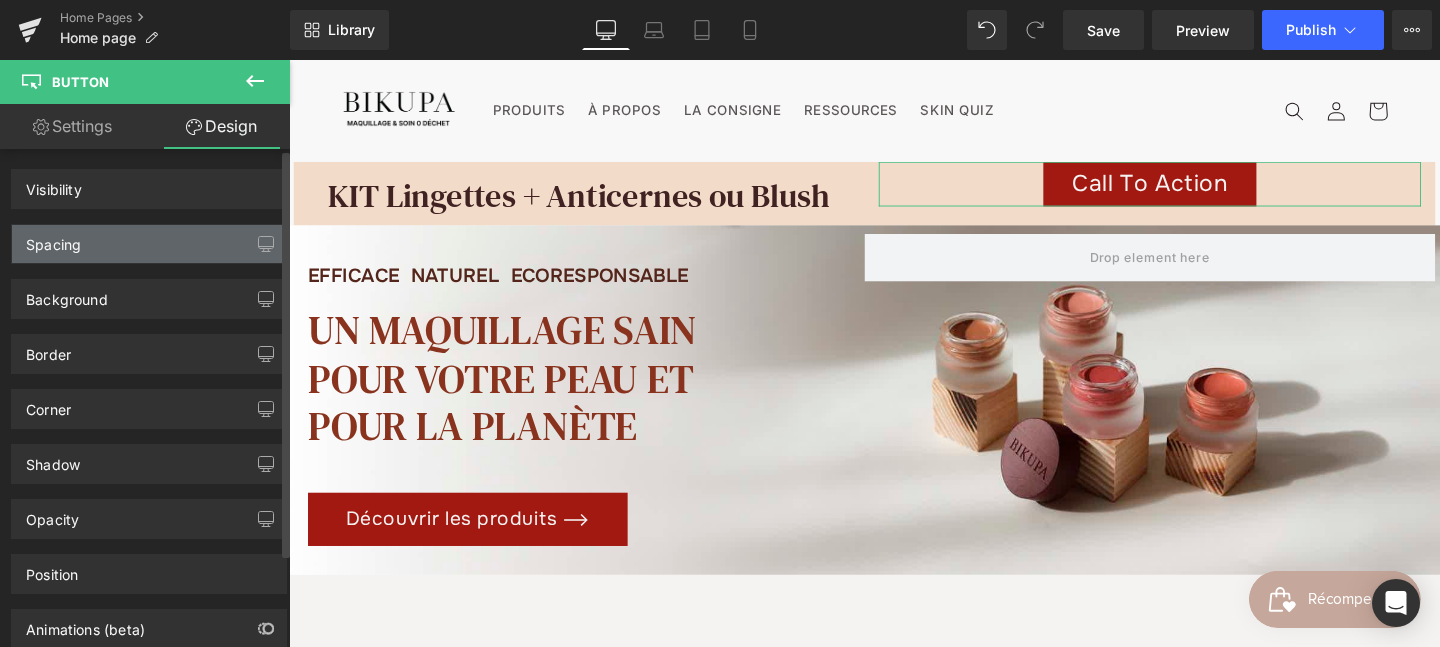 click on "Spacing" at bounding box center [149, 244] 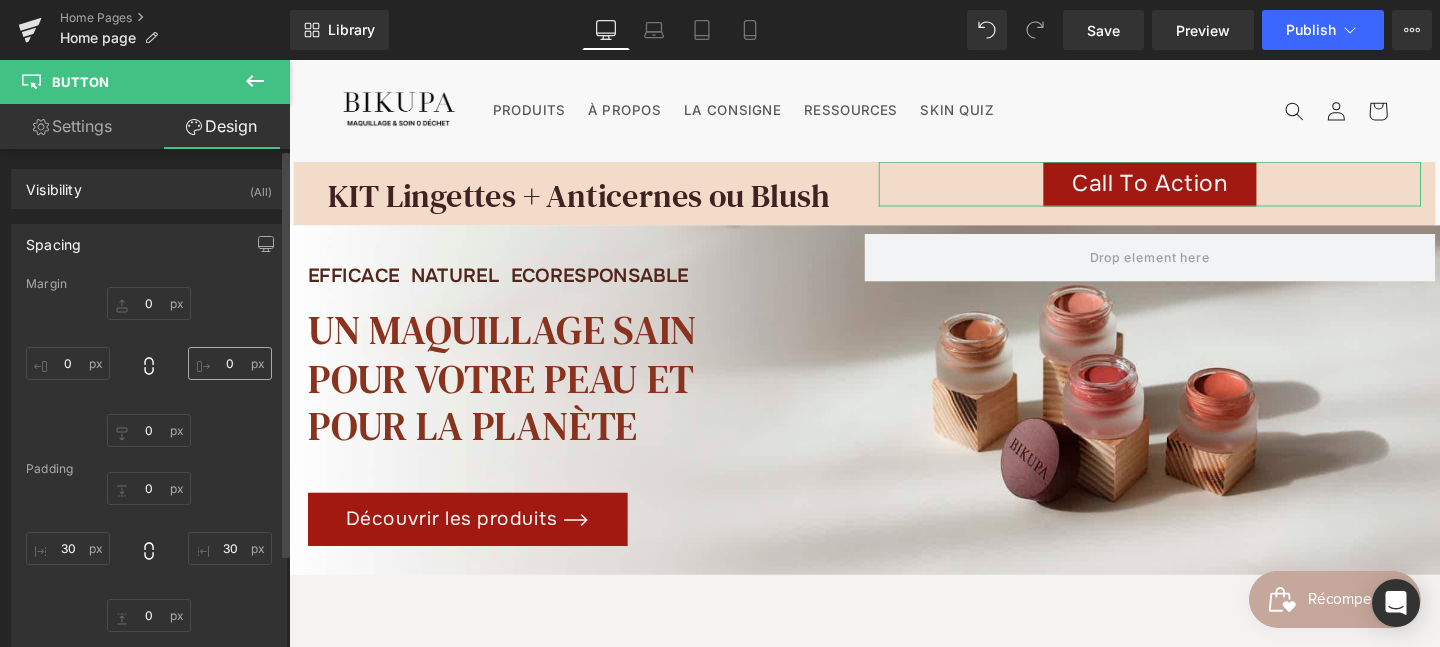 scroll, scrollTop: 25, scrollLeft: 0, axis: vertical 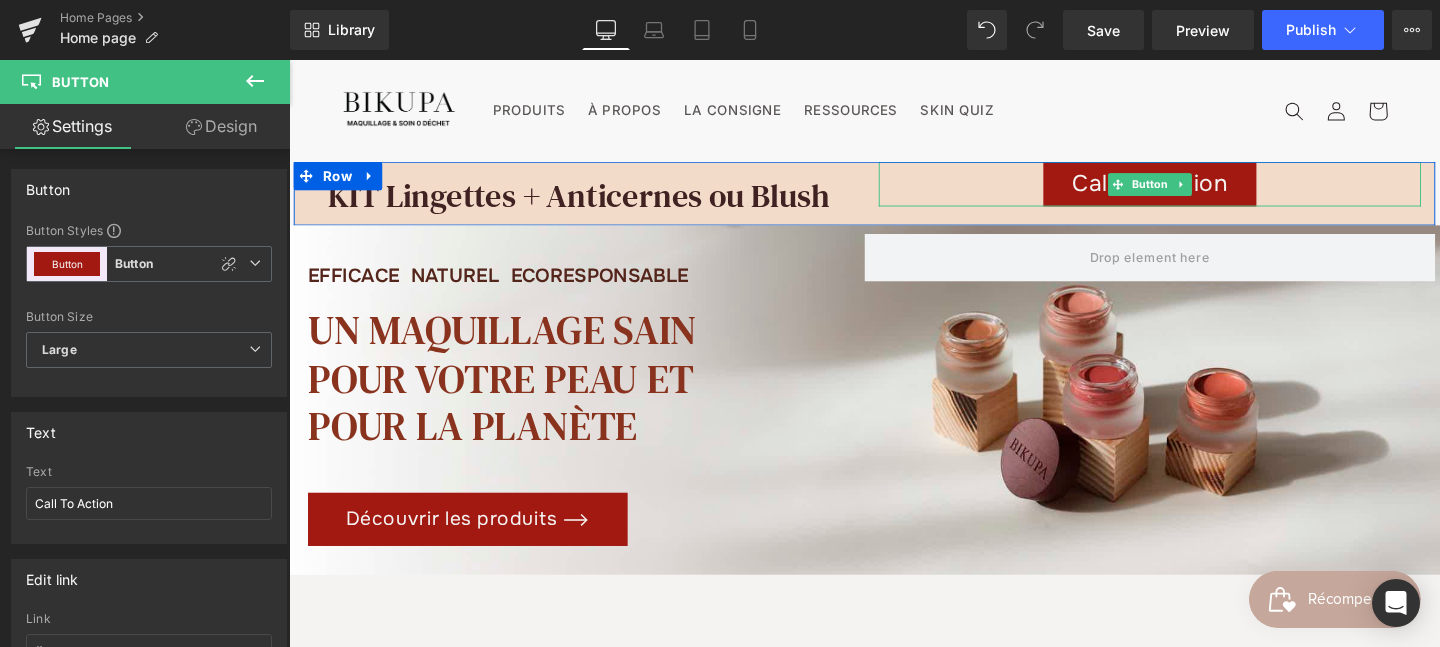 click on "Call To Action" at bounding box center (1194, 190) 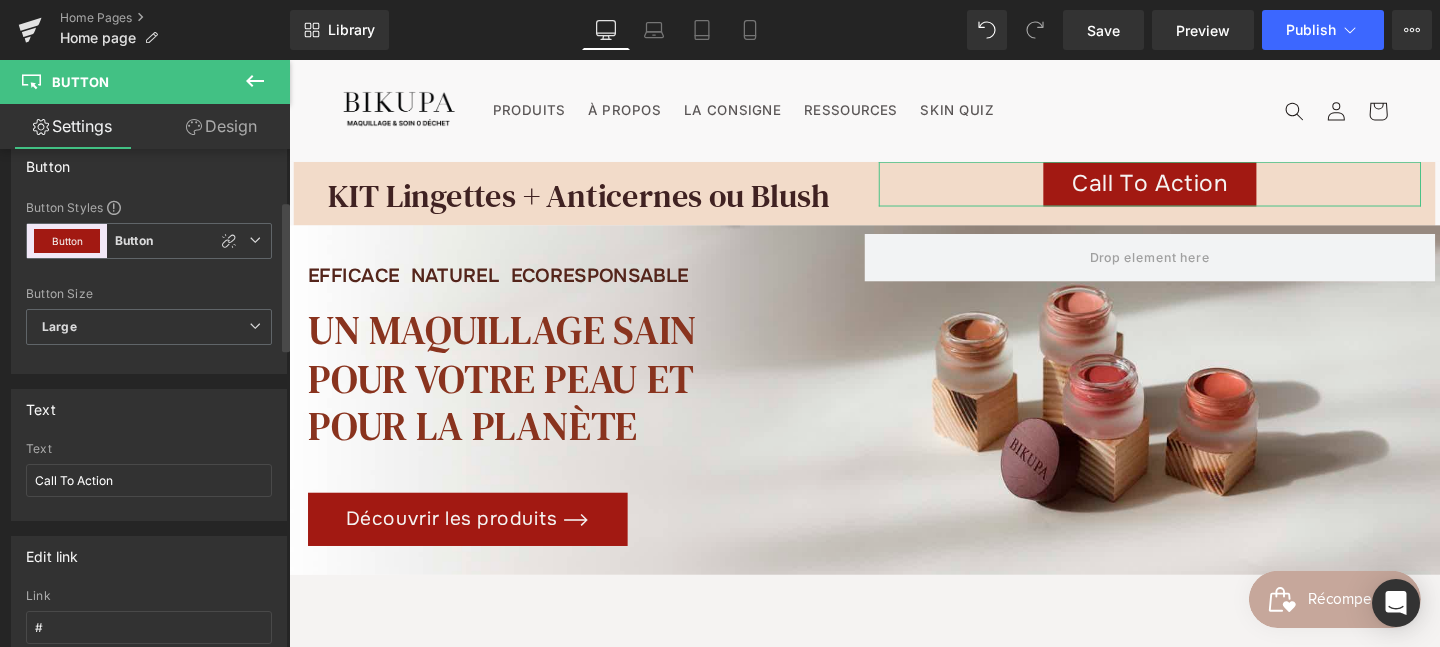 scroll, scrollTop: 0, scrollLeft: 0, axis: both 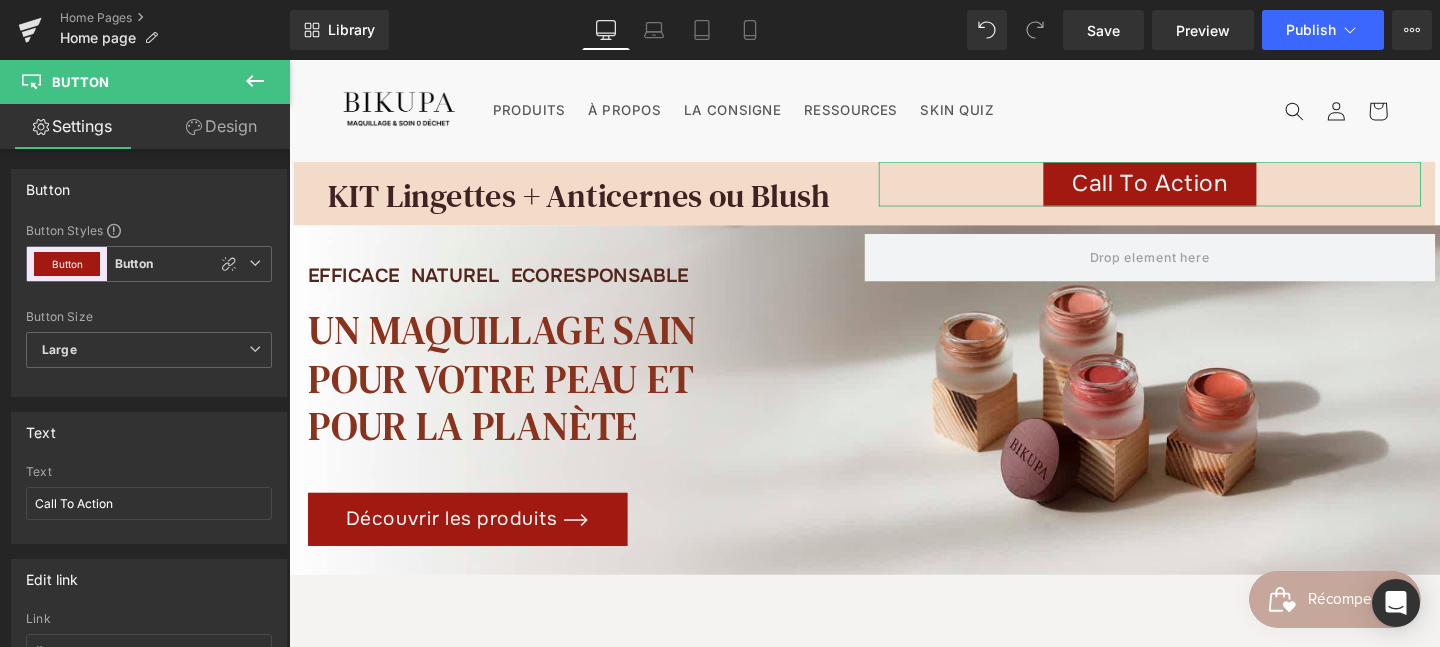 click on "Design" at bounding box center (221, 126) 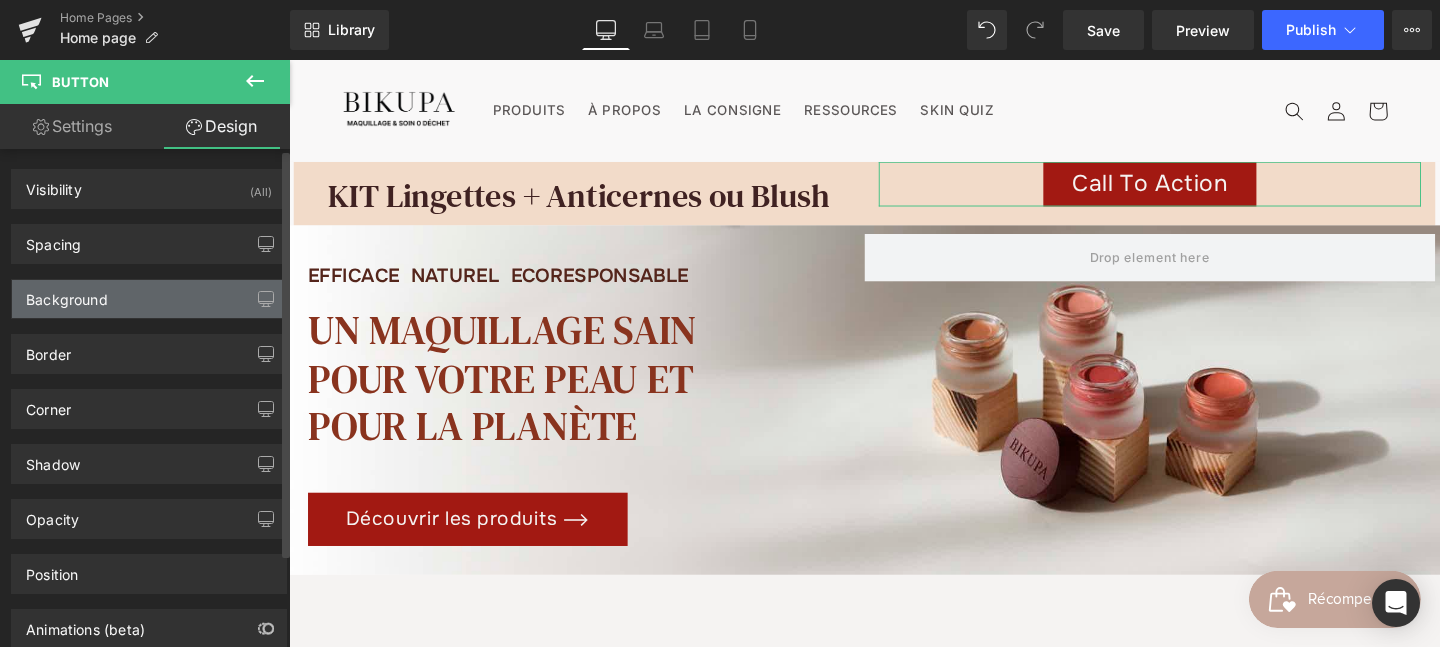 click on "Background" at bounding box center [149, 299] 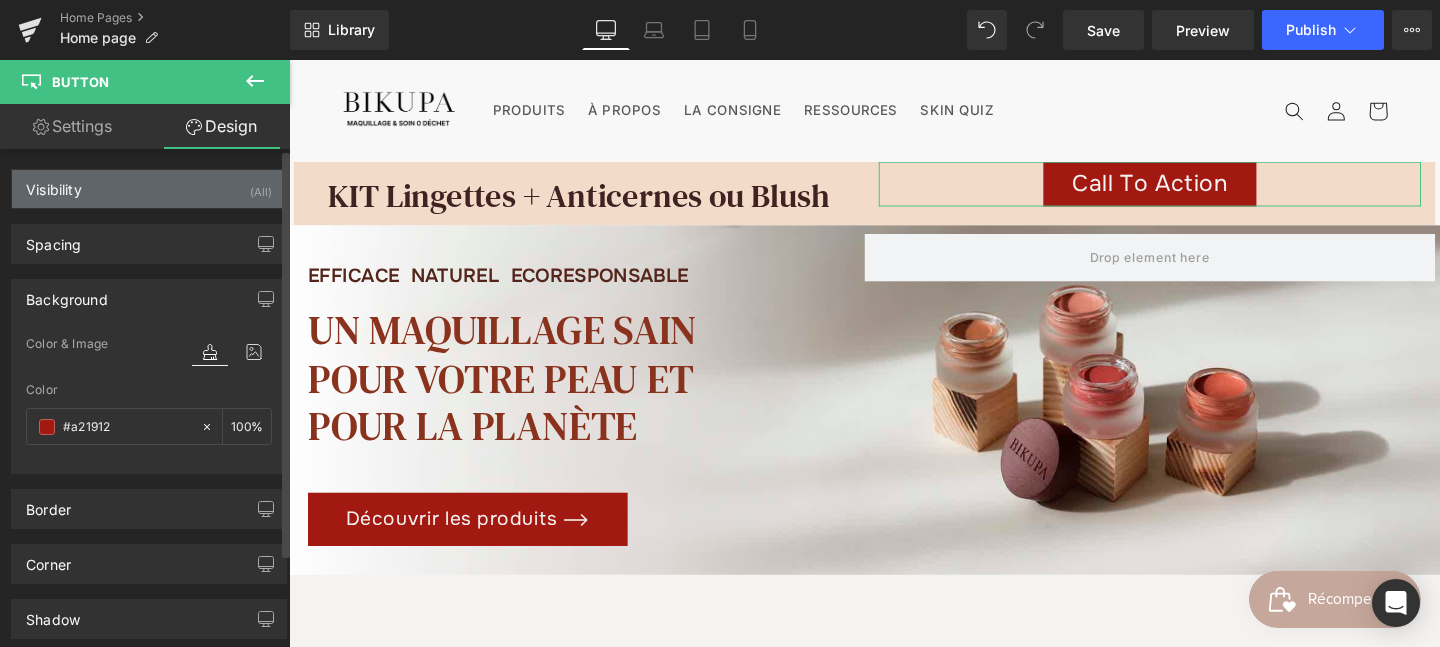 click on "Visibility
(All)" at bounding box center (149, 189) 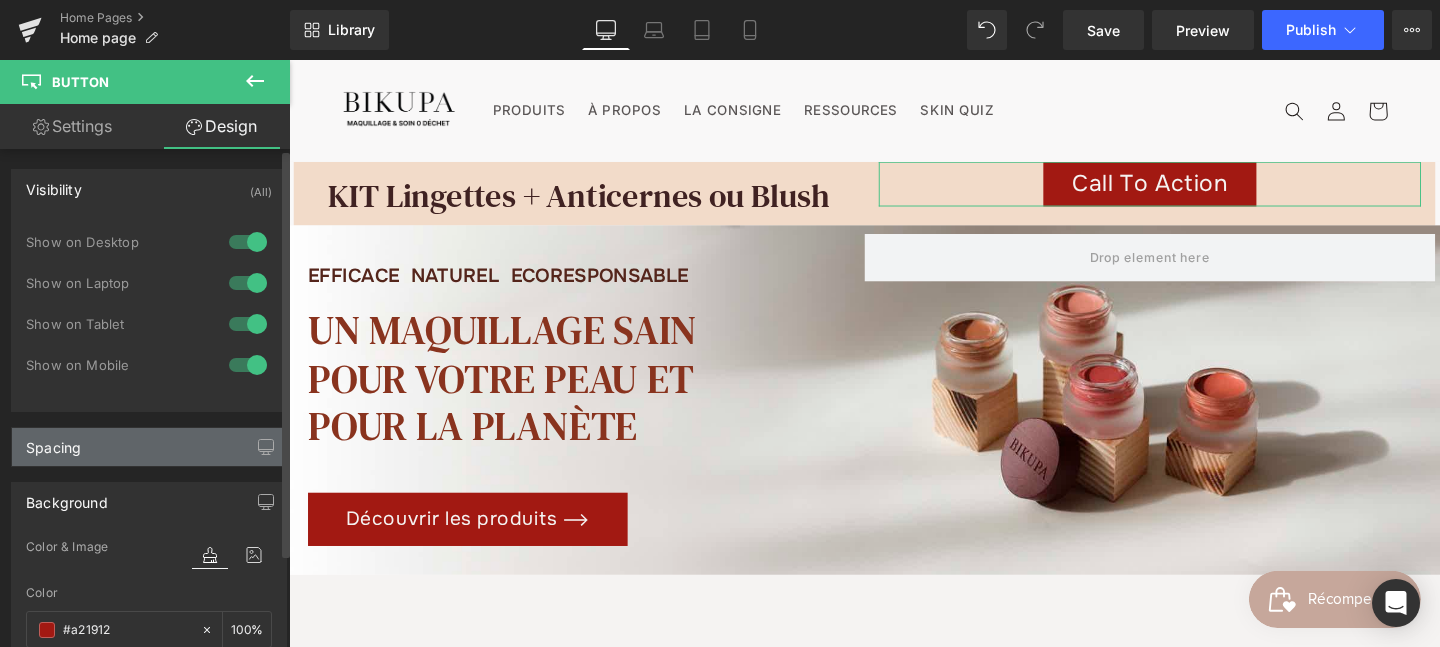 click on "Spacing" at bounding box center [149, 447] 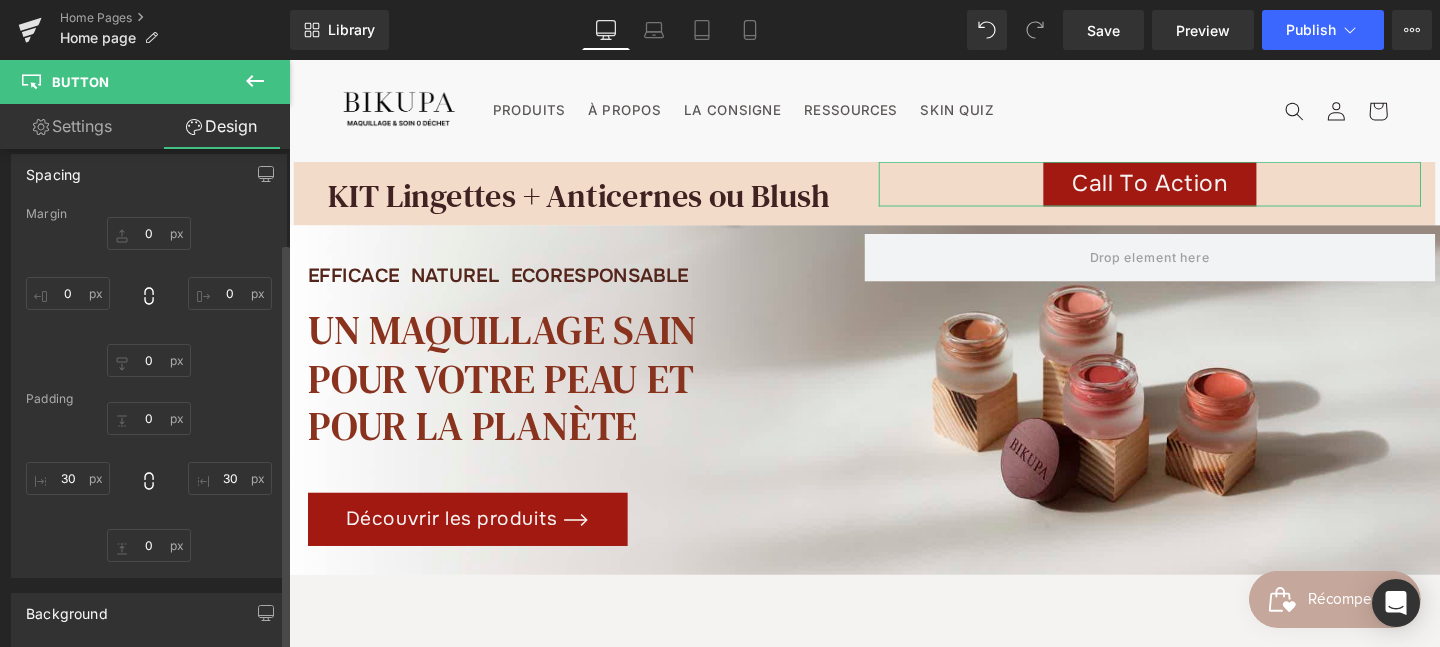 scroll, scrollTop: 297, scrollLeft: 0, axis: vertical 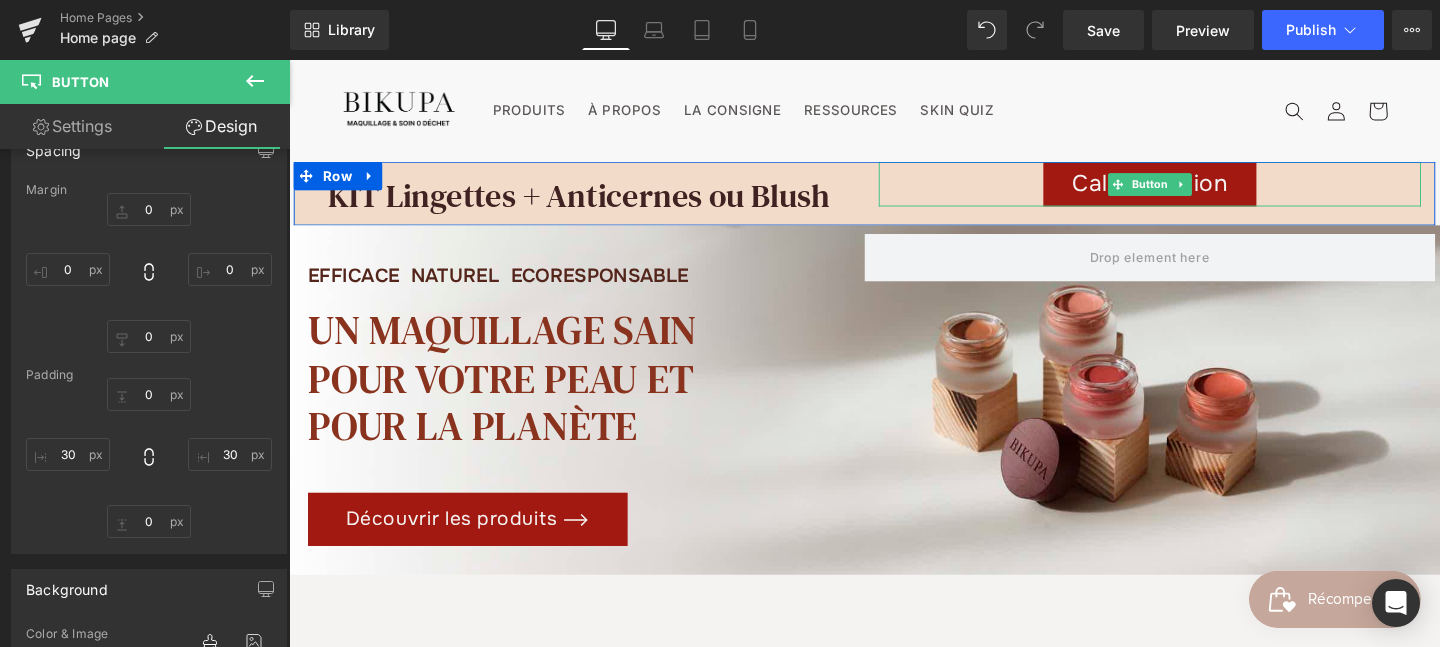 click on "Call To Action
Button" at bounding box center (1194, 190) 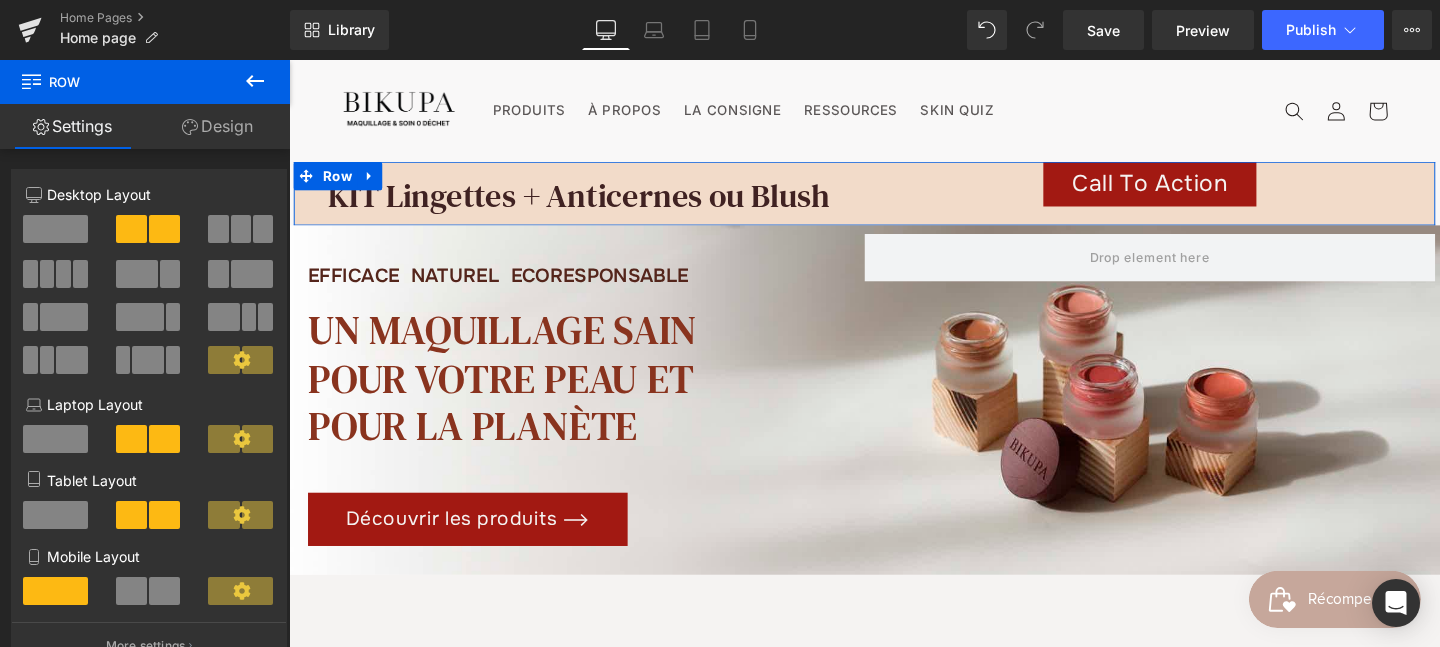 click on "KIT Lingettes + Anticernes ou Blush Heading" at bounding box center (594, 195) 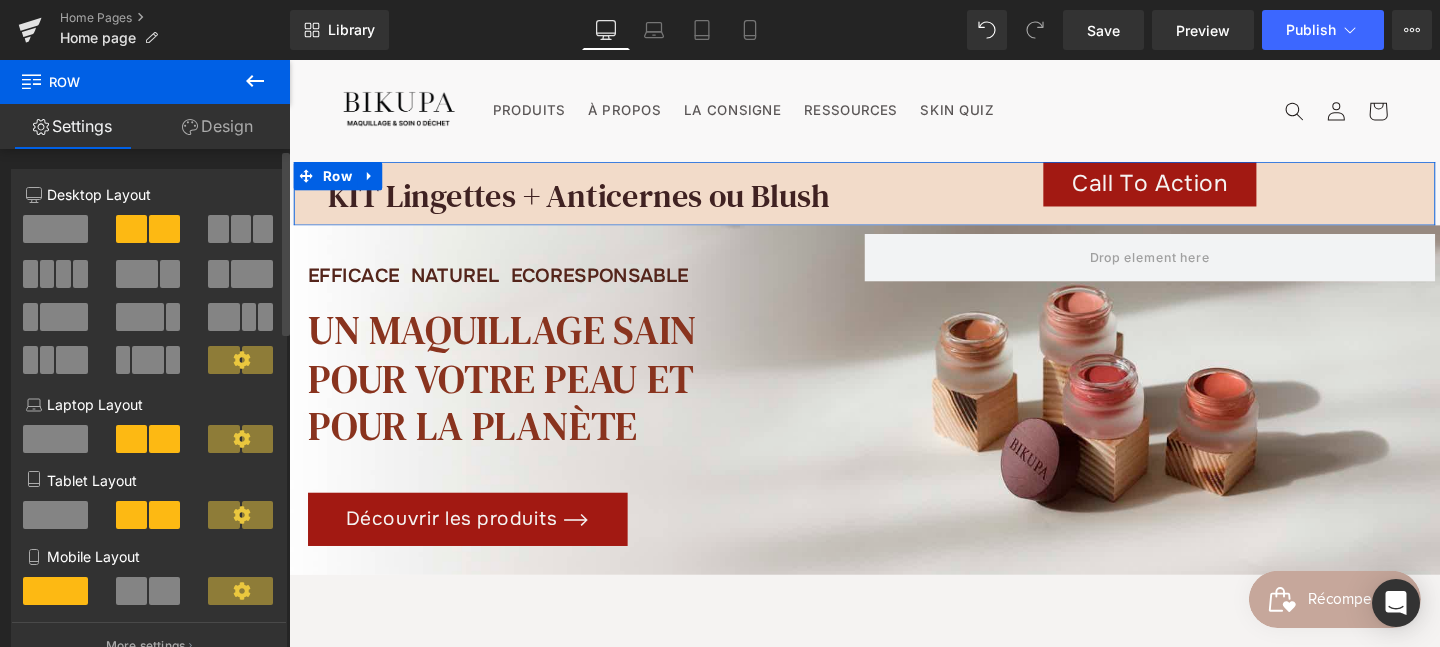 click at bounding box center (257, 360) 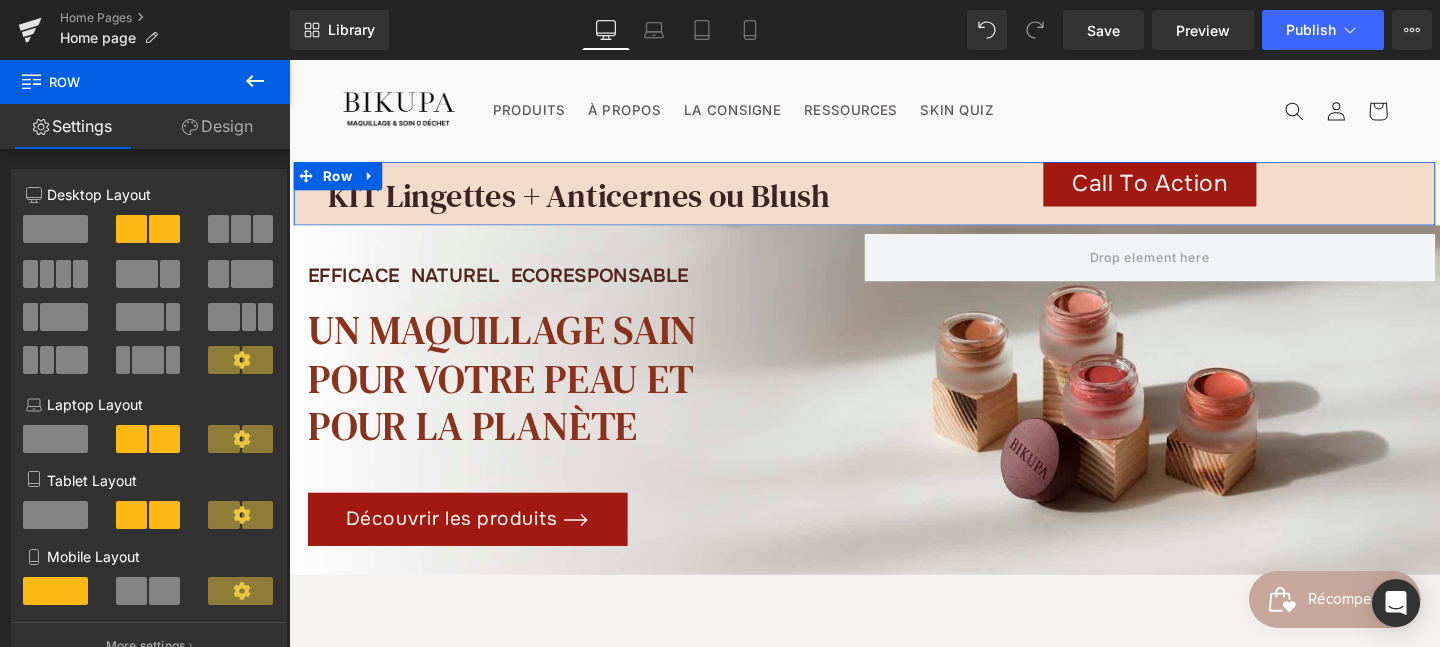 click on "Design" at bounding box center [217, 126] 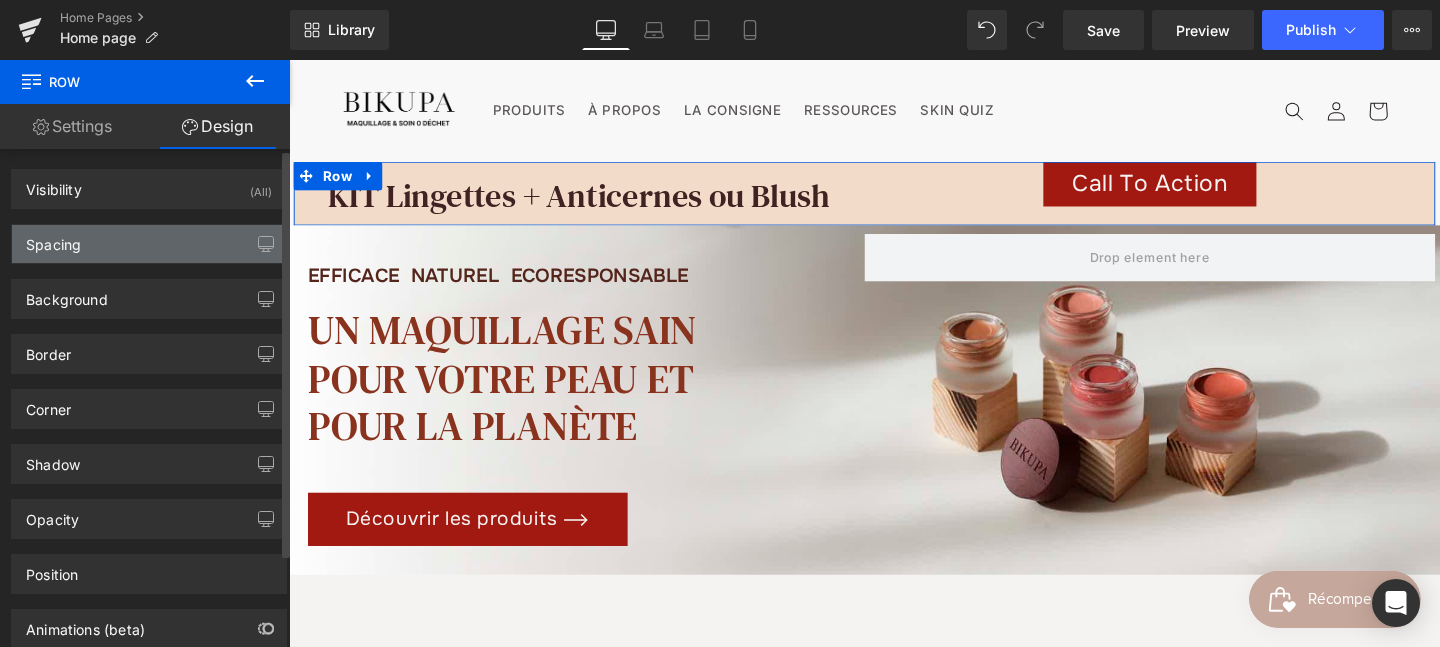 click on "Spacing" at bounding box center (149, 244) 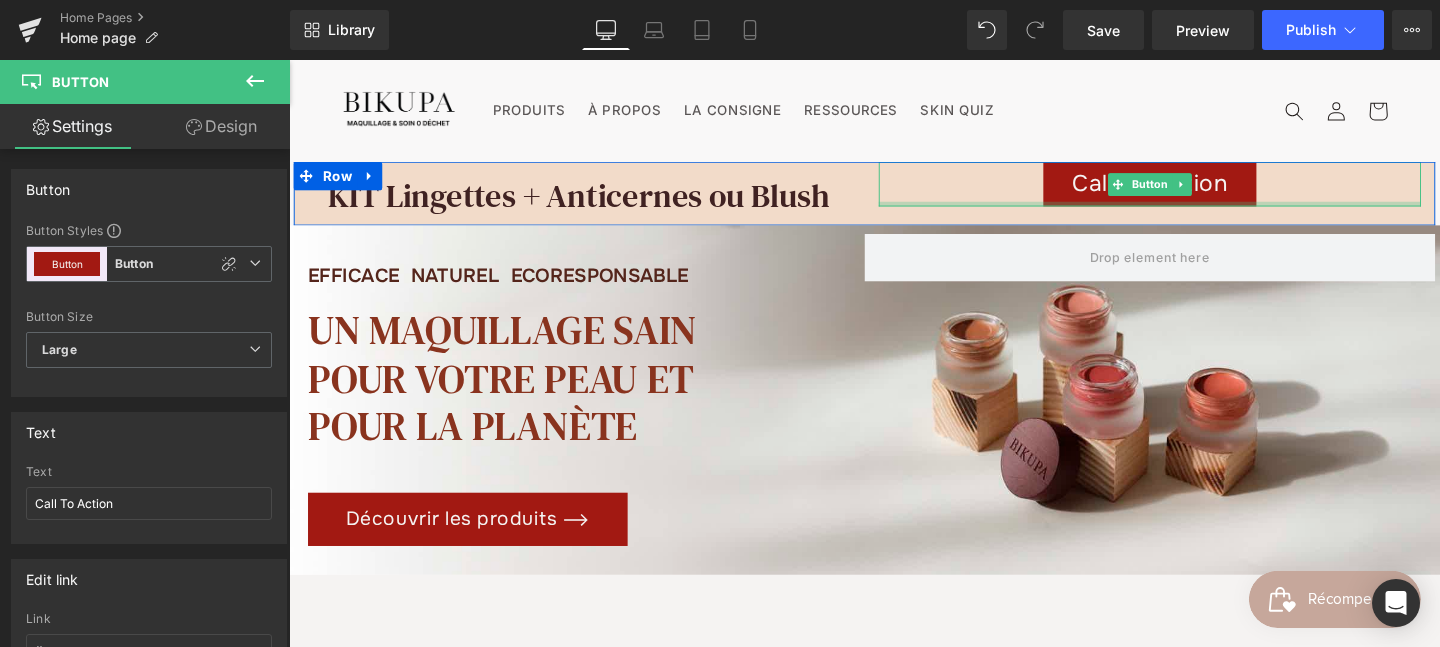 drag, startPoint x: 1005, startPoint y: 233, endPoint x: 1007, endPoint y: 187, distance: 46.043457 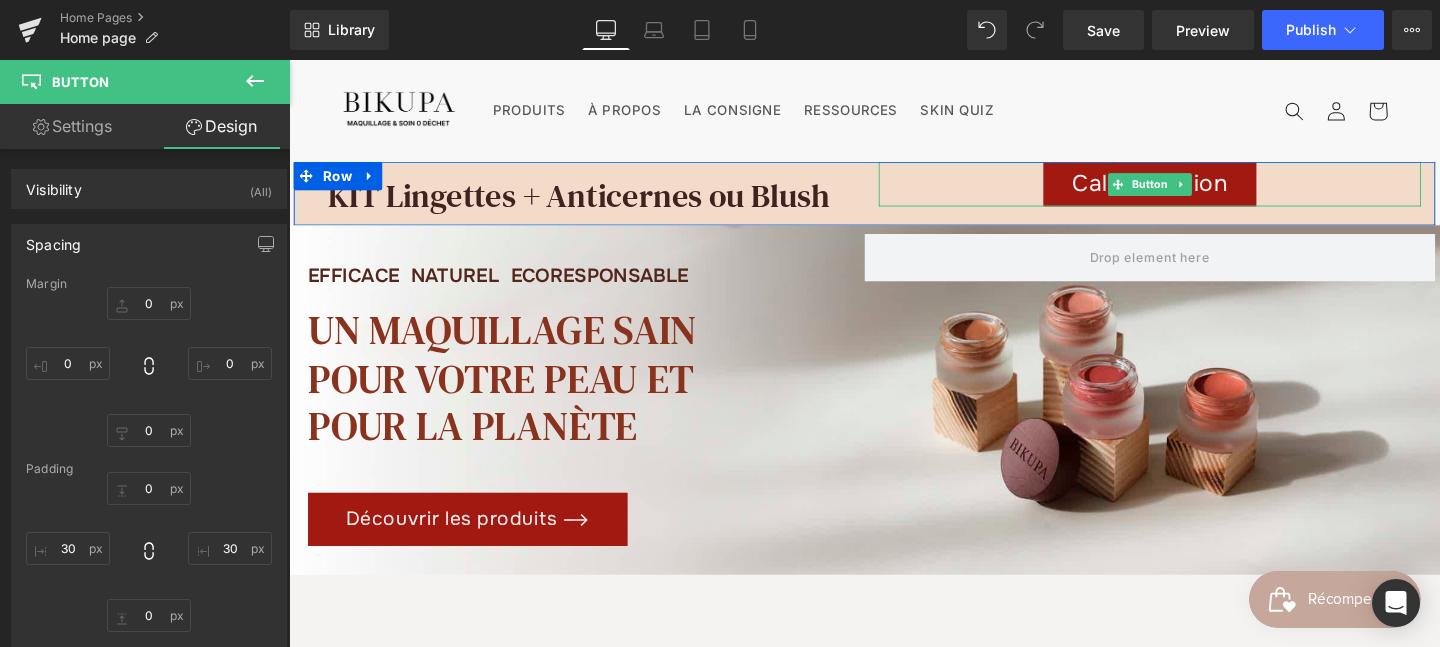 click on "Call To Action" at bounding box center (1194, 190) 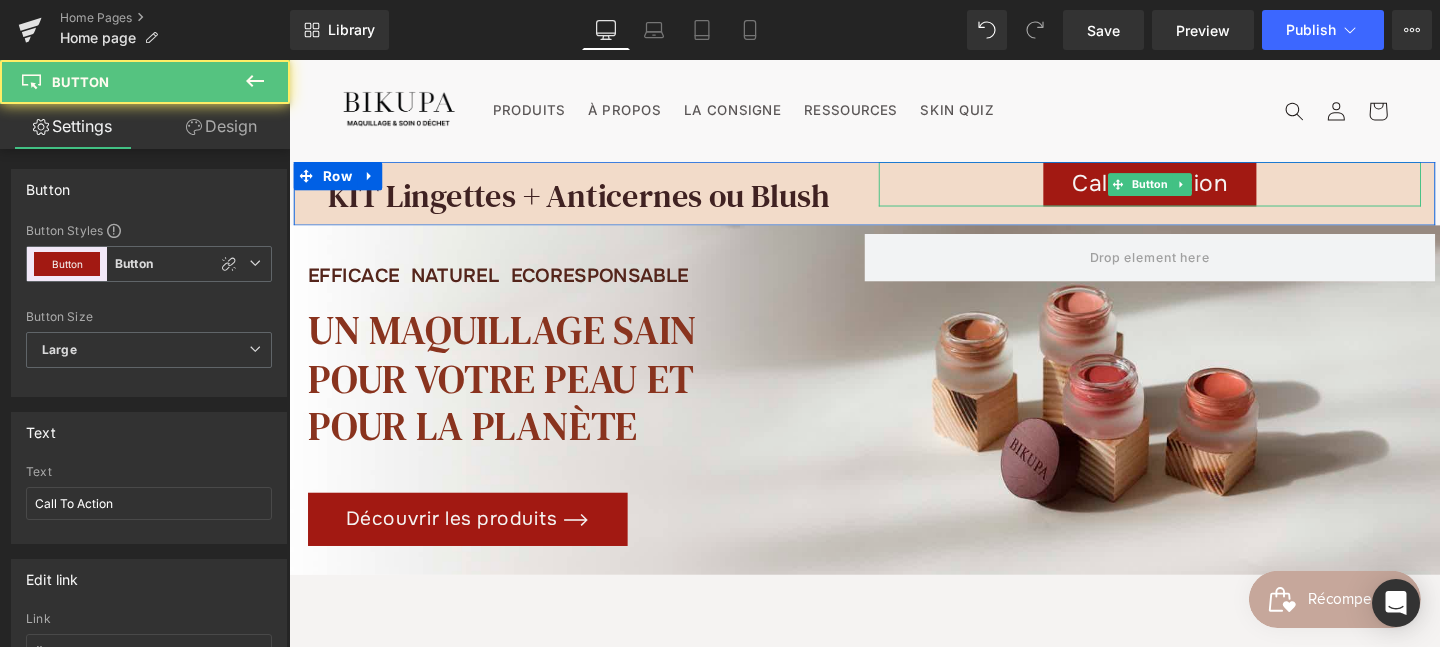 click on "Call To Action" at bounding box center [1194, 190] 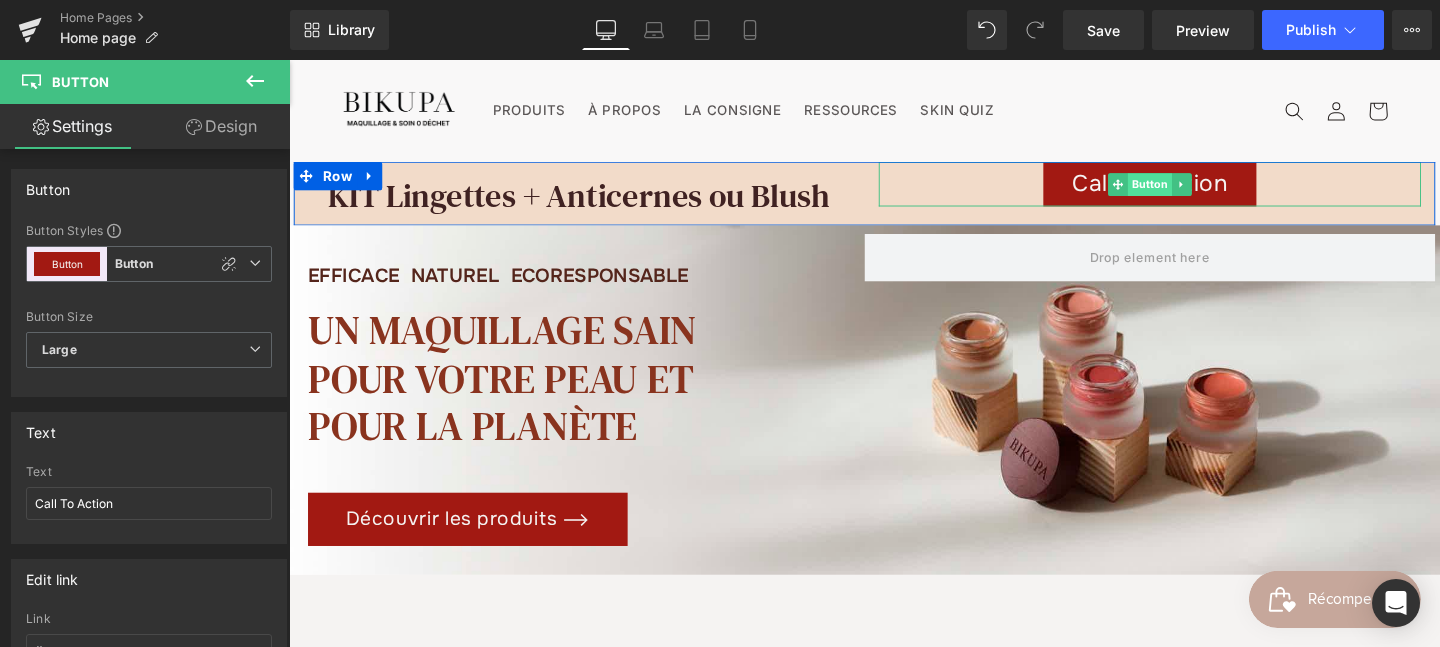 click on "Button" at bounding box center [1194, 191] 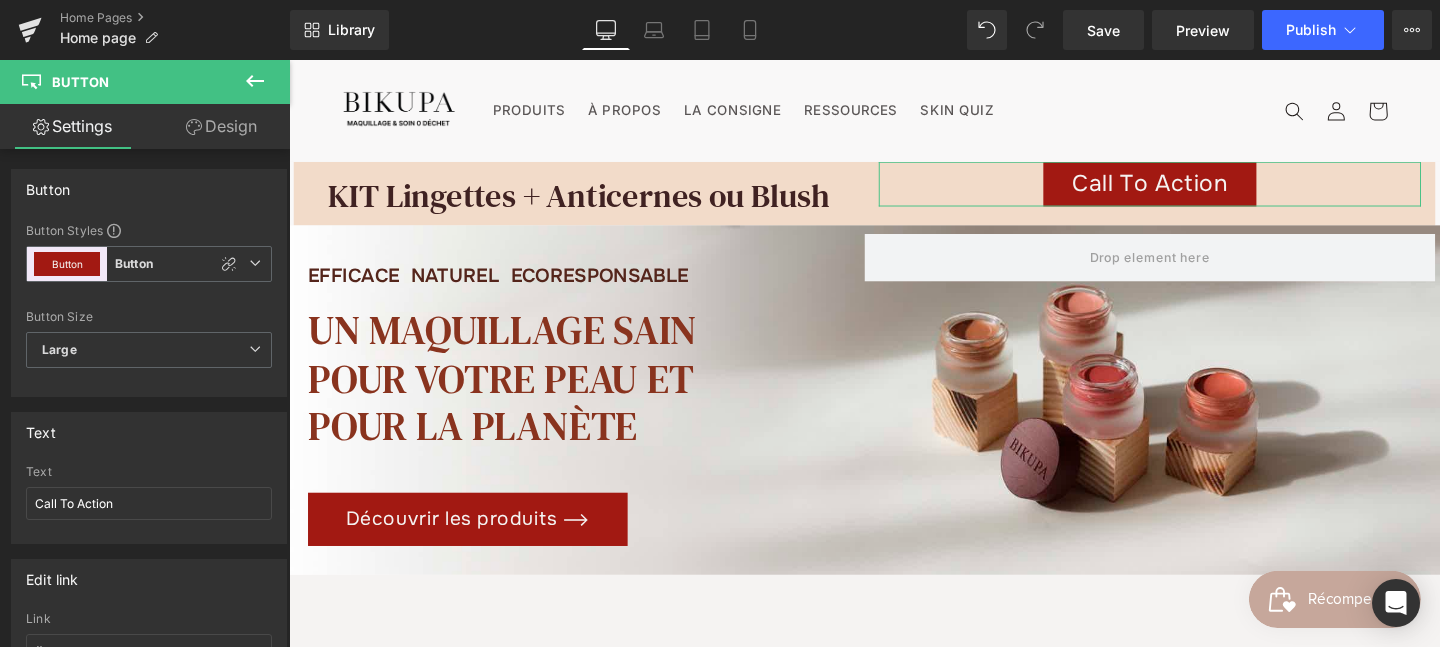 click on "Design" at bounding box center (221, 126) 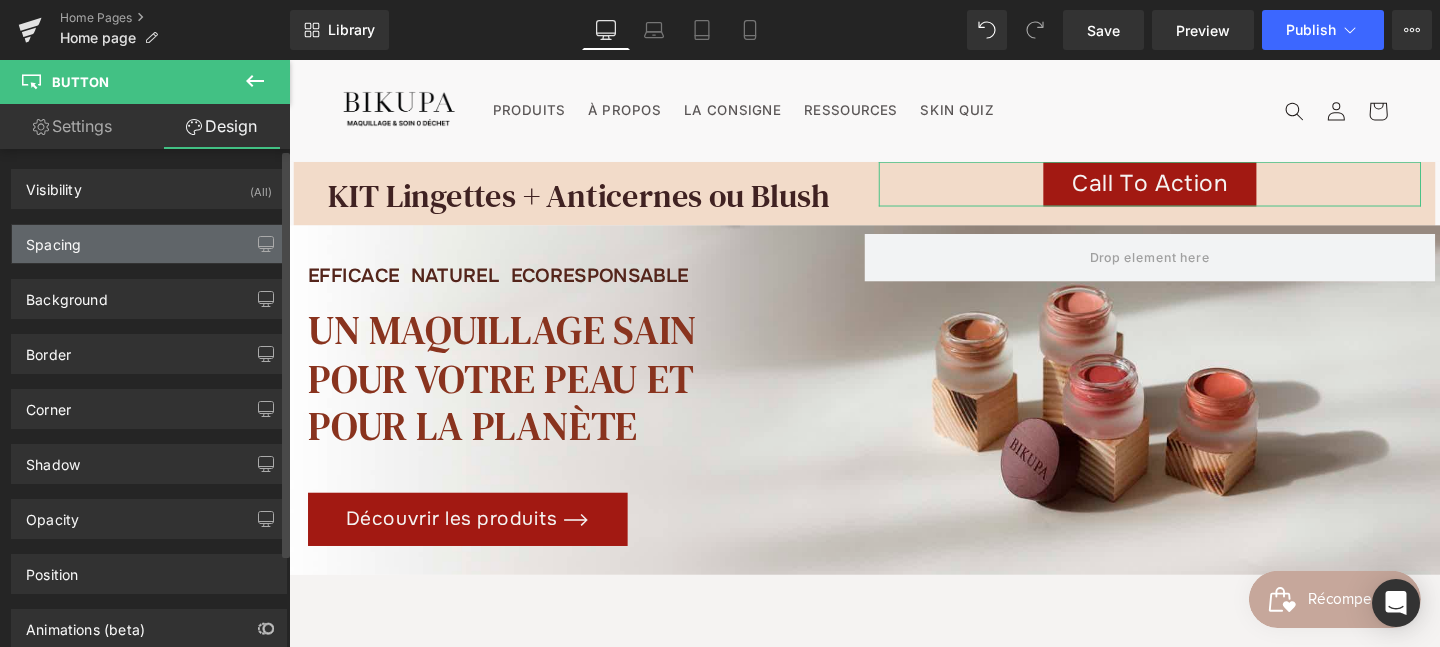 click on "Spacing" at bounding box center [149, 244] 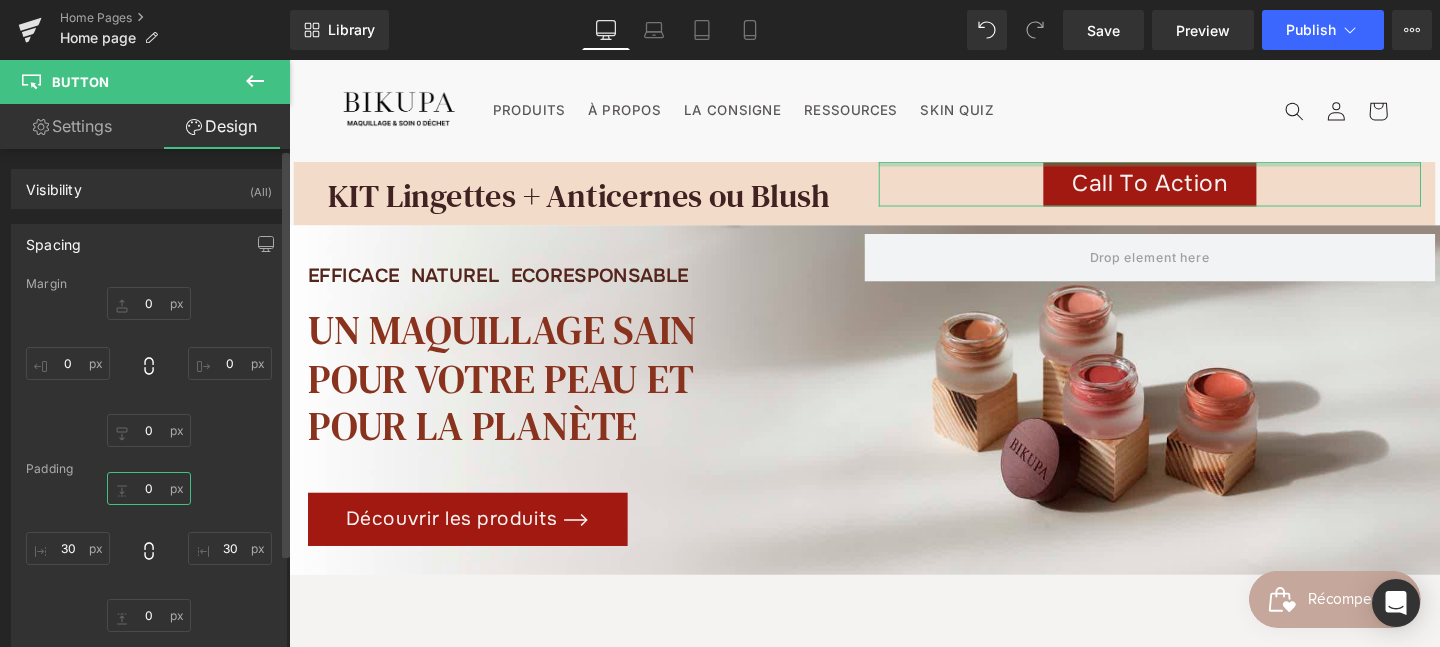 click at bounding box center [149, 488] 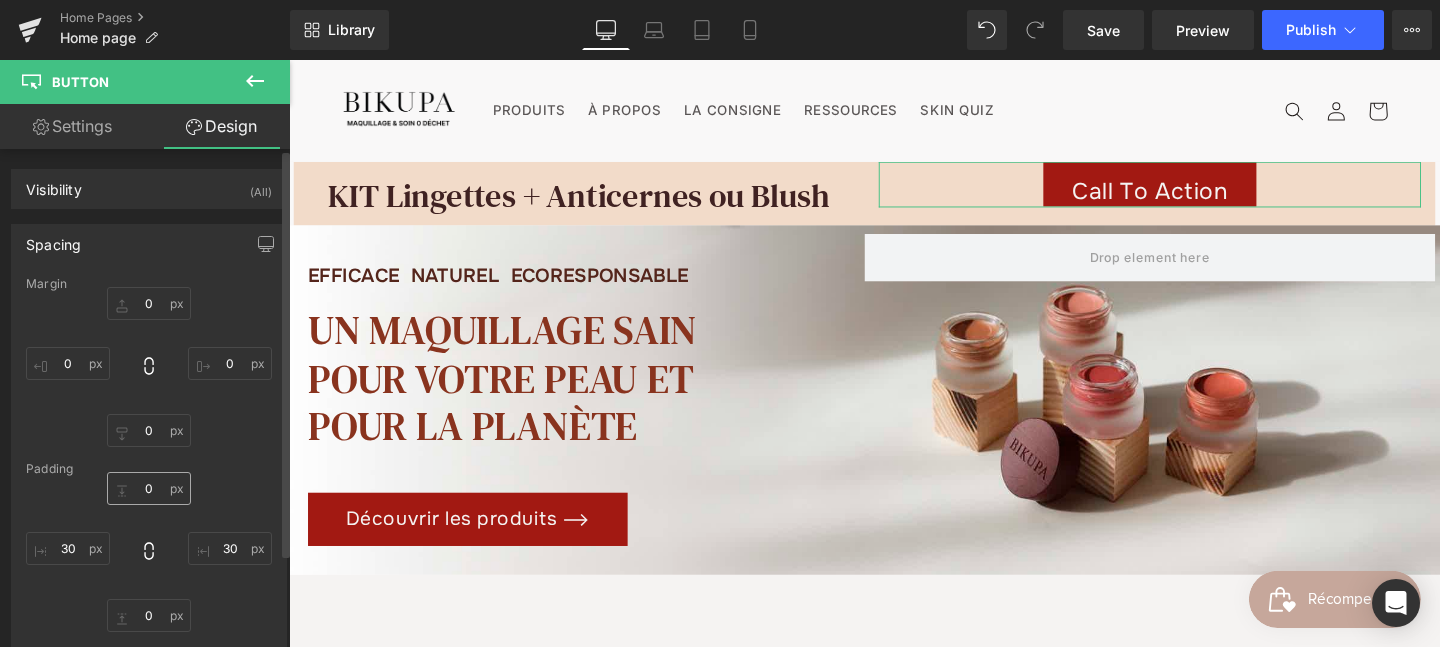 click on "Padding" at bounding box center (149, 469) 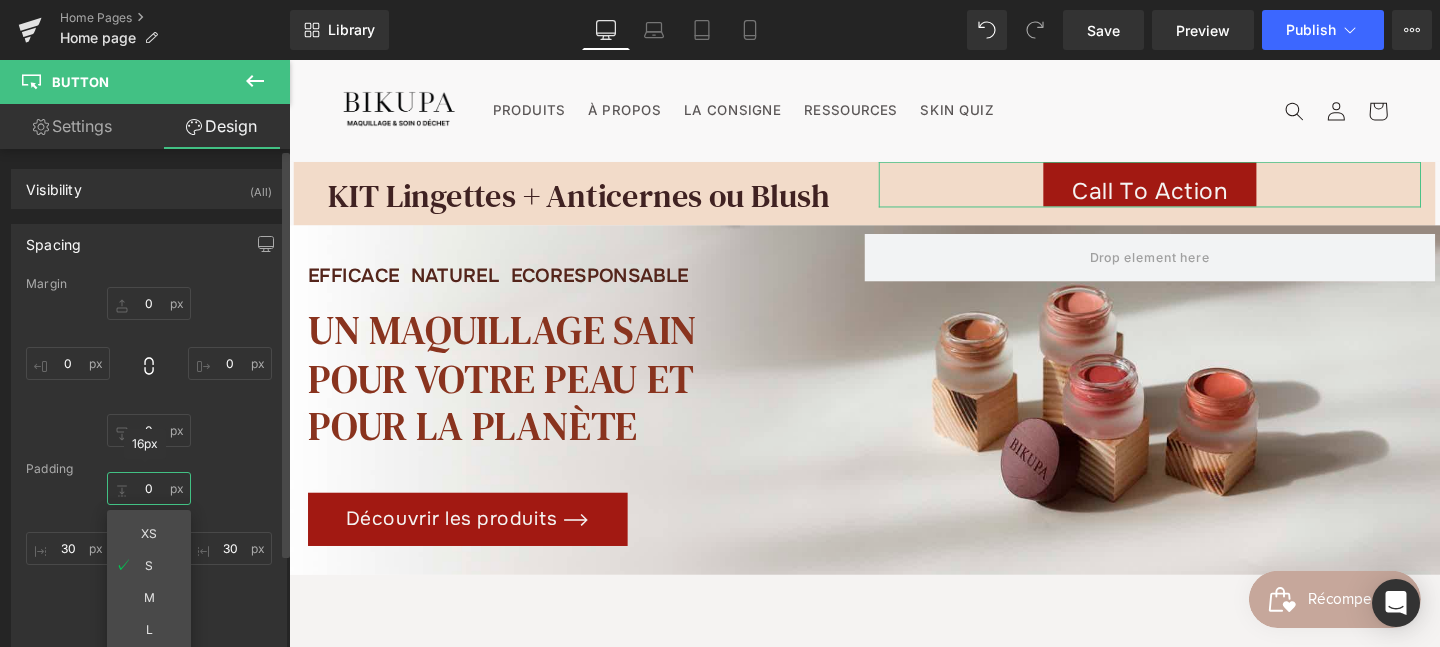 click at bounding box center [149, 488] 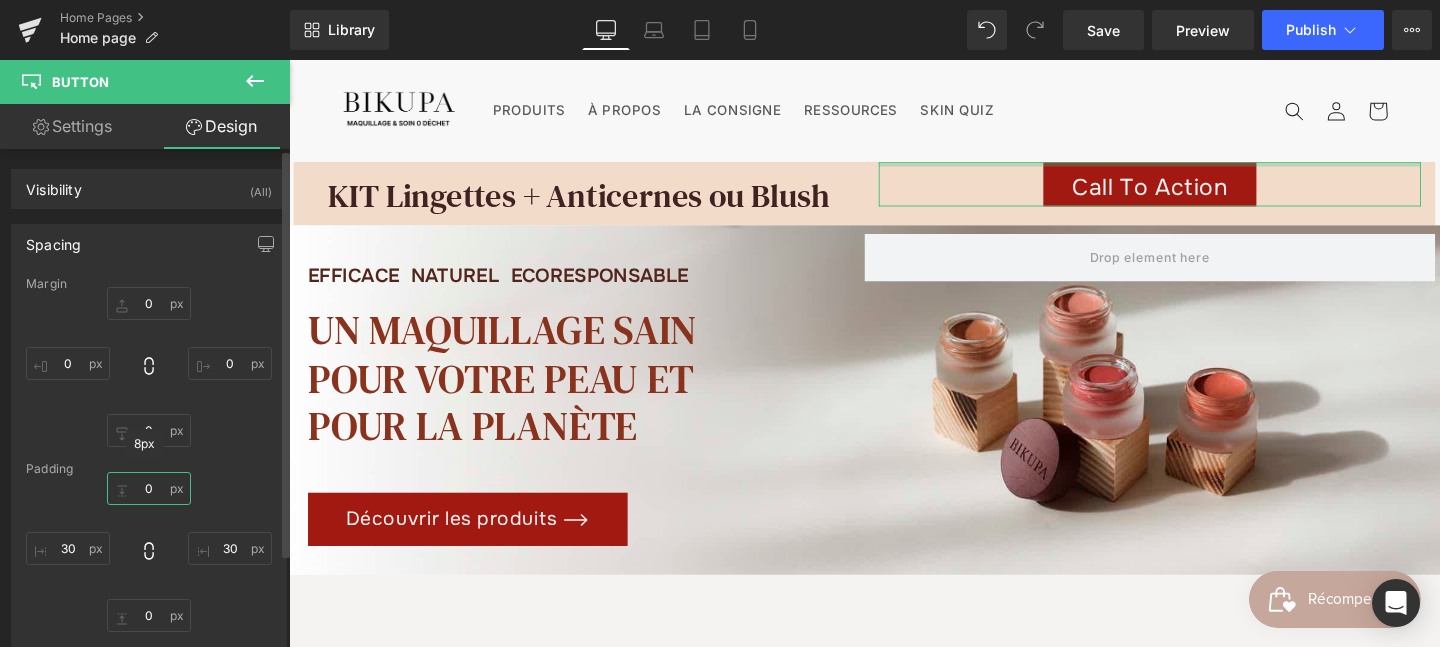 click at bounding box center (149, 488) 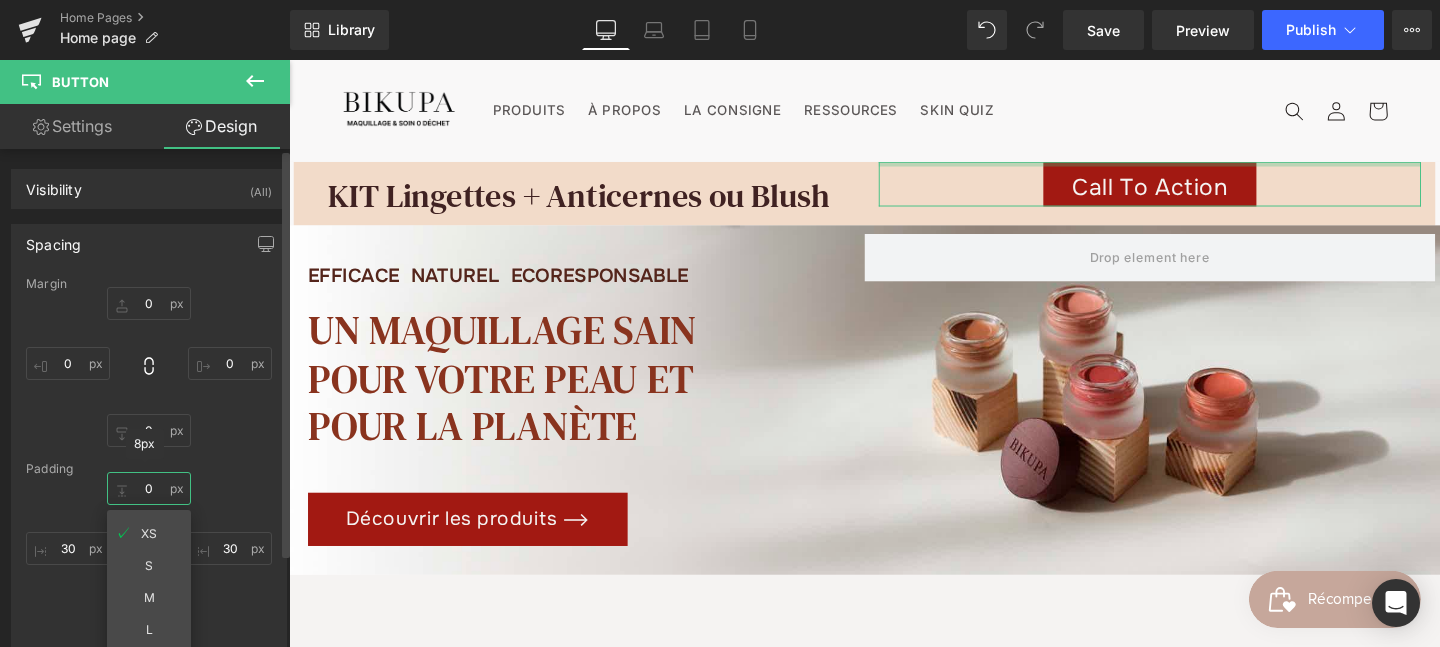 click at bounding box center (149, 488) 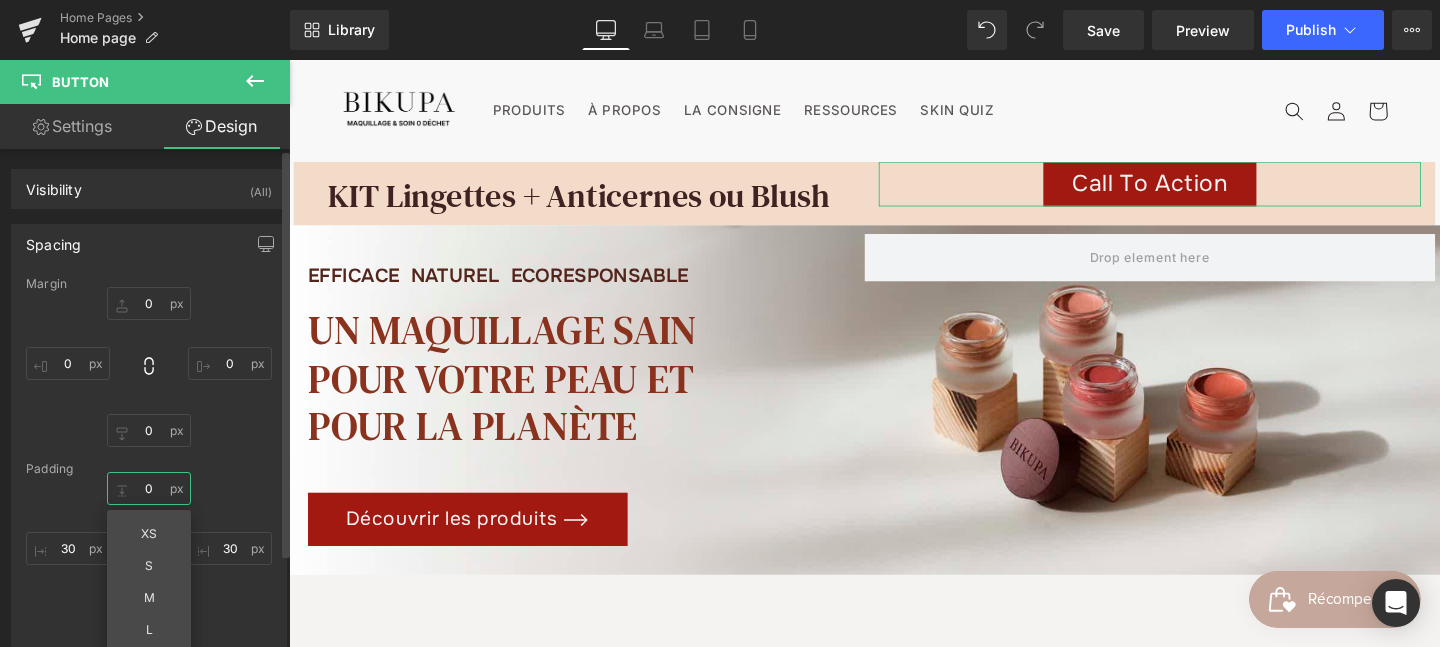 type on "0" 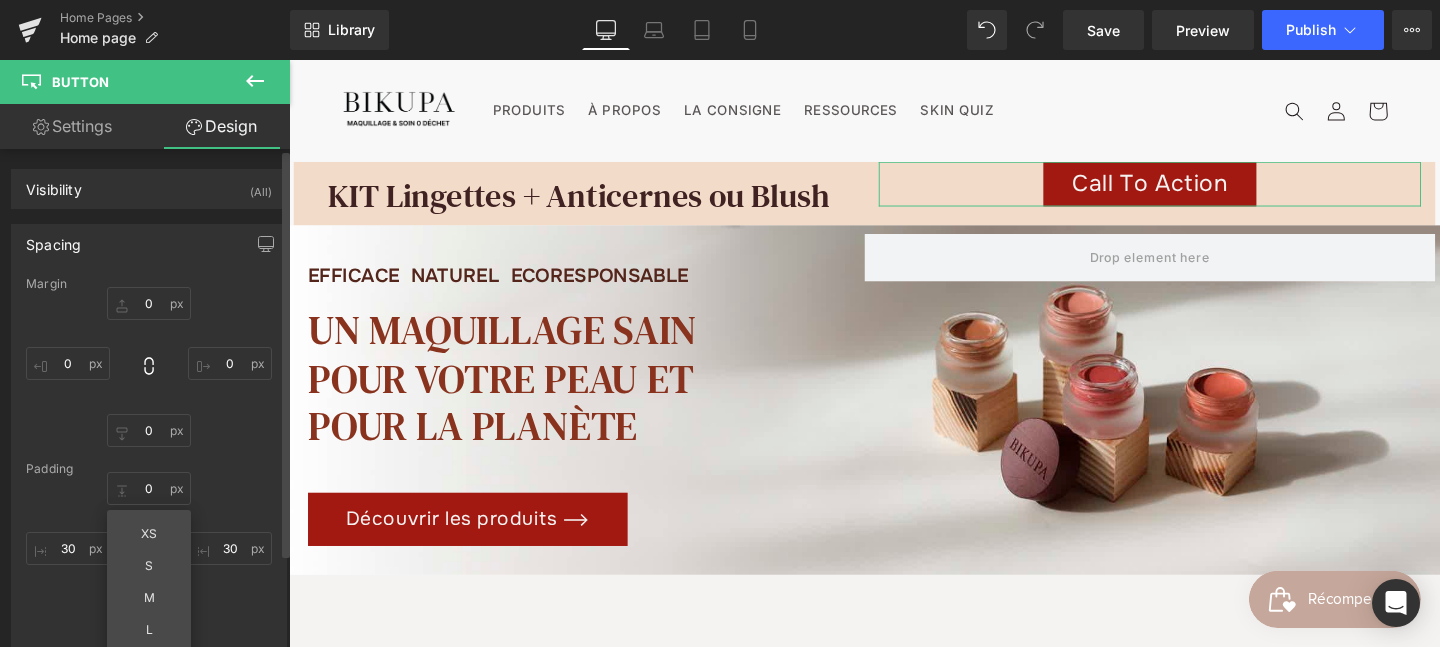 click at bounding box center [149, 367] 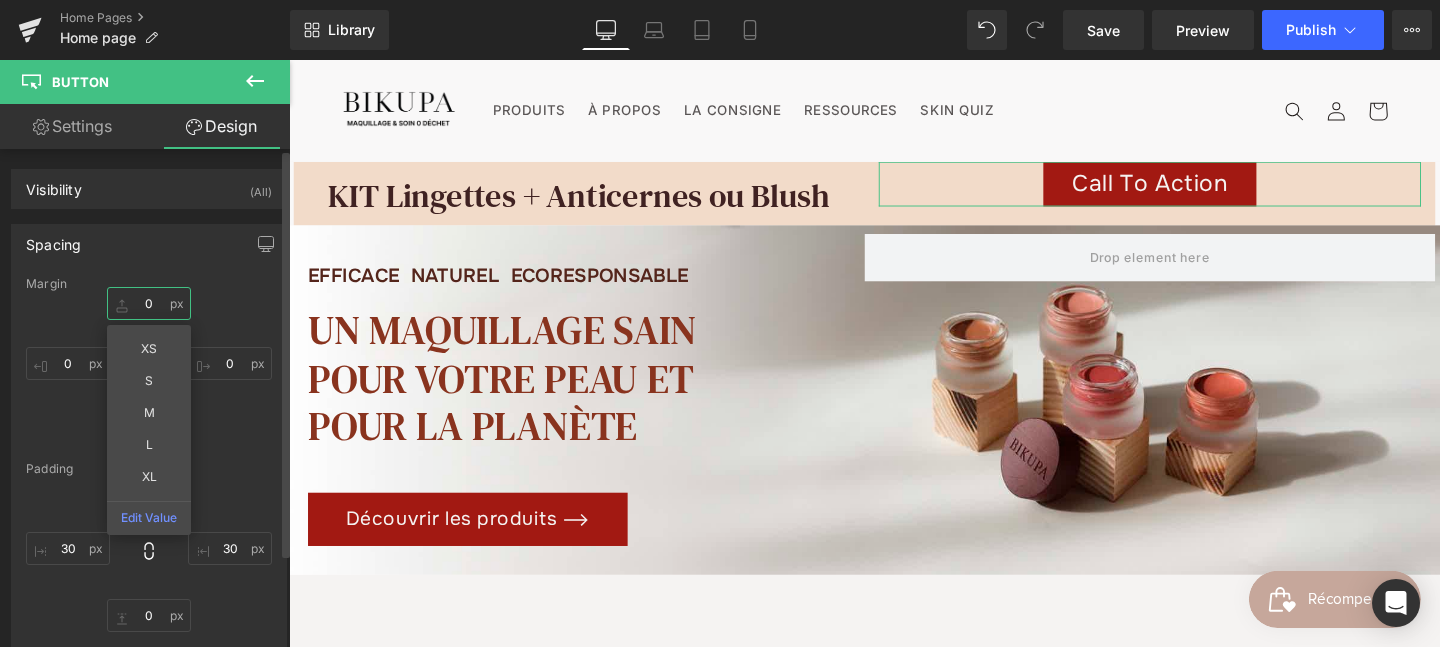click at bounding box center (149, 303) 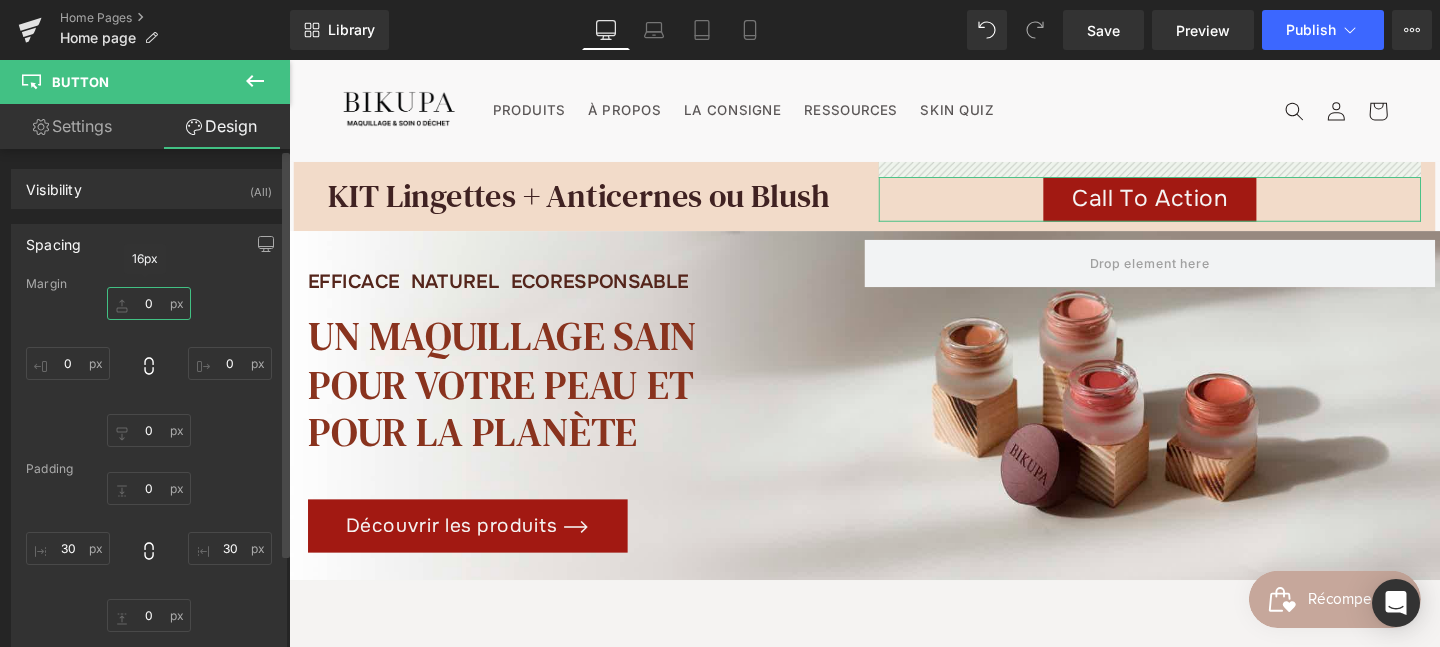 click at bounding box center (149, 303) 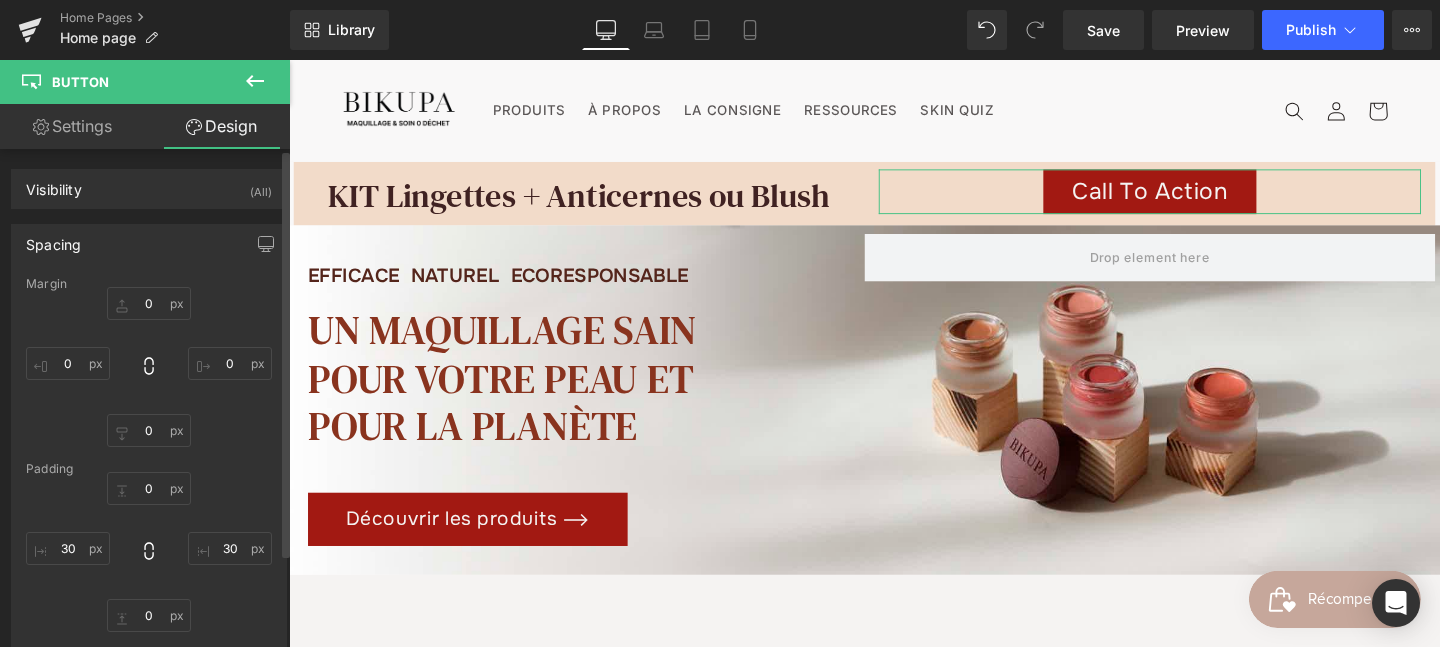 click on "Margin" at bounding box center (149, 284) 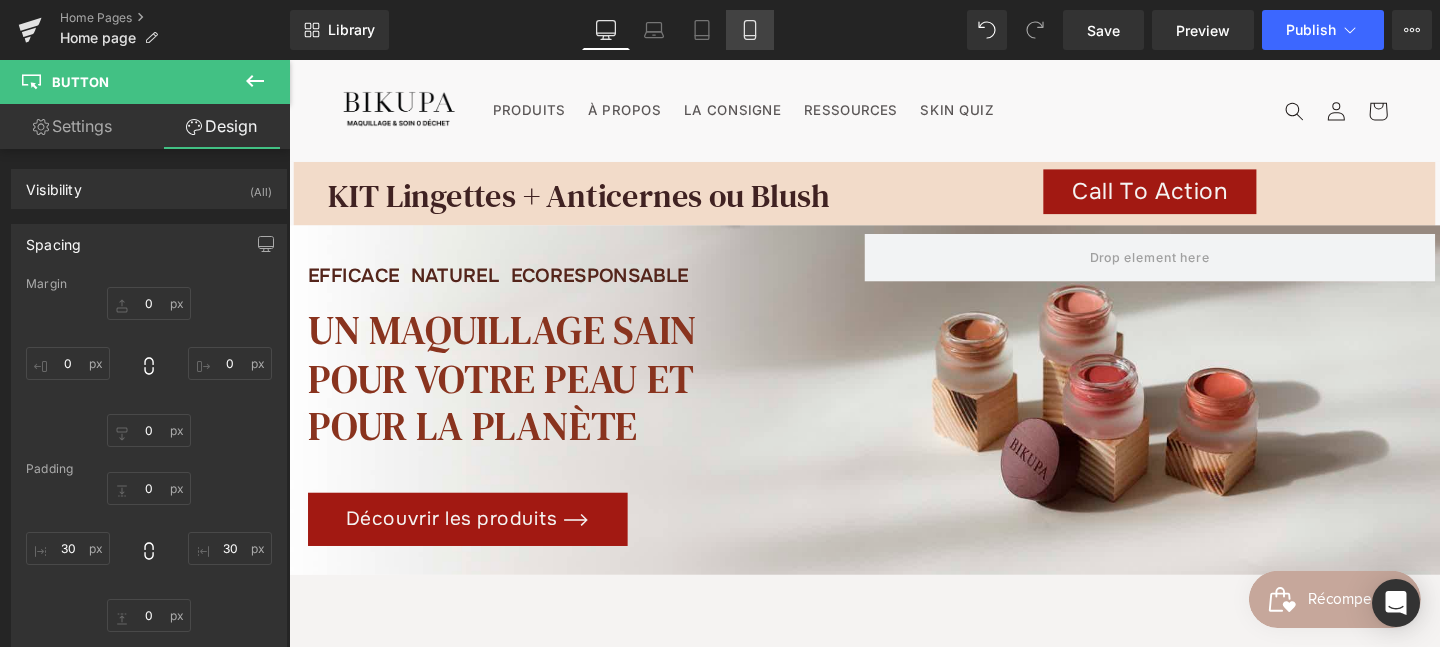 click 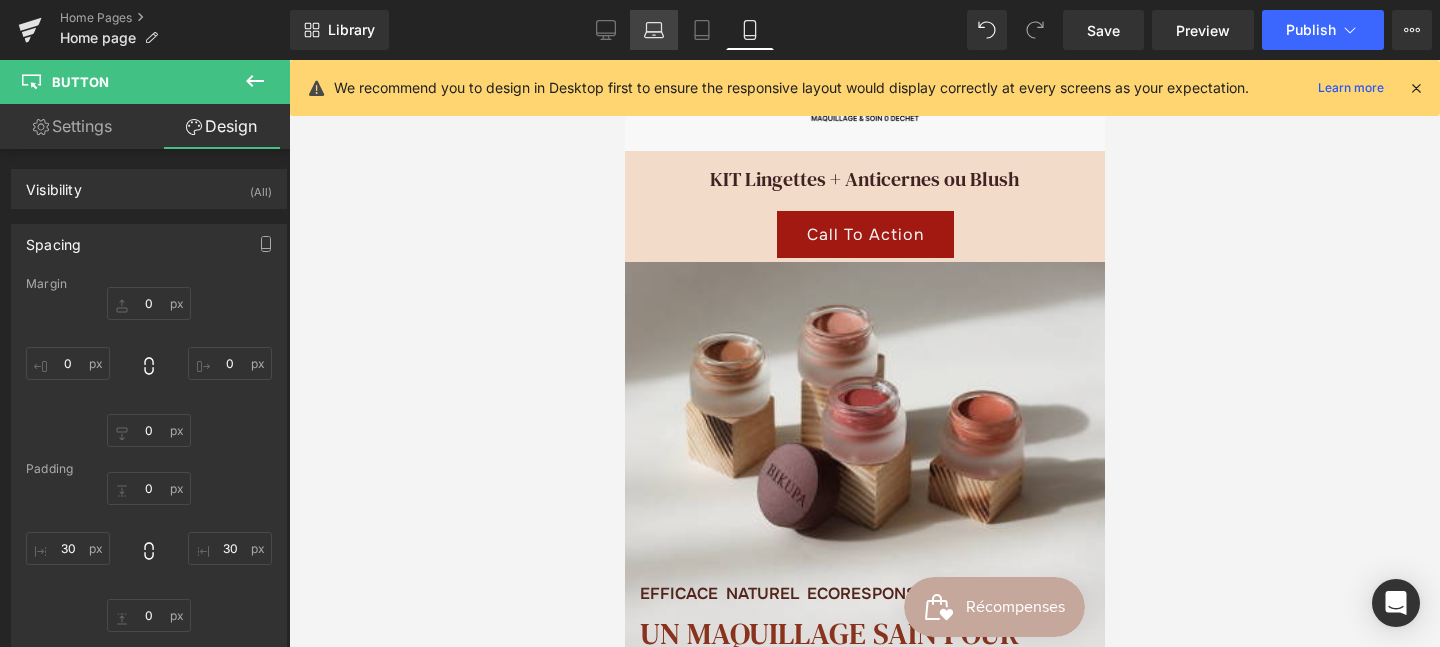 scroll, scrollTop: 36, scrollLeft: 0, axis: vertical 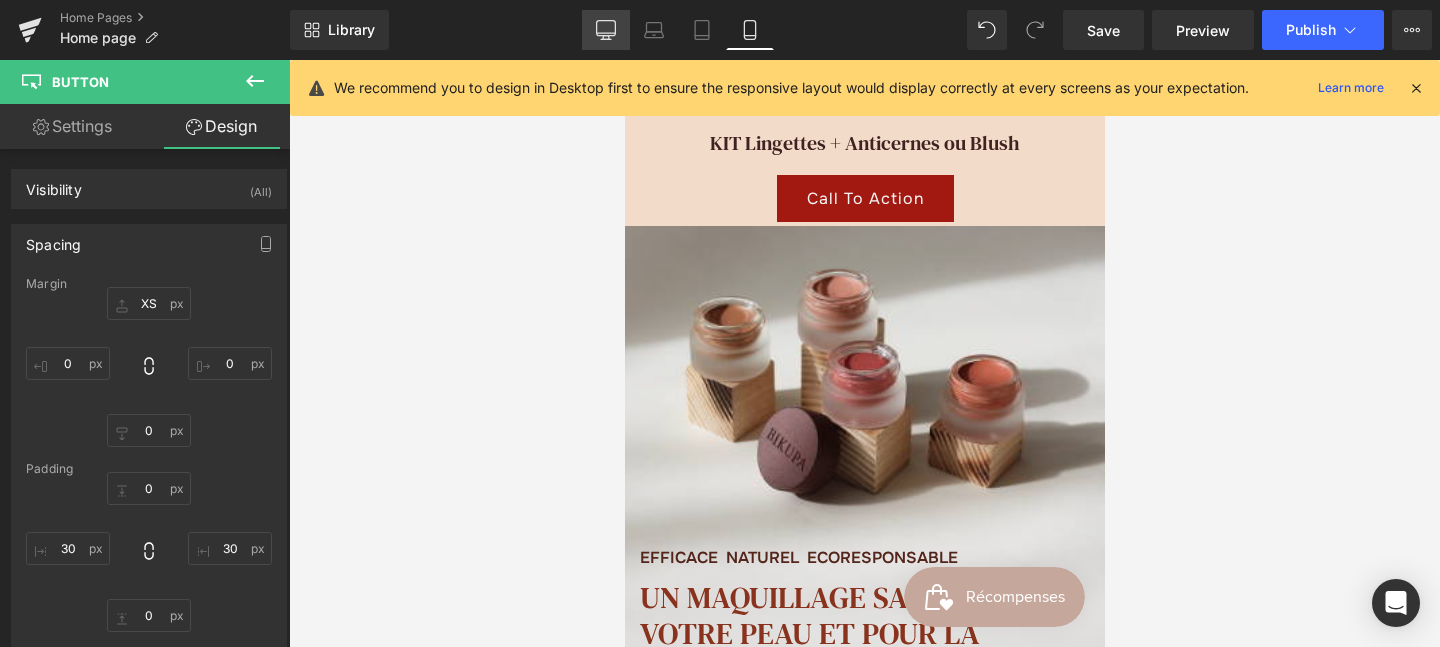 click 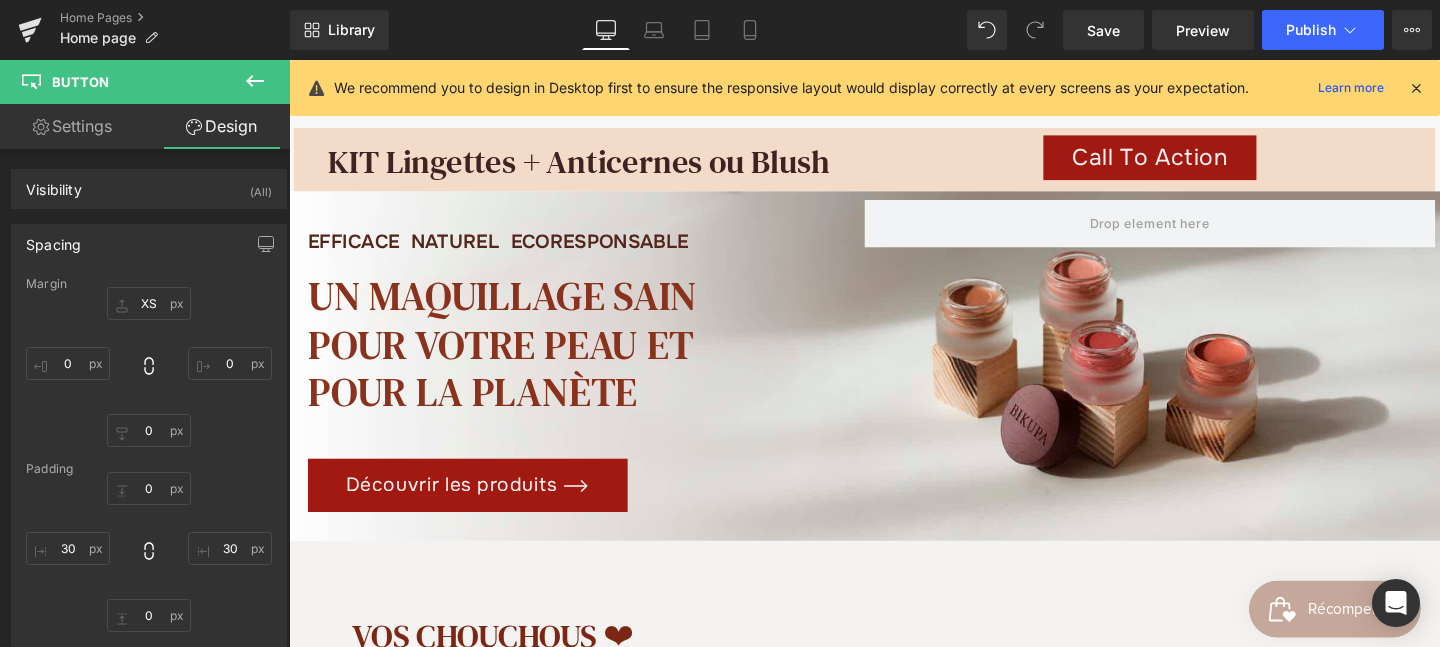 scroll, scrollTop: 0, scrollLeft: 0, axis: both 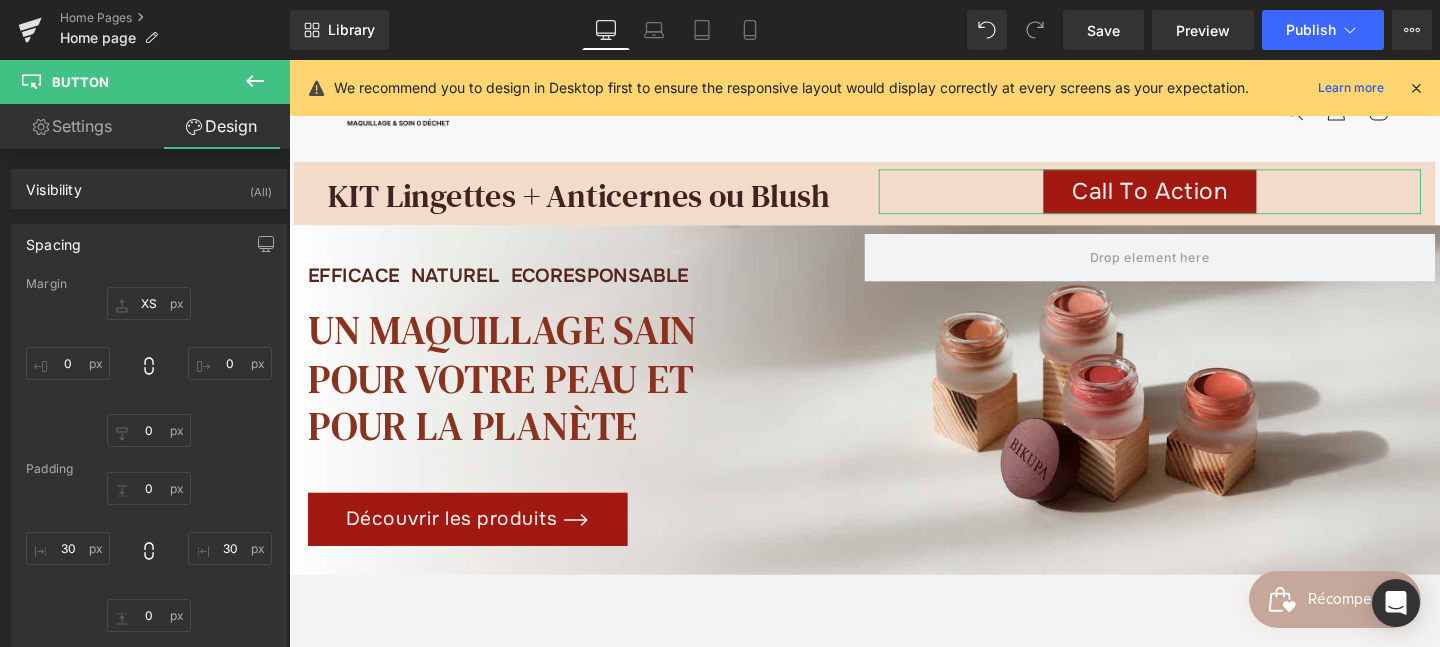 click on "Settings" at bounding box center (72, 126) 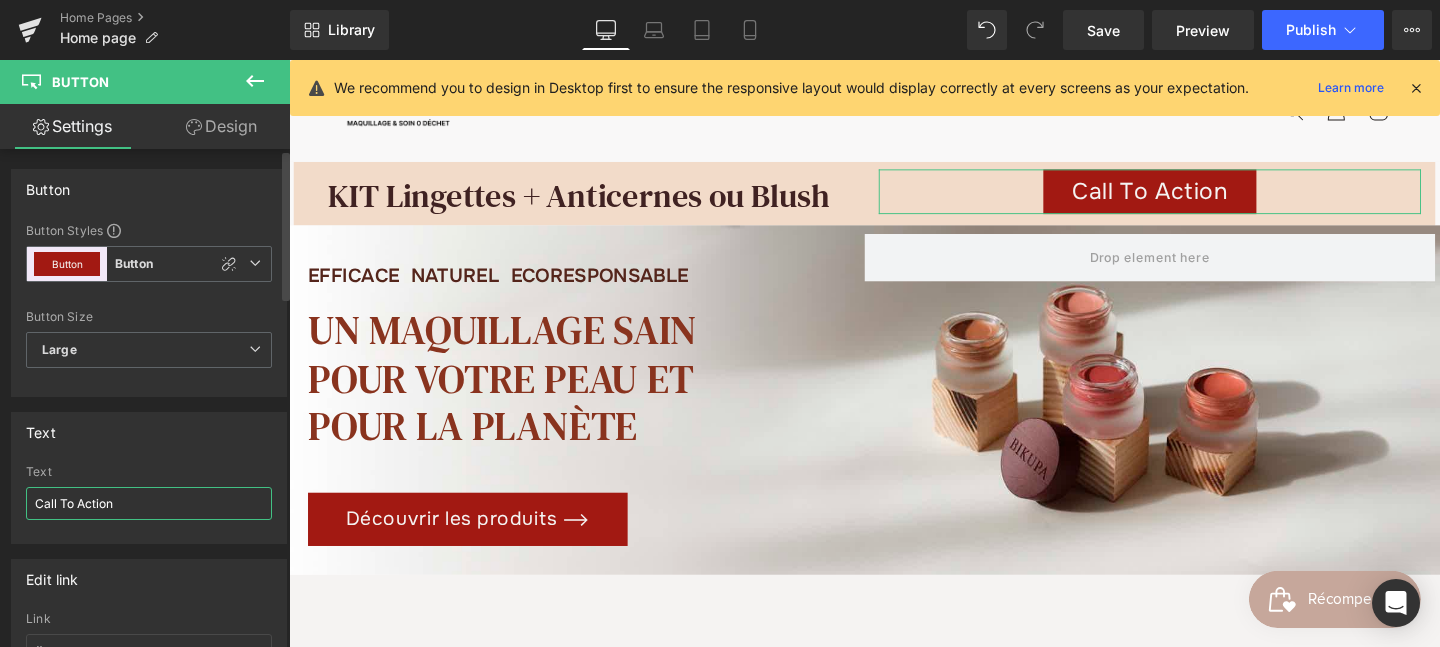 click on "Call To Action" at bounding box center [149, 503] 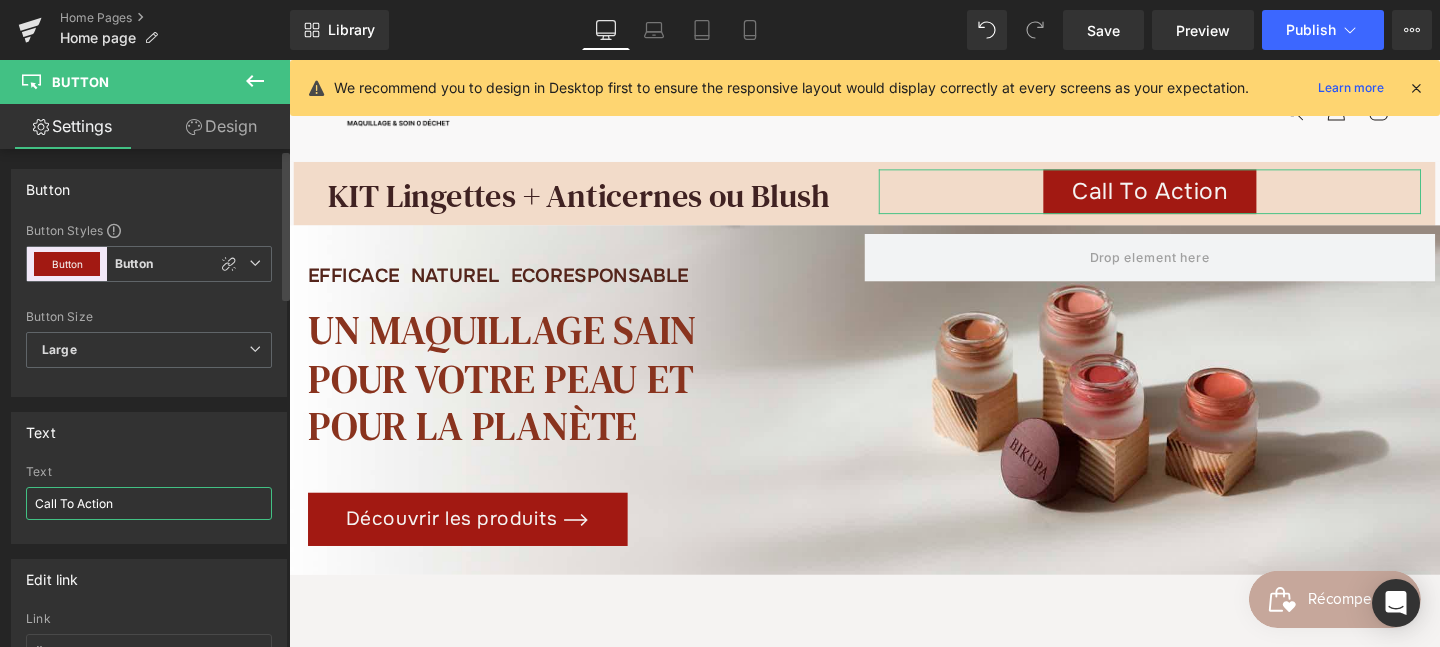 click on "Call To Action" at bounding box center [149, 503] 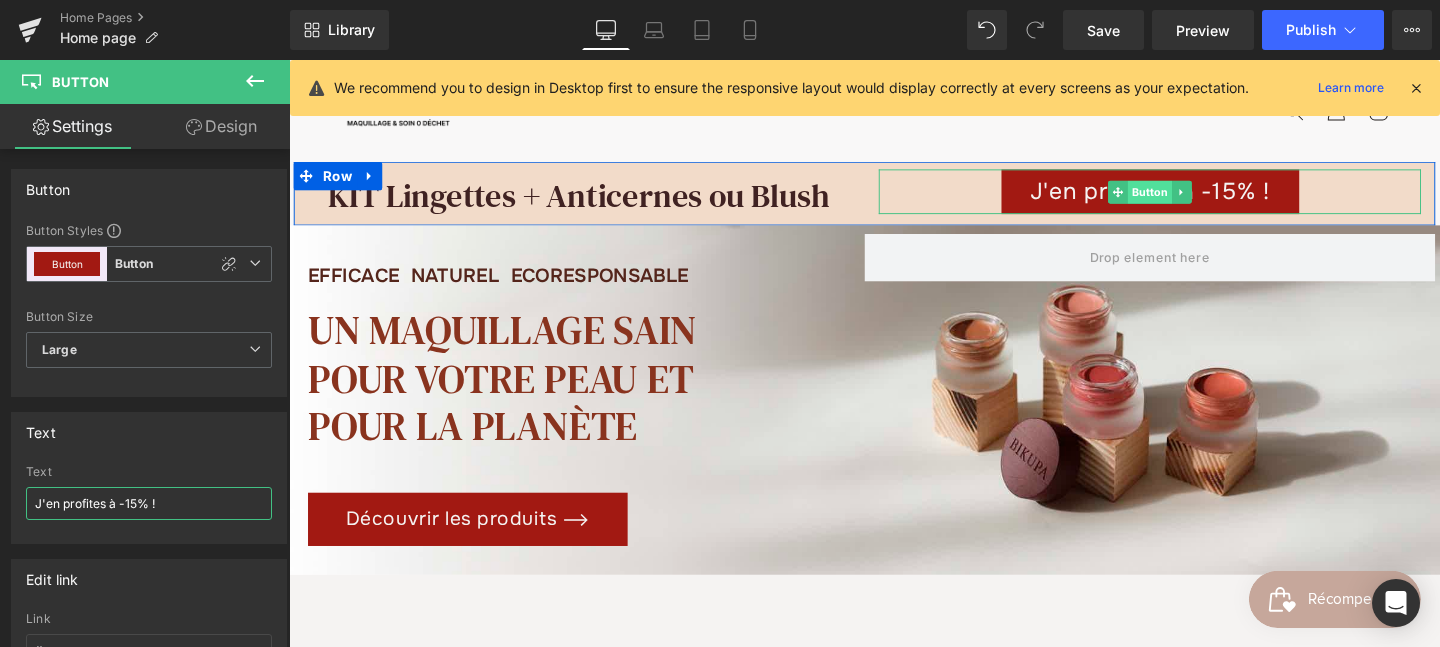 click on "Button" at bounding box center [1194, 199] 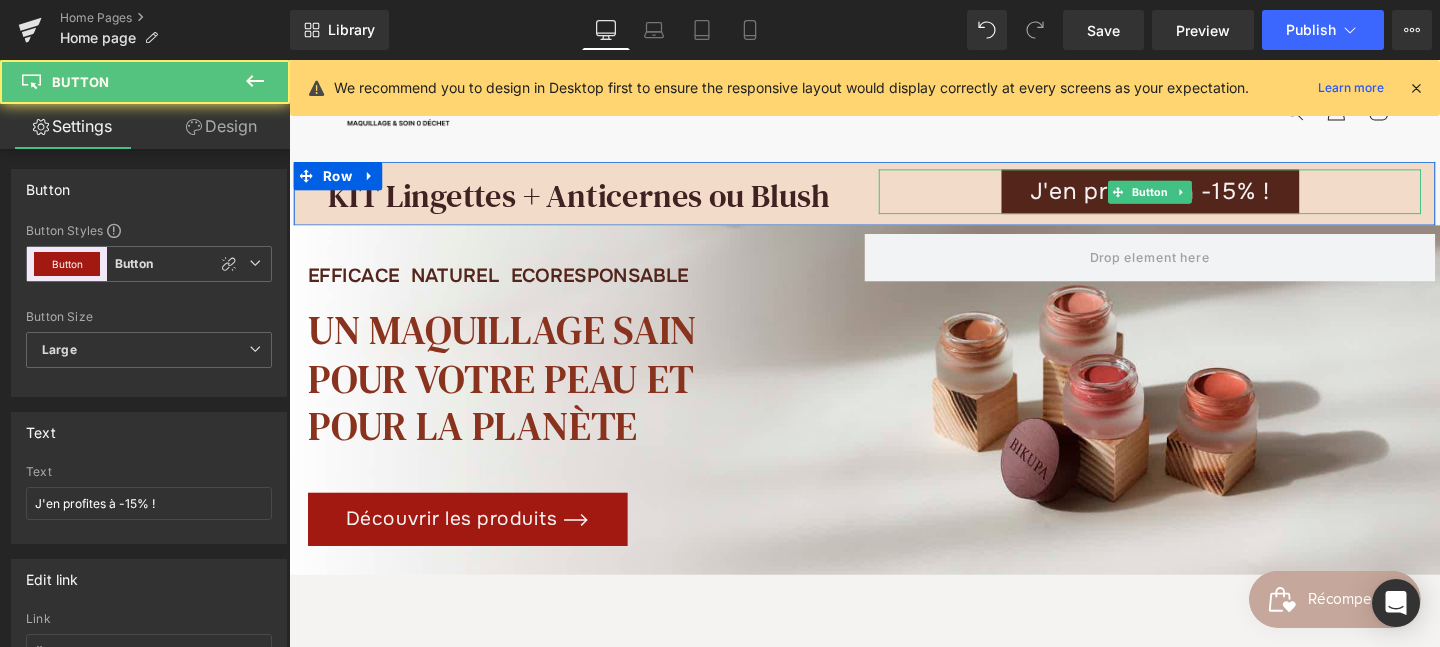 click on "J'en profites à -15% !" at bounding box center (1194, 198) 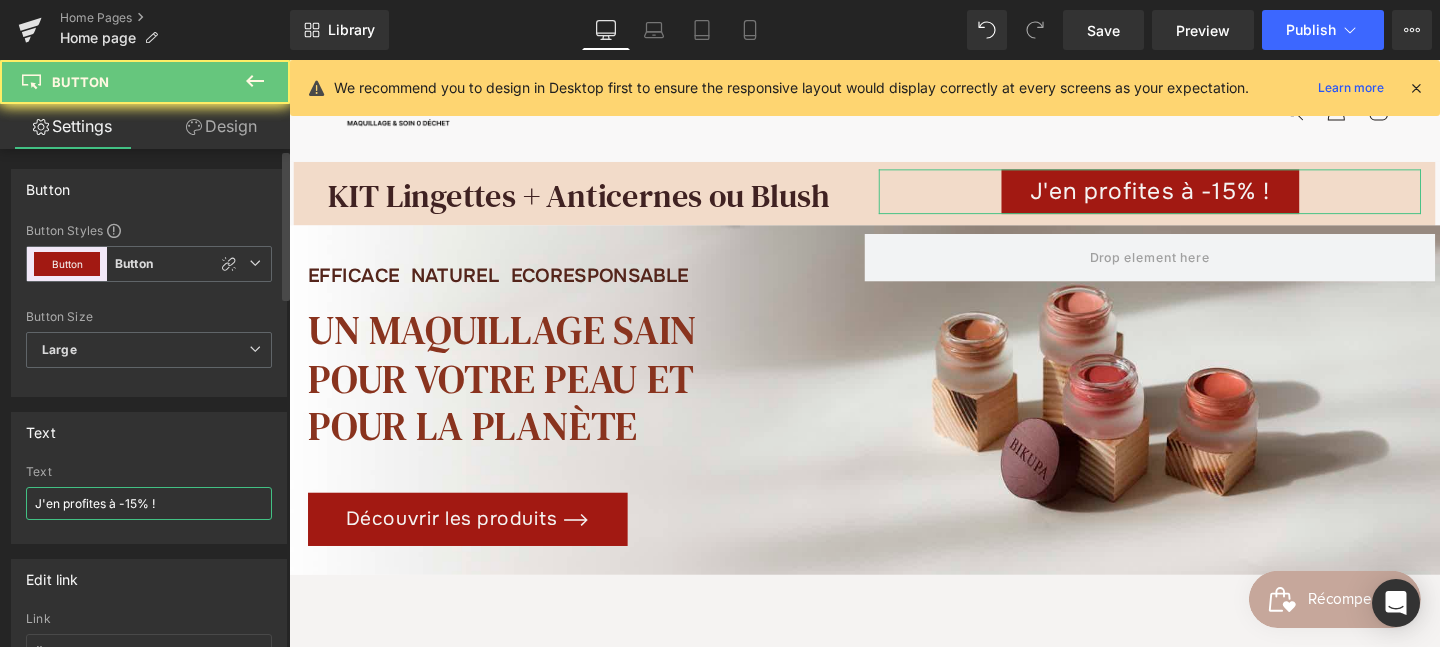 click on "J'en profites à -15% !" at bounding box center (149, 503) 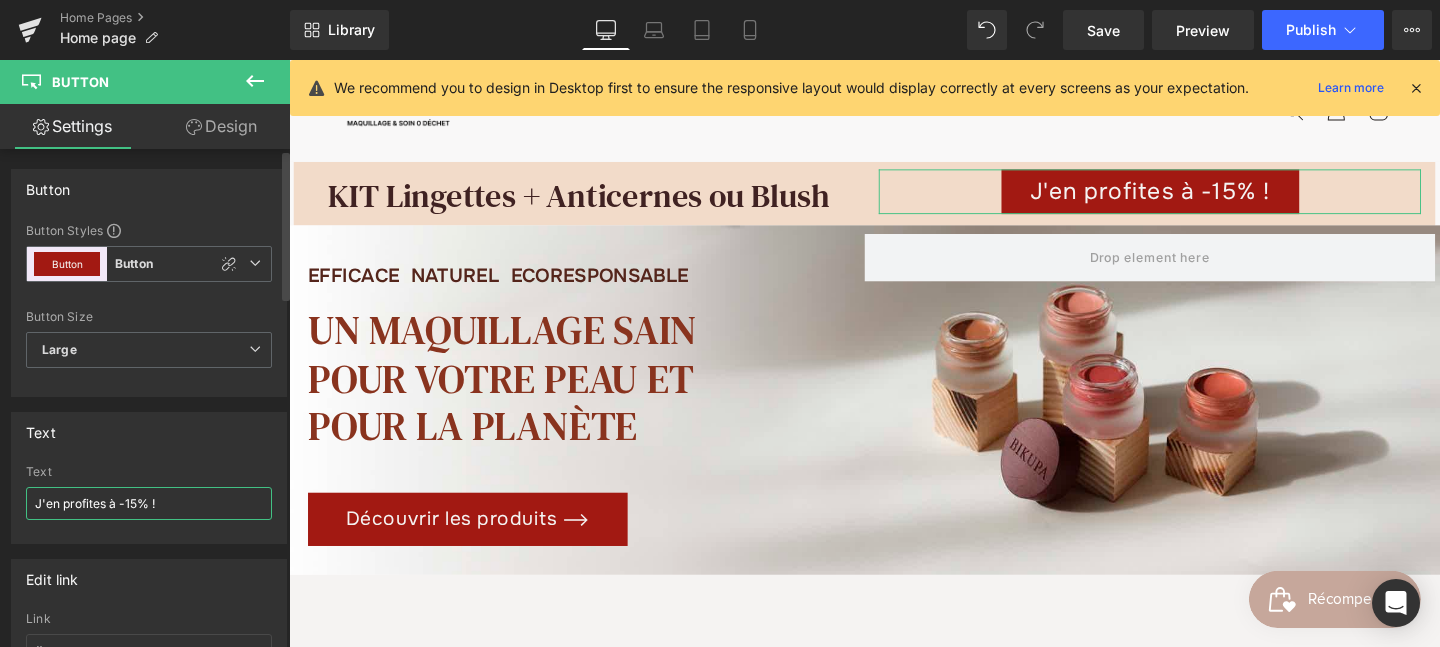 click on "J'en profites à -15% !" at bounding box center [149, 503] 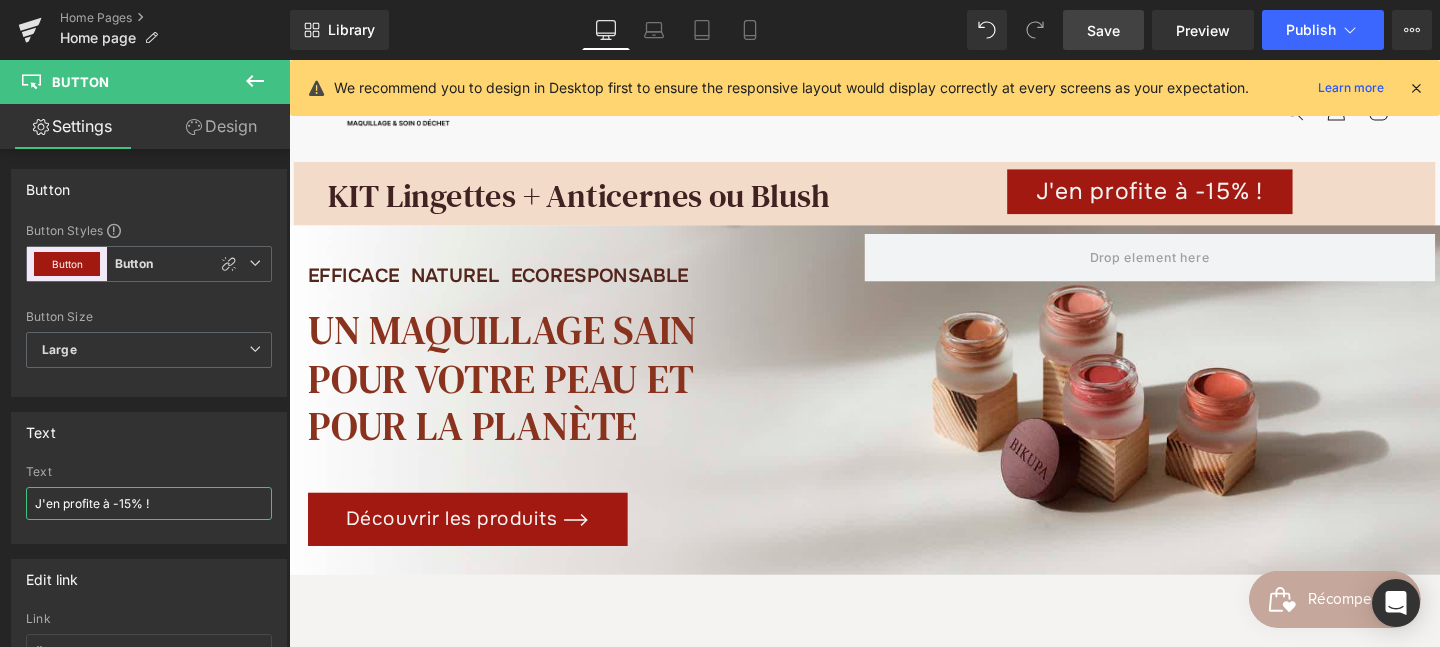 type on "J'en profite à -15% !" 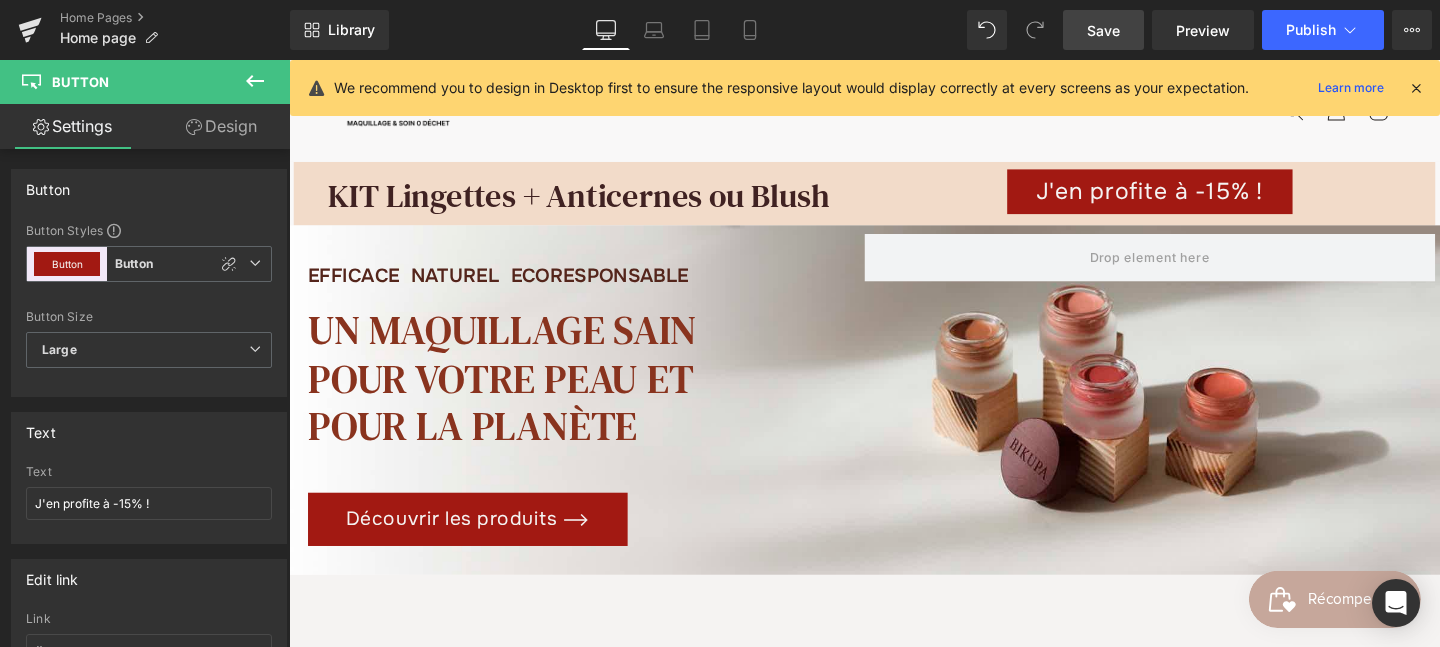 click on "Save" at bounding box center (1103, 30) 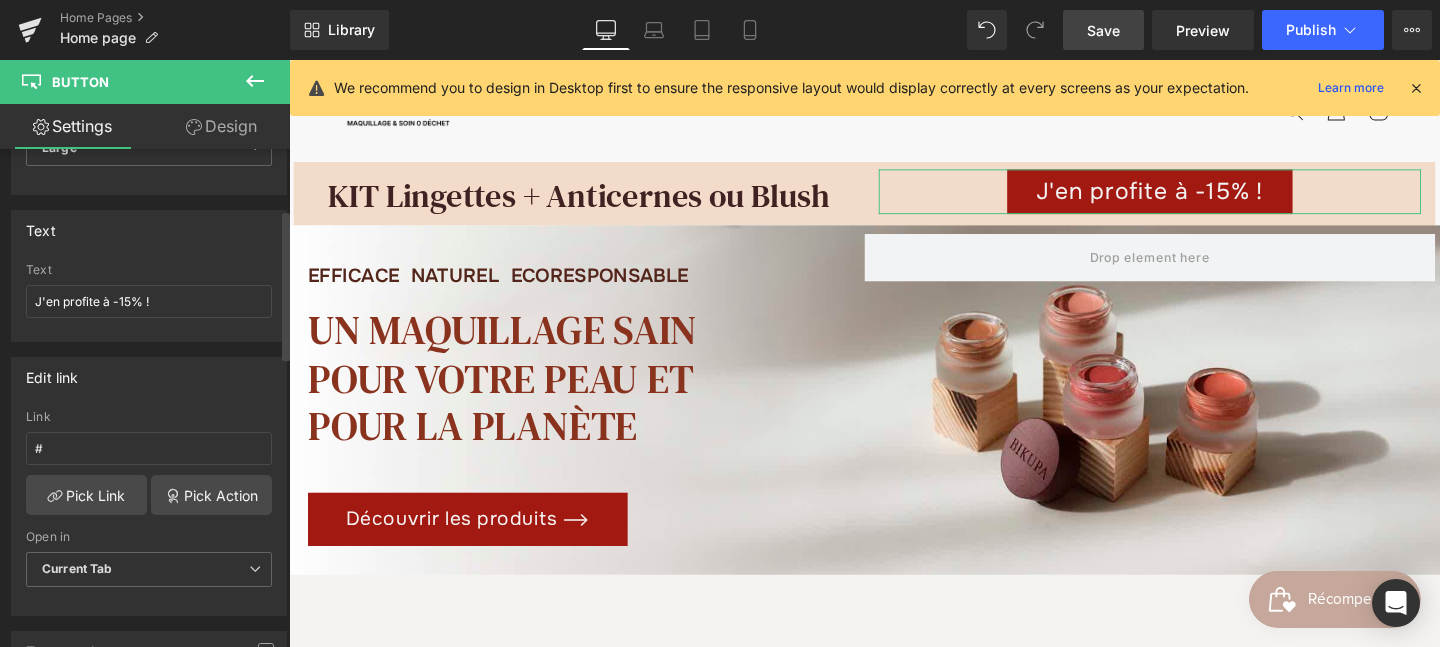 scroll, scrollTop: 204, scrollLeft: 0, axis: vertical 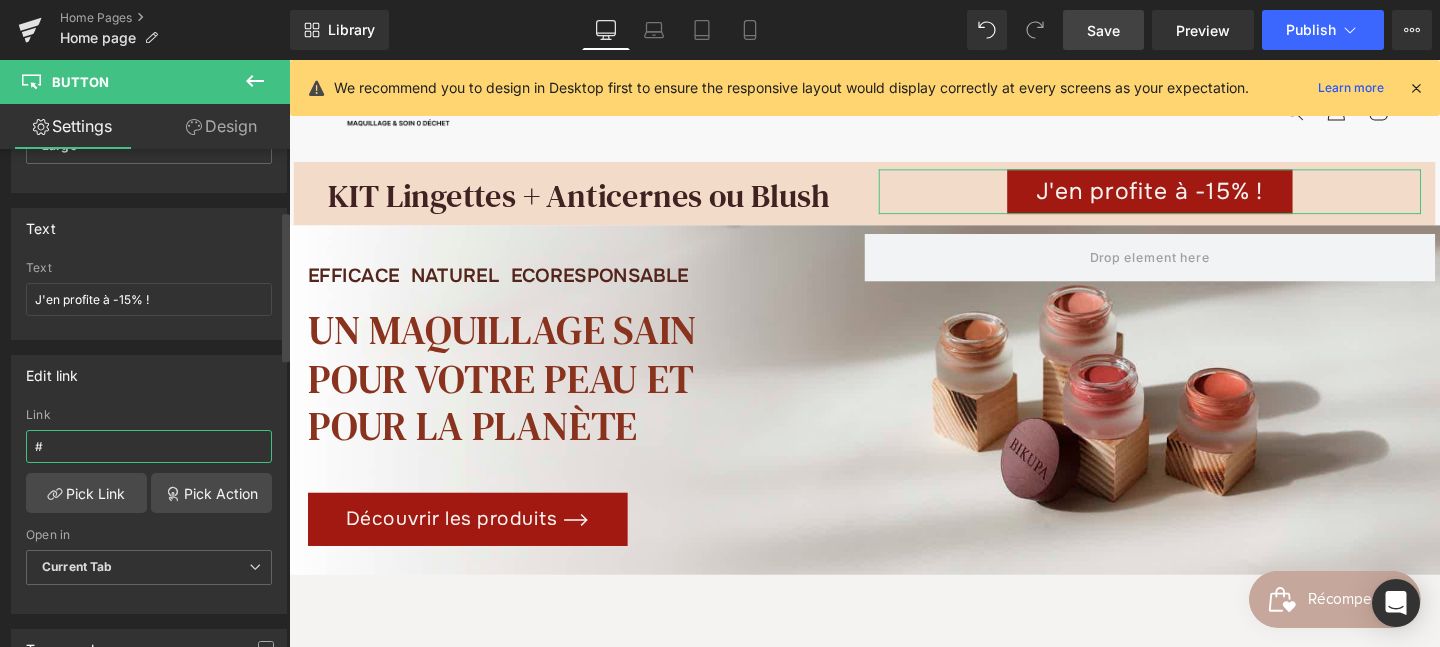 click on "#" at bounding box center [149, 446] 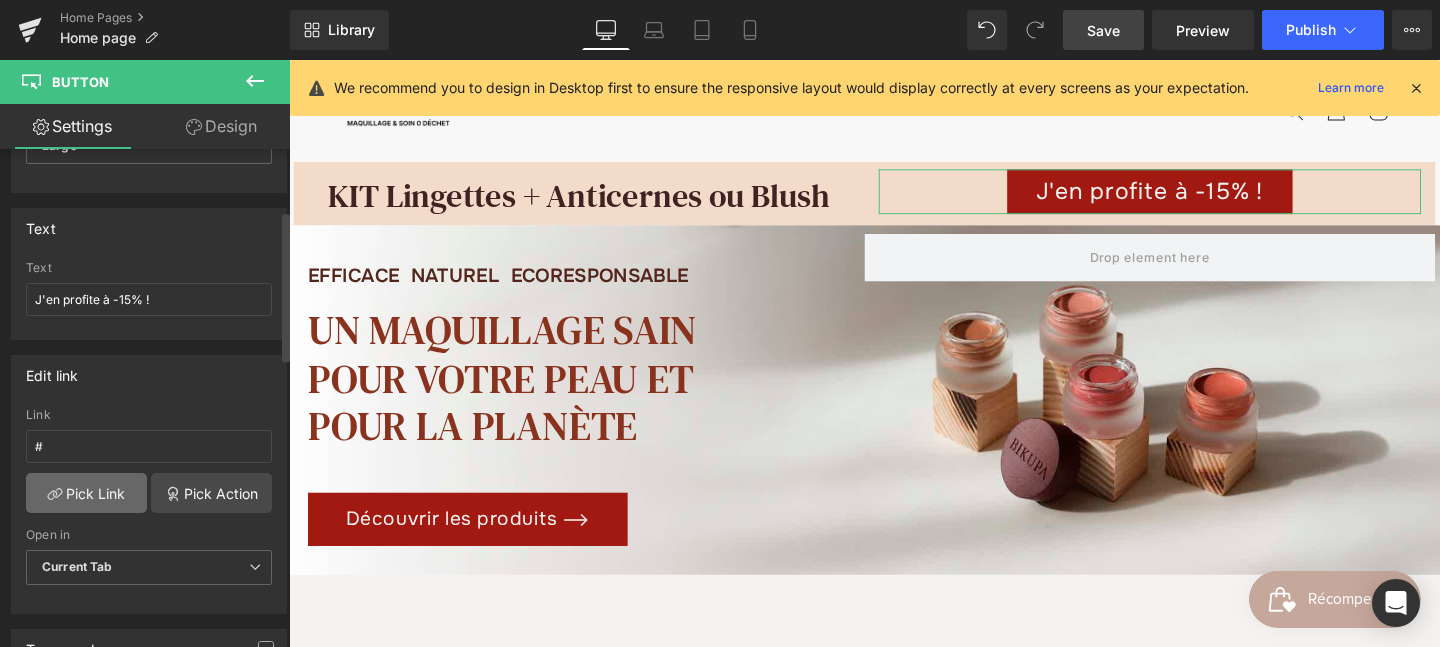 click on "Pick Link" at bounding box center (86, 493) 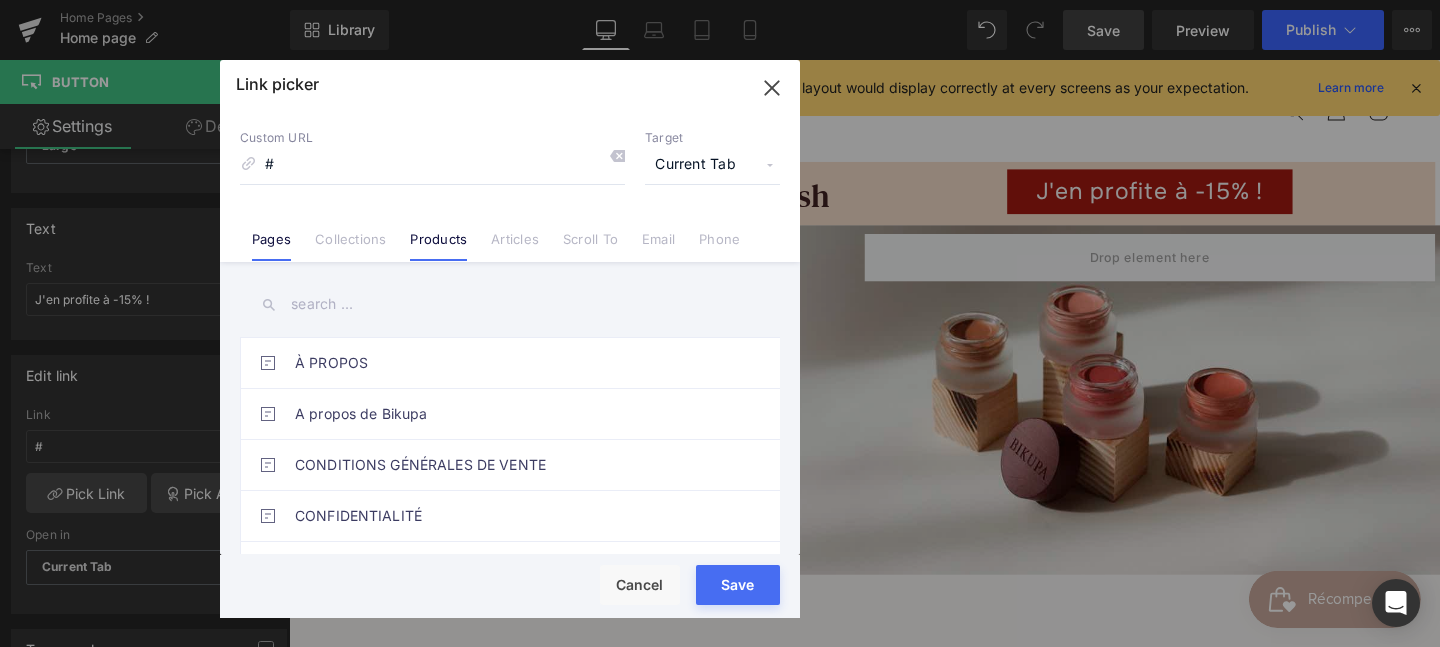 click on "Products" at bounding box center (438, 246) 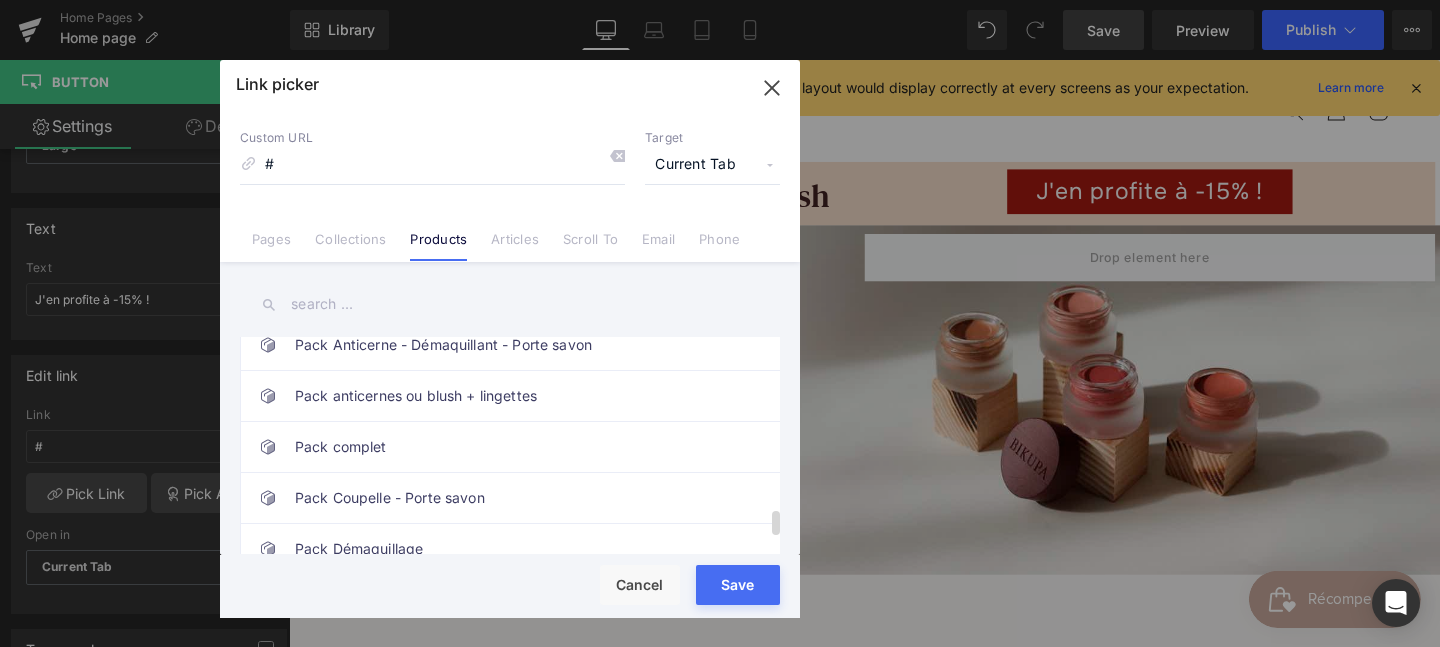 scroll, scrollTop: 1498, scrollLeft: 0, axis: vertical 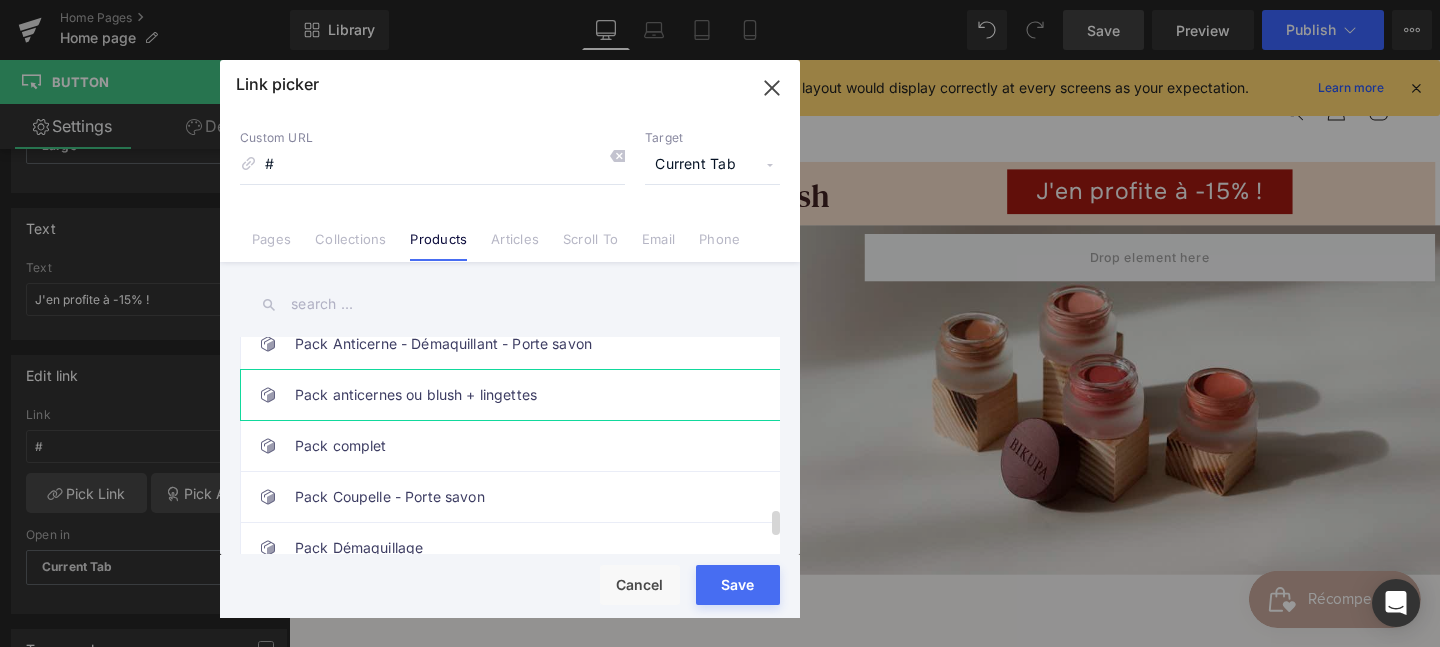 click on "Pack anticernes ou blush + lingettes" at bounding box center (515, 395) 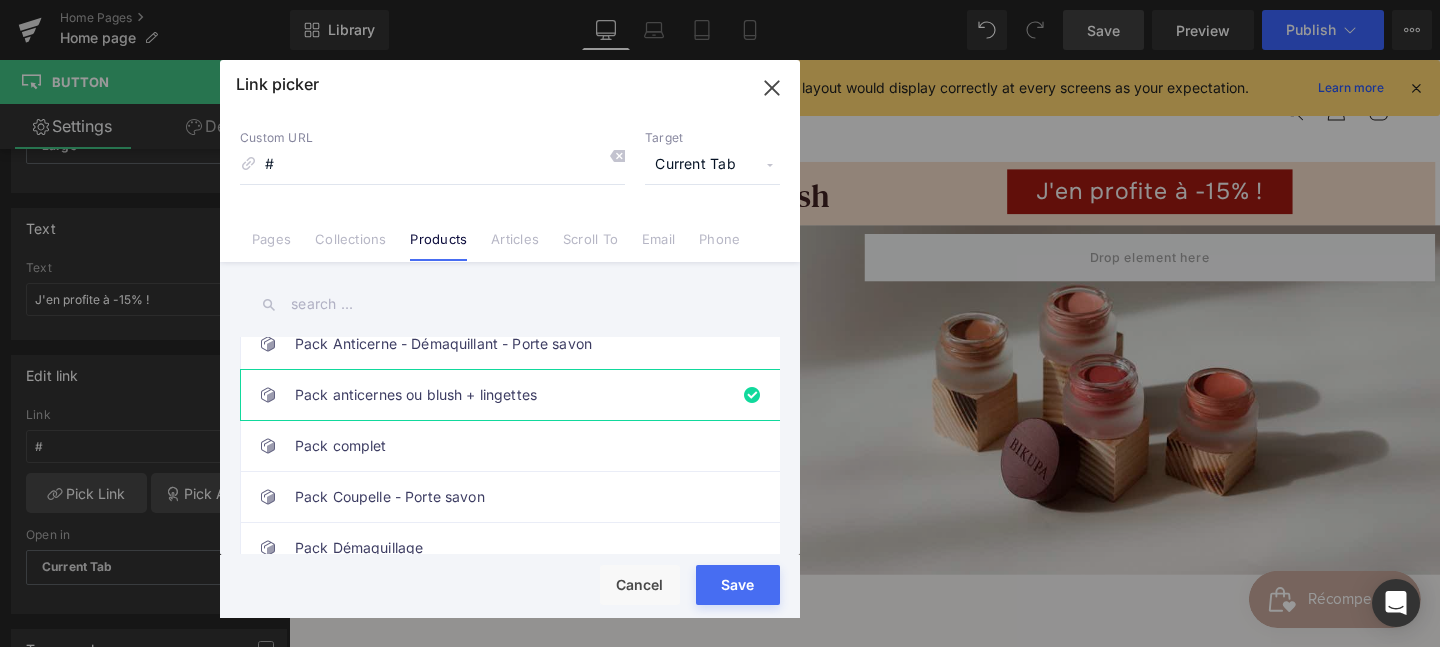 drag, startPoint x: 726, startPoint y: 585, endPoint x: 460, endPoint y: 552, distance: 268.03918 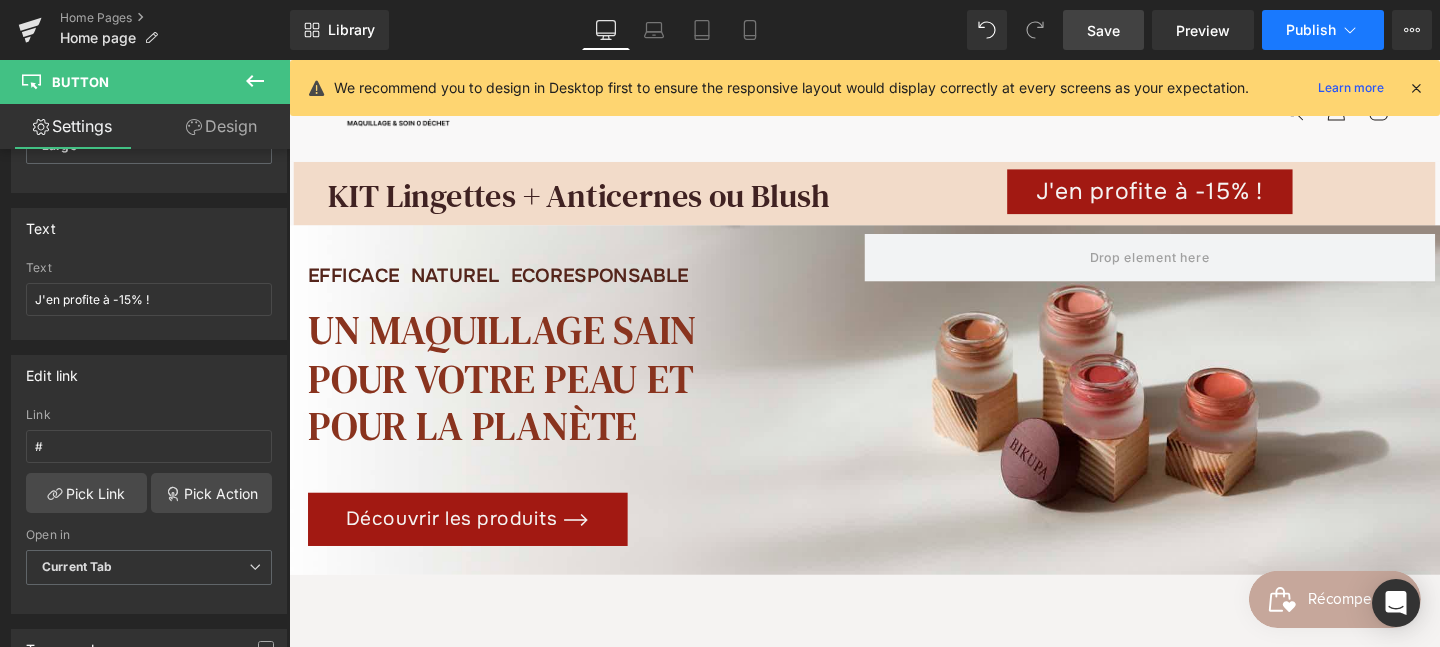 click on "Publish" at bounding box center [1323, 30] 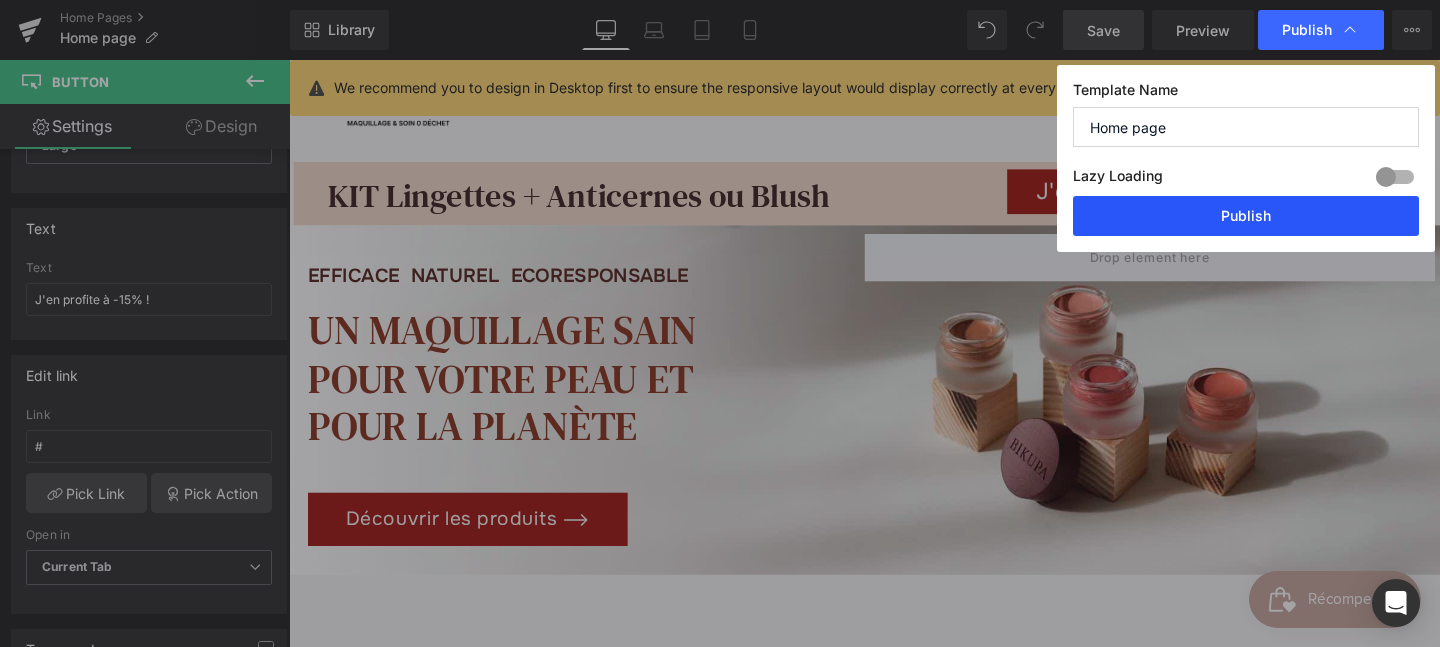 click on "Publish" at bounding box center [1246, 216] 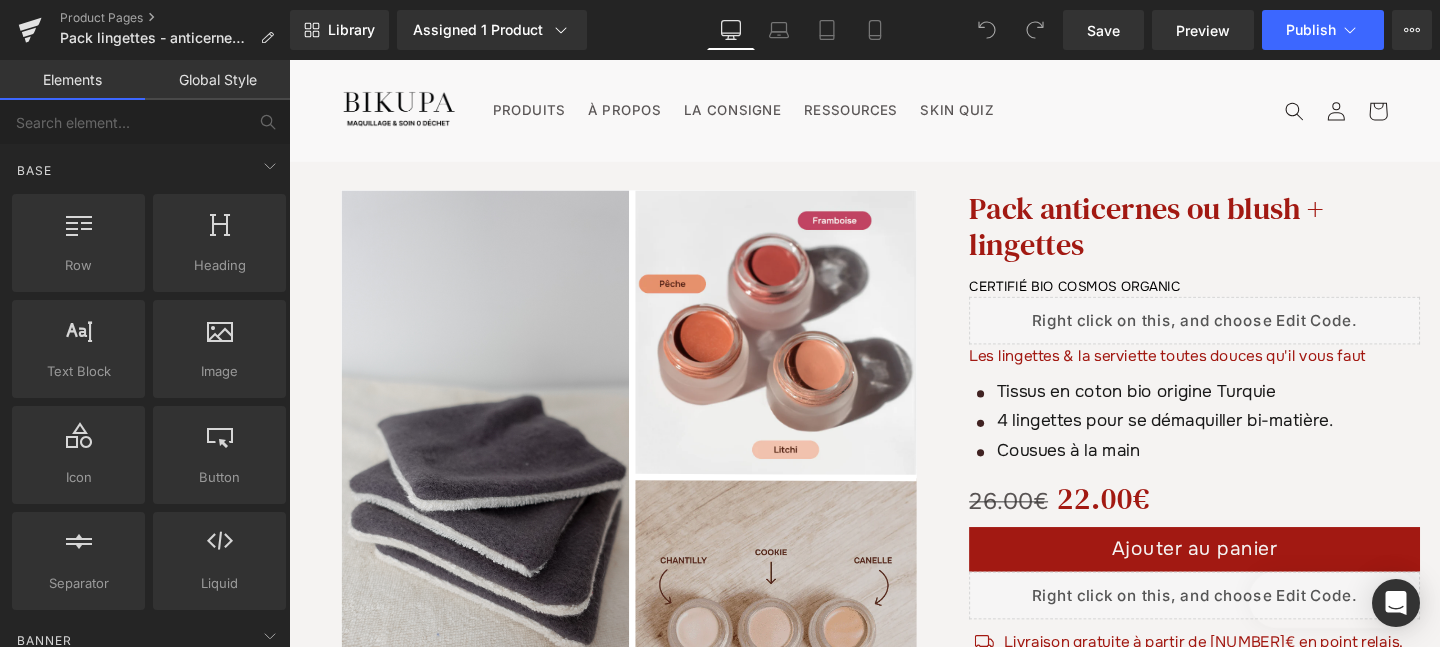 scroll, scrollTop: 0, scrollLeft: 0, axis: both 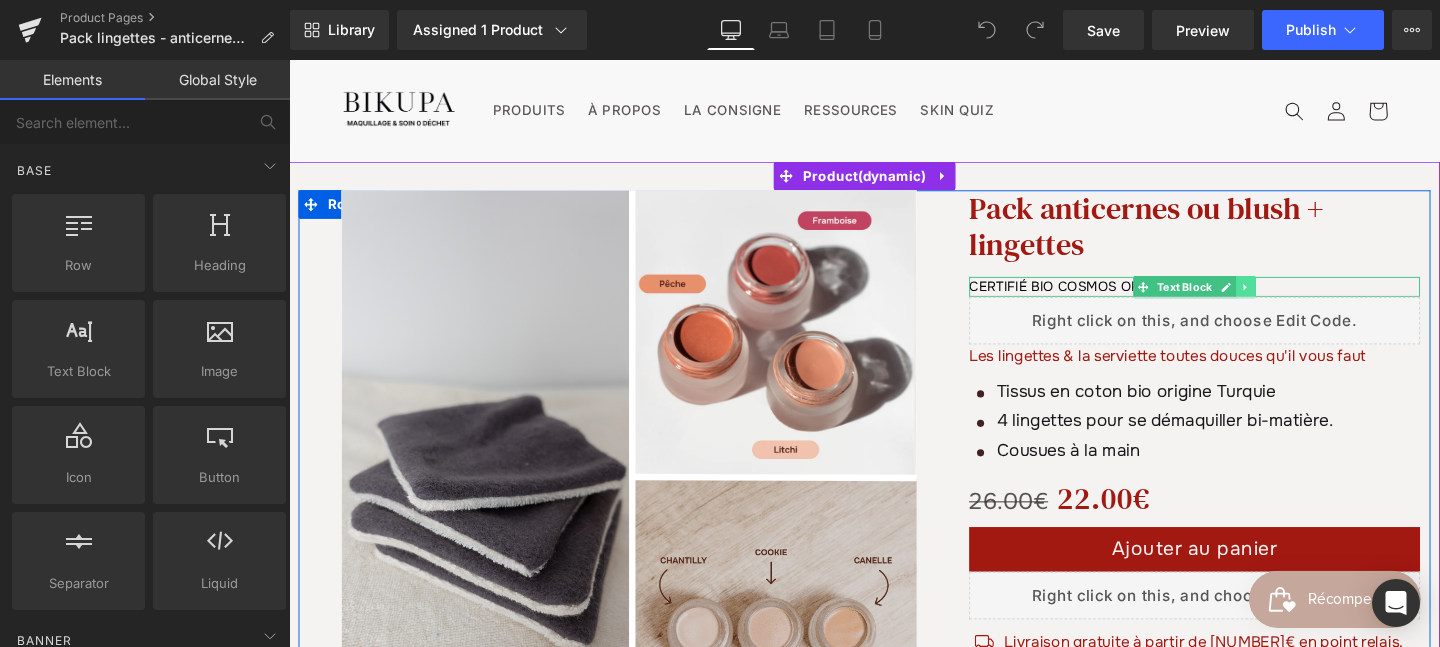 click 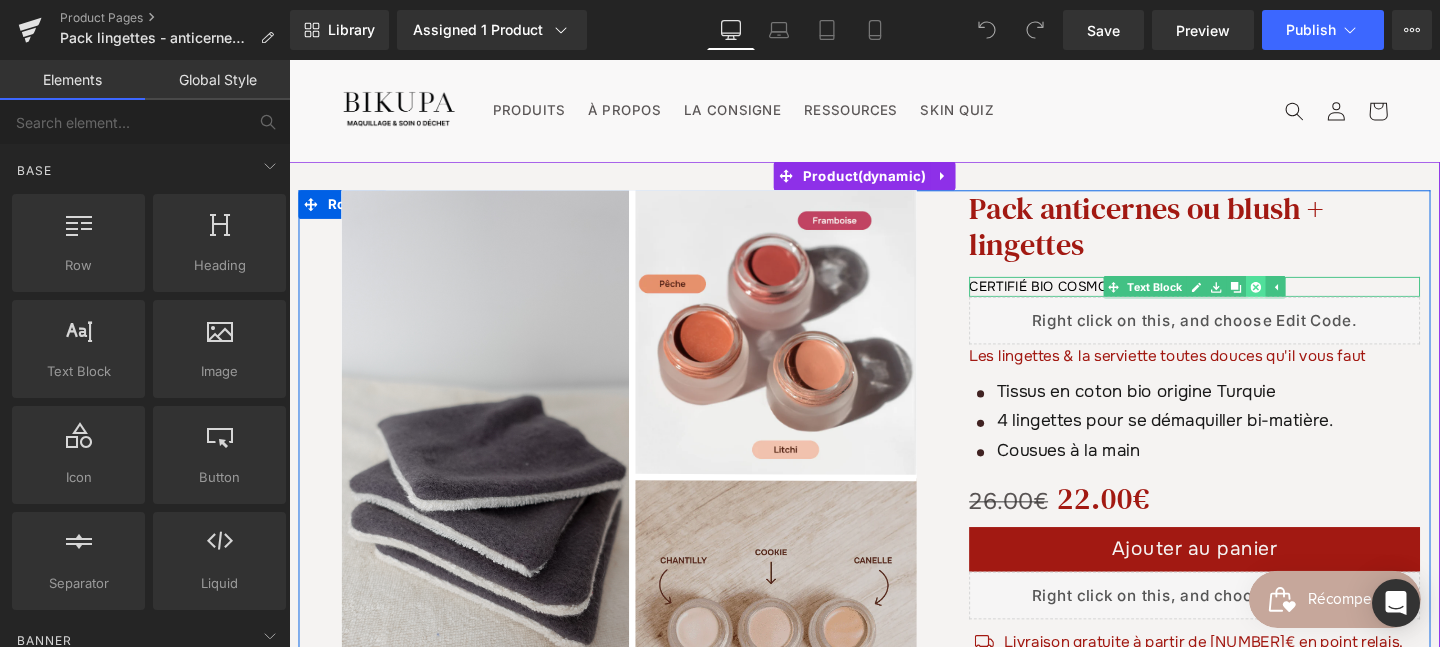 click 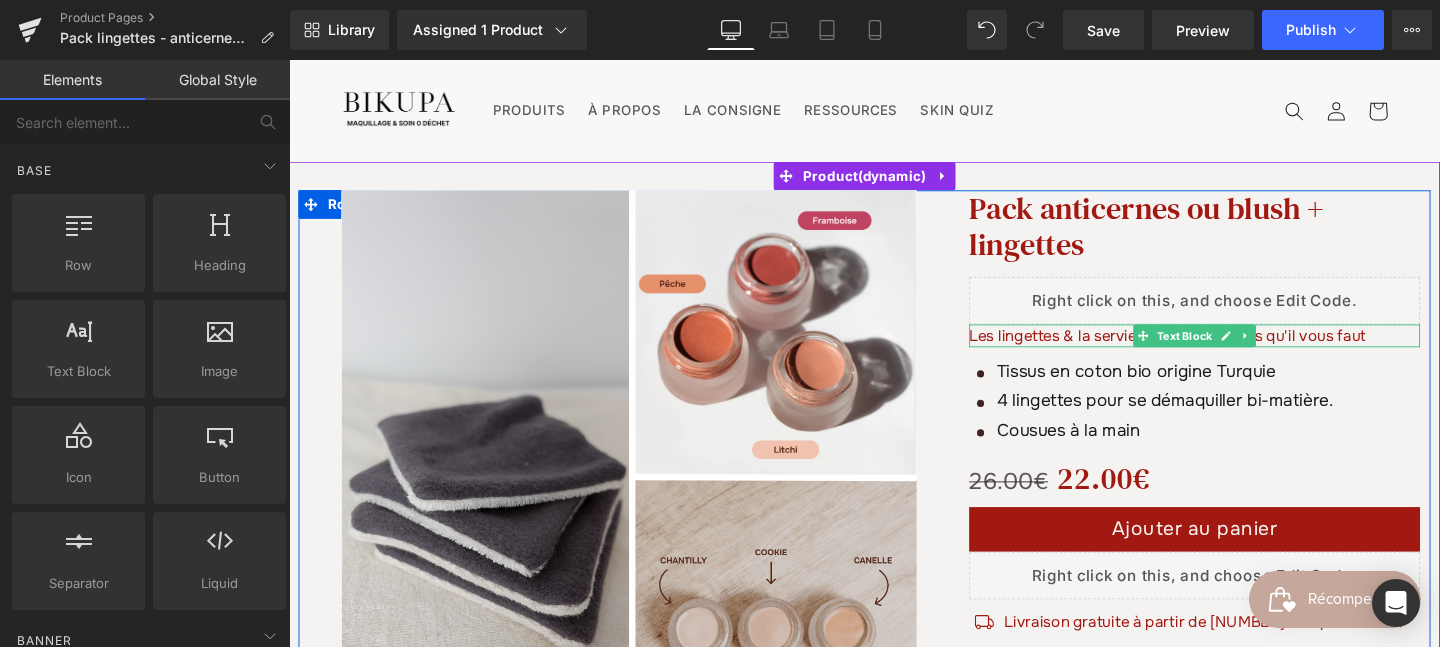 click on "Les lingettes & la serviette toutes douces qu'il vous faut" at bounding box center [1241, 350] 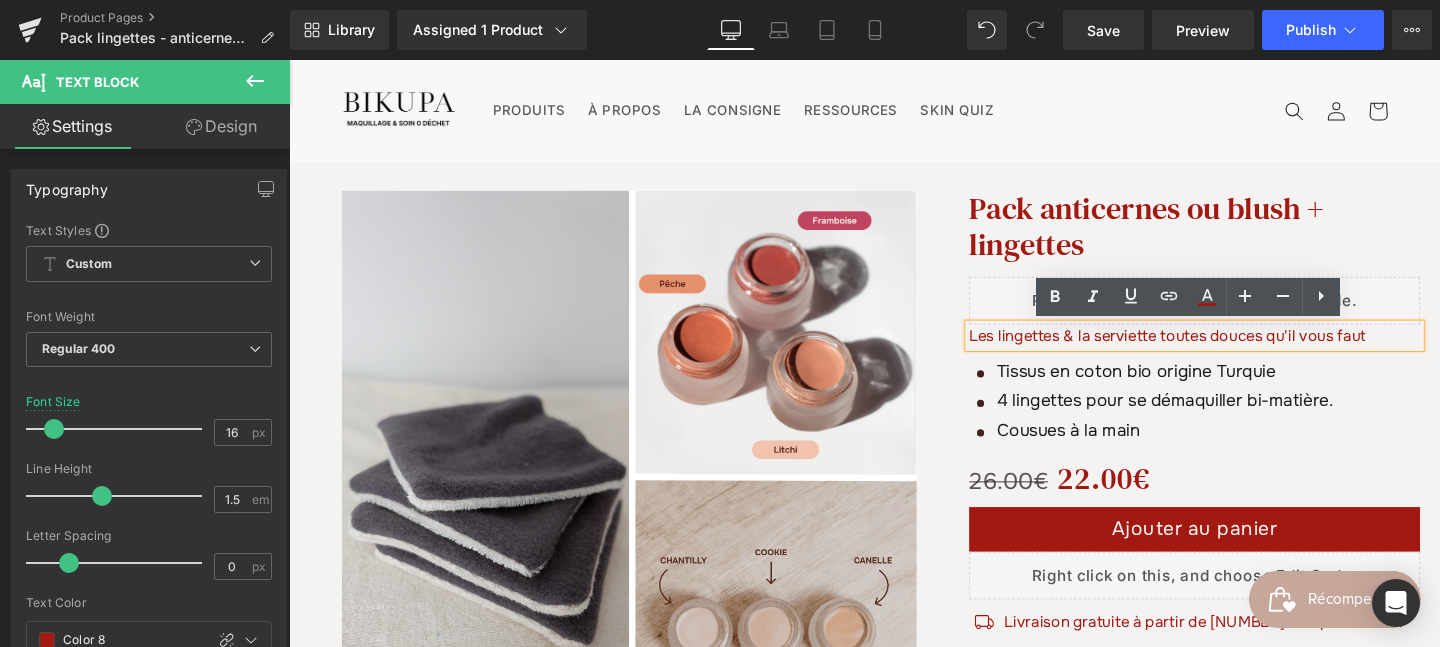 click on "Les lingettes & la serviette toutes douces qu'il vous faut" at bounding box center (1241, 350) 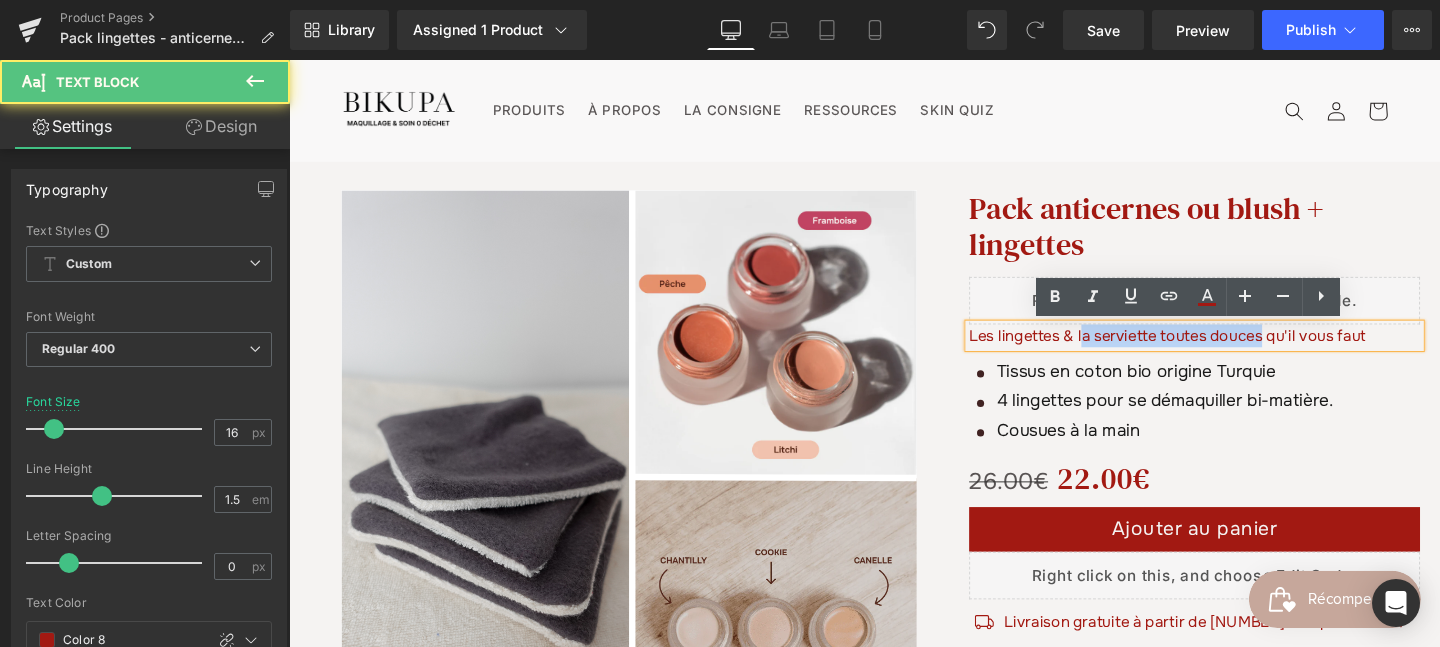 drag, startPoint x: 1315, startPoint y: 347, endPoint x: 1122, endPoint y: 344, distance: 193.02332 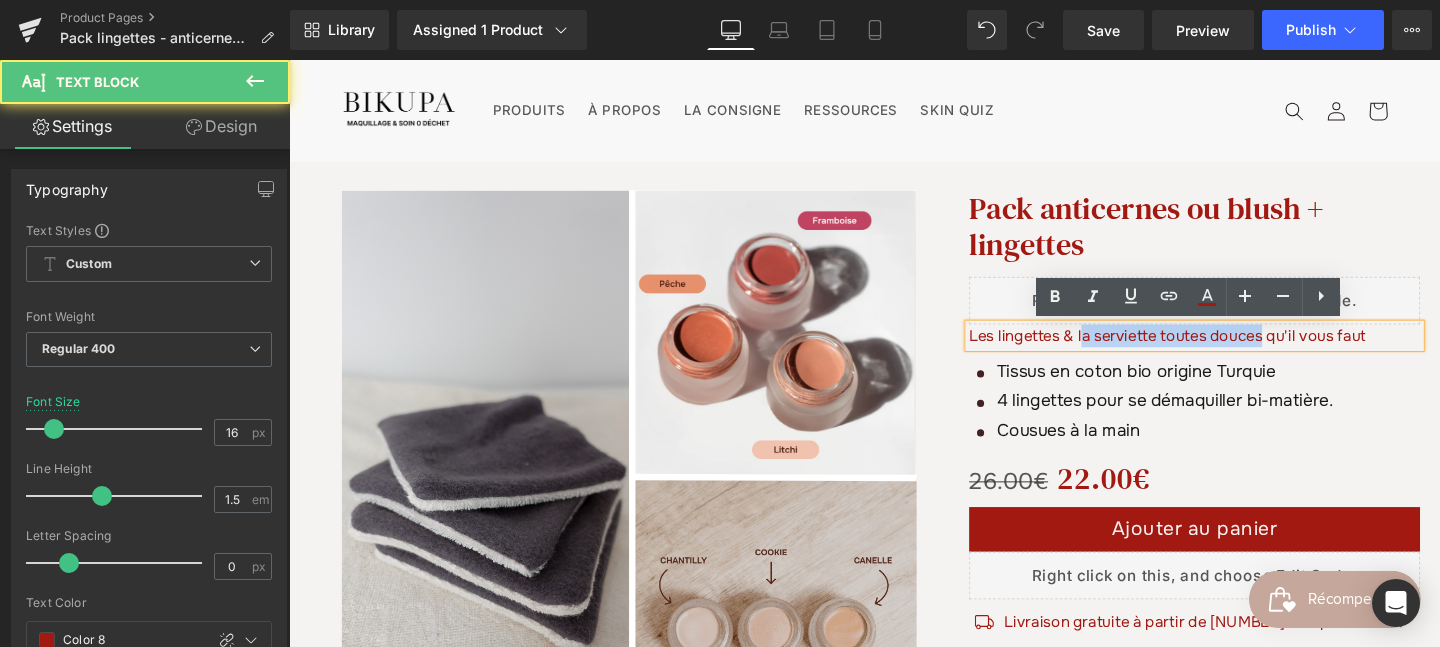 click on "Les lingettes & la serviette toutes douces qu'il vous faut" at bounding box center (1241, 350) 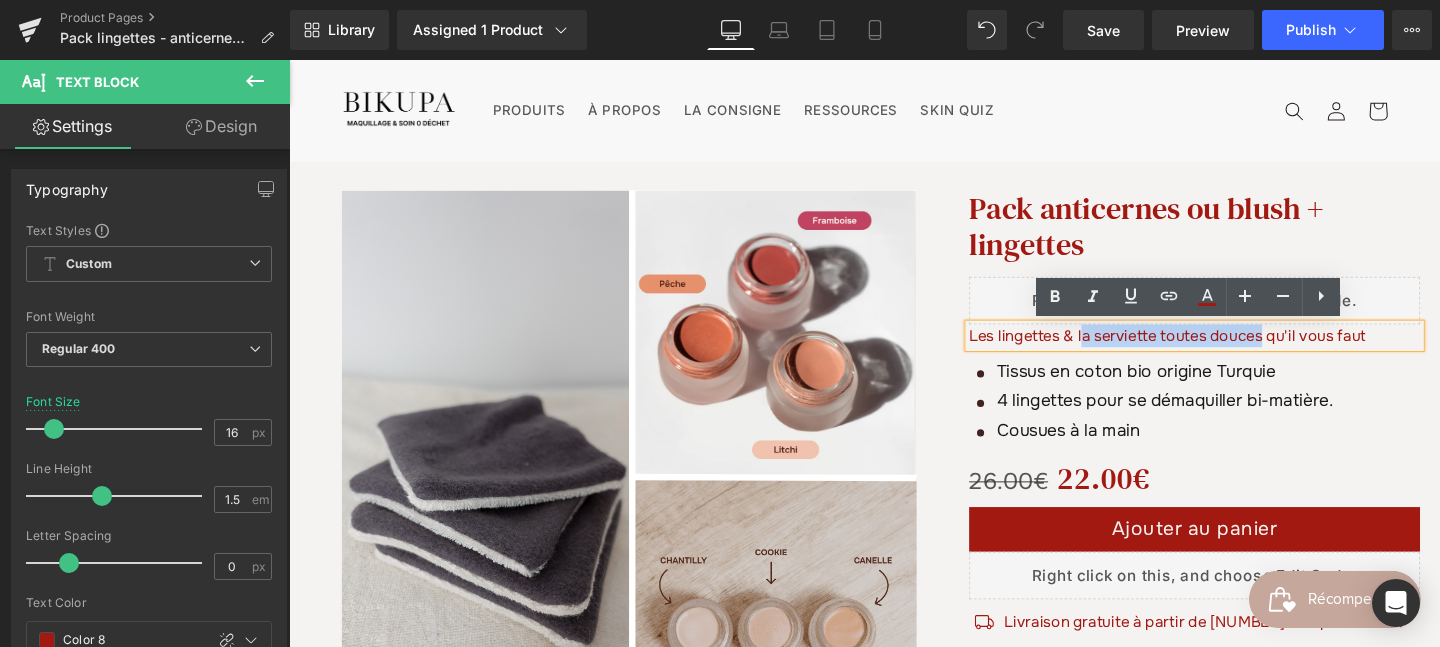 type 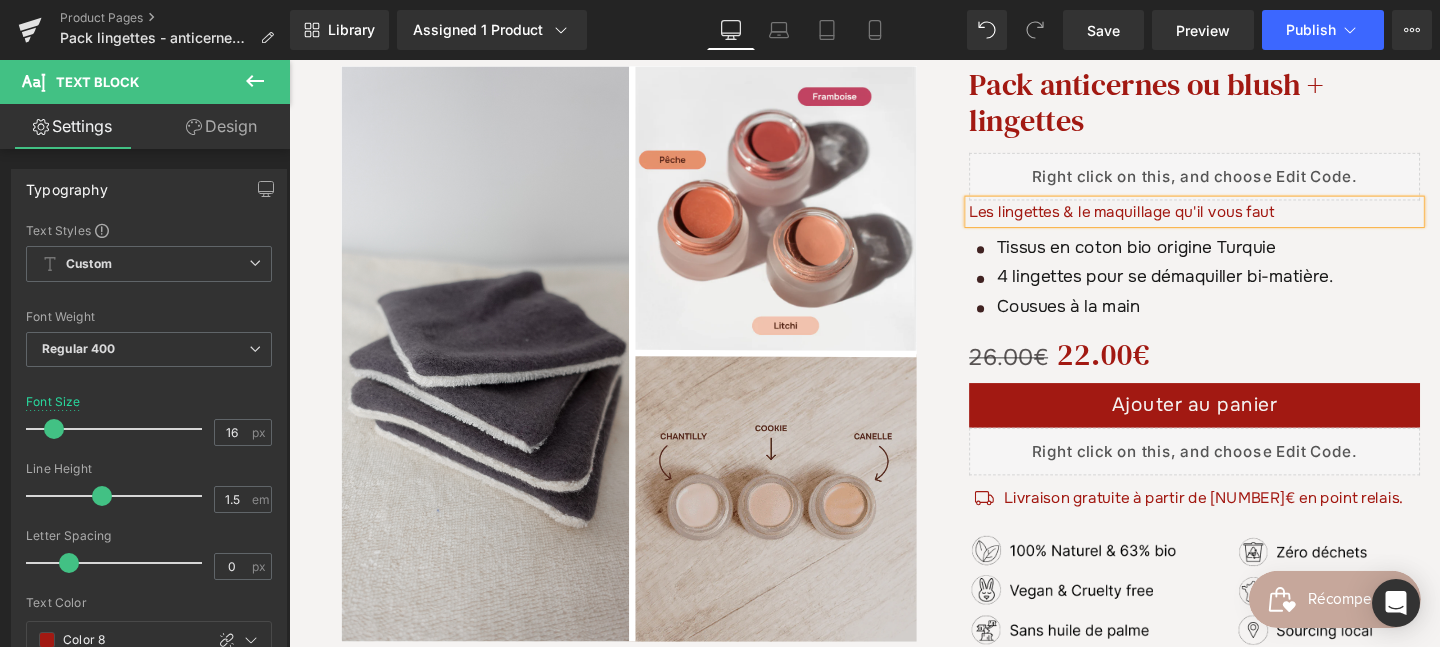 scroll, scrollTop: 116, scrollLeft: 0, axis: vertical 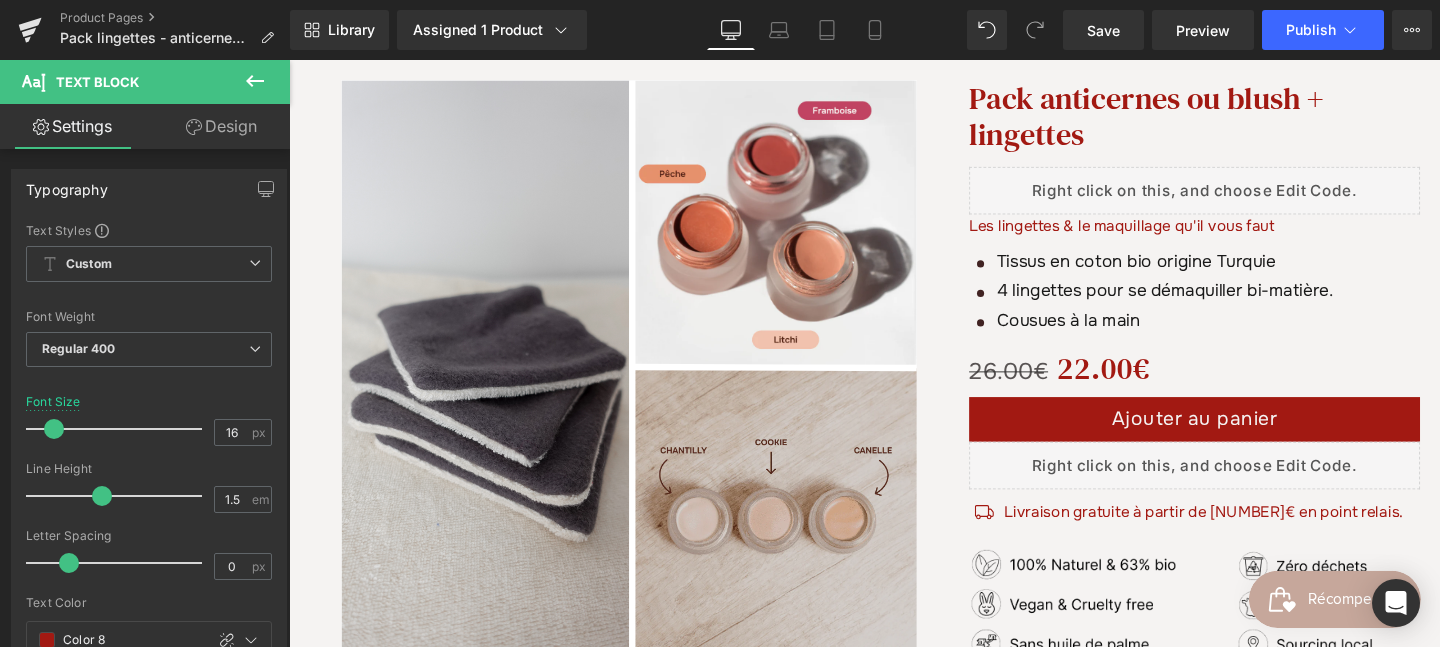 click 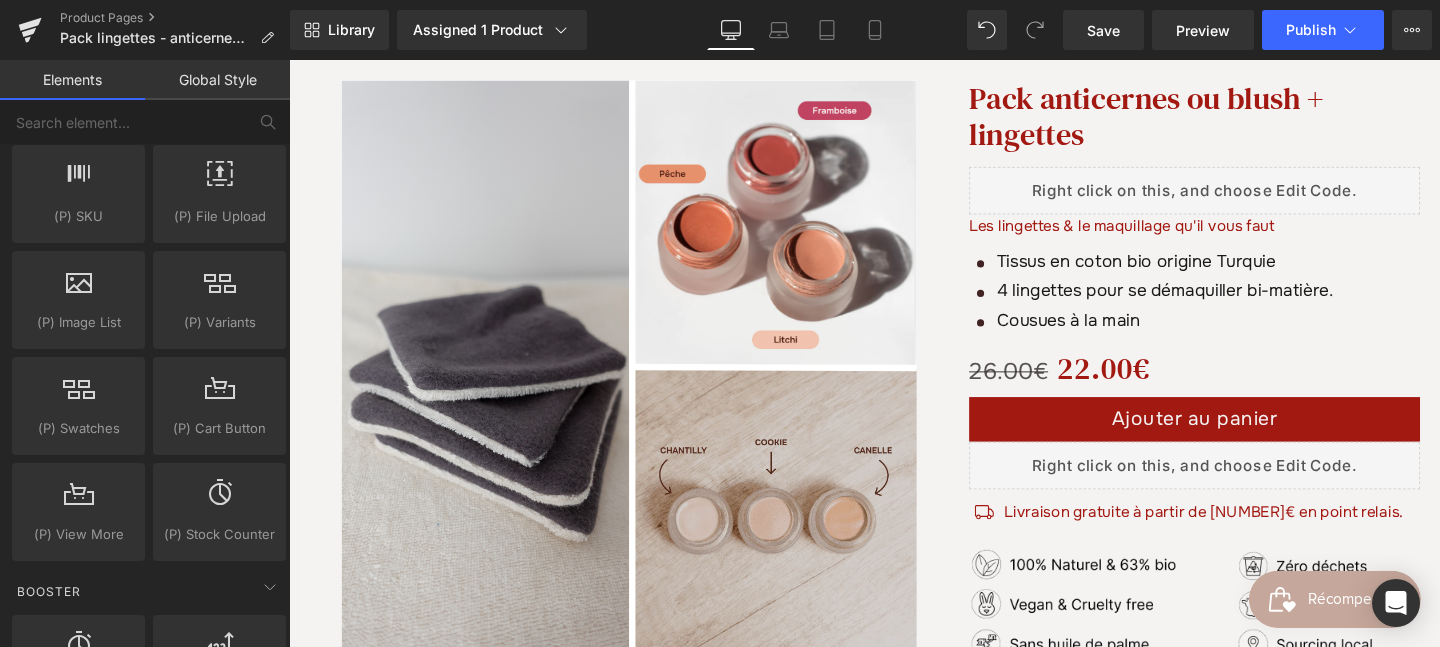 scroll, scrollTop: 2308, scrollLeft: 0, axis: vertical 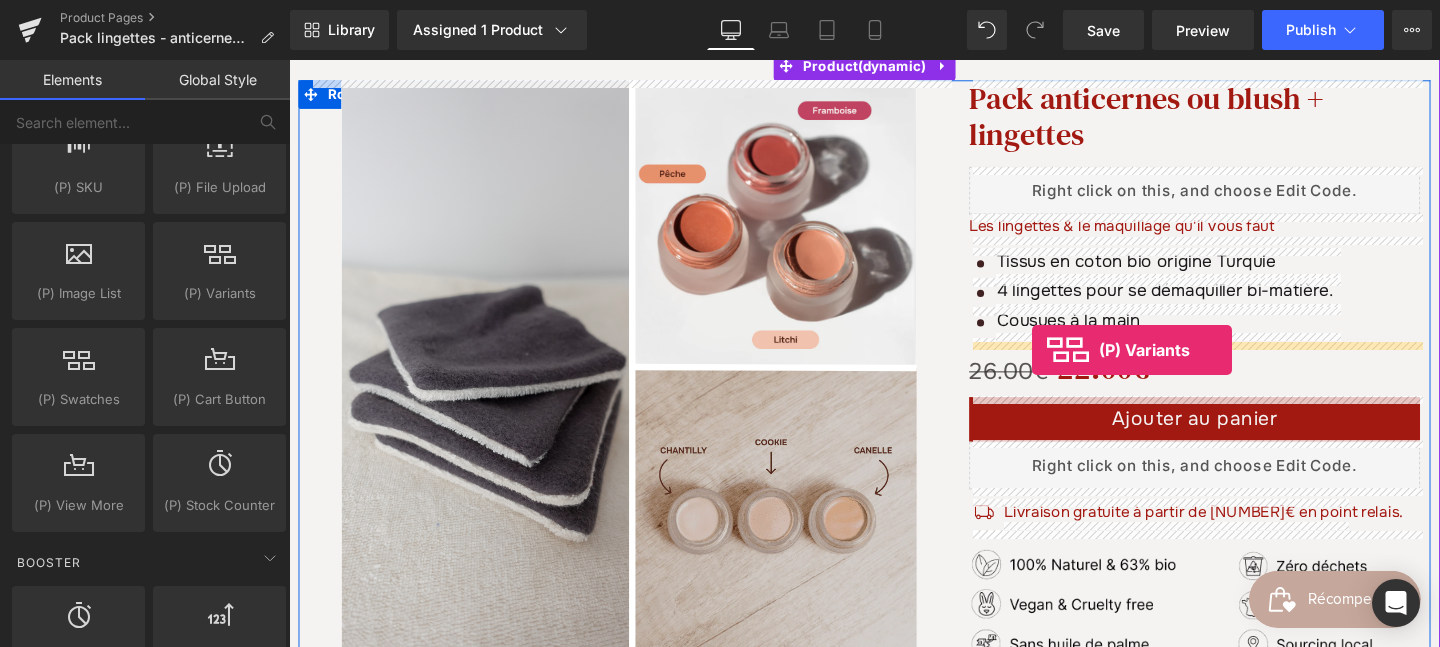drag, startPoint x: 503, startPoint y: 341, endPoint x: 1070, endPoint y: 364, distance: 567.4663 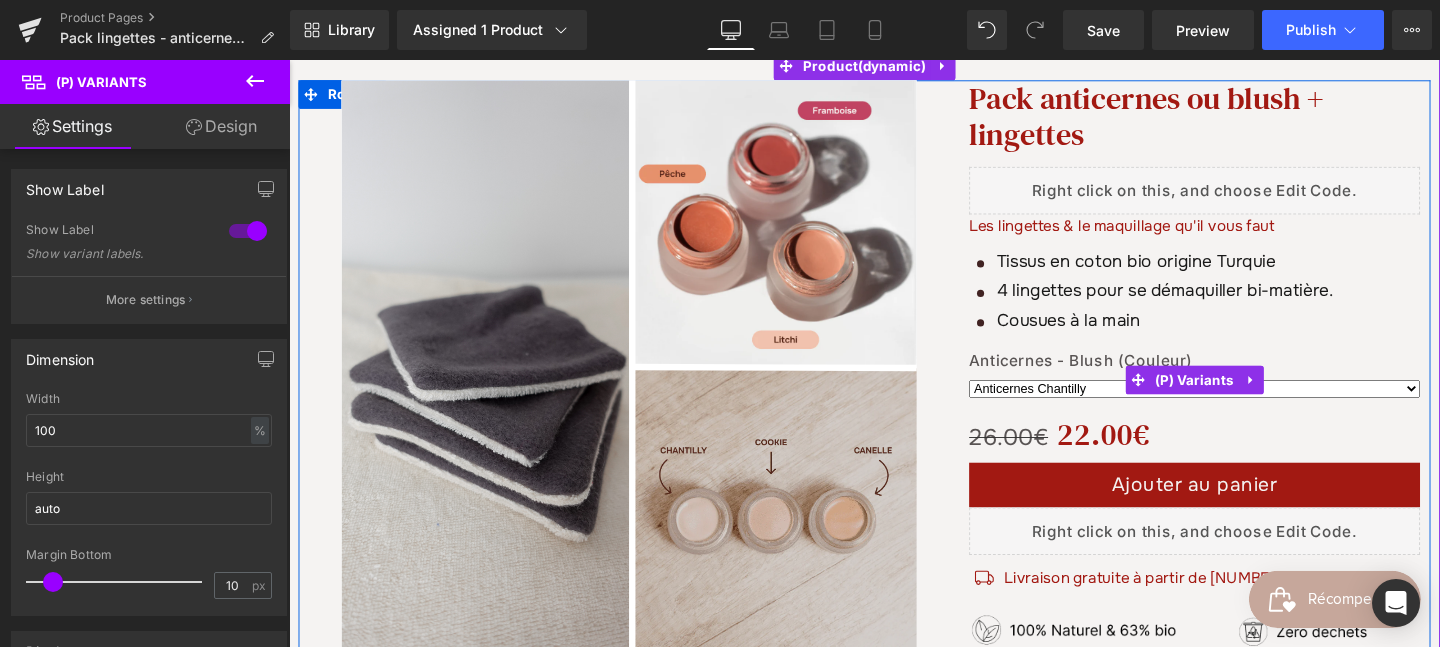 click on "Anticernes Chantilly
Anticernes Cookie
Anticernes Cannelle
Blush Litchi
Blush Framboise
Blush Pêche" at bounding box center (1241, 405) 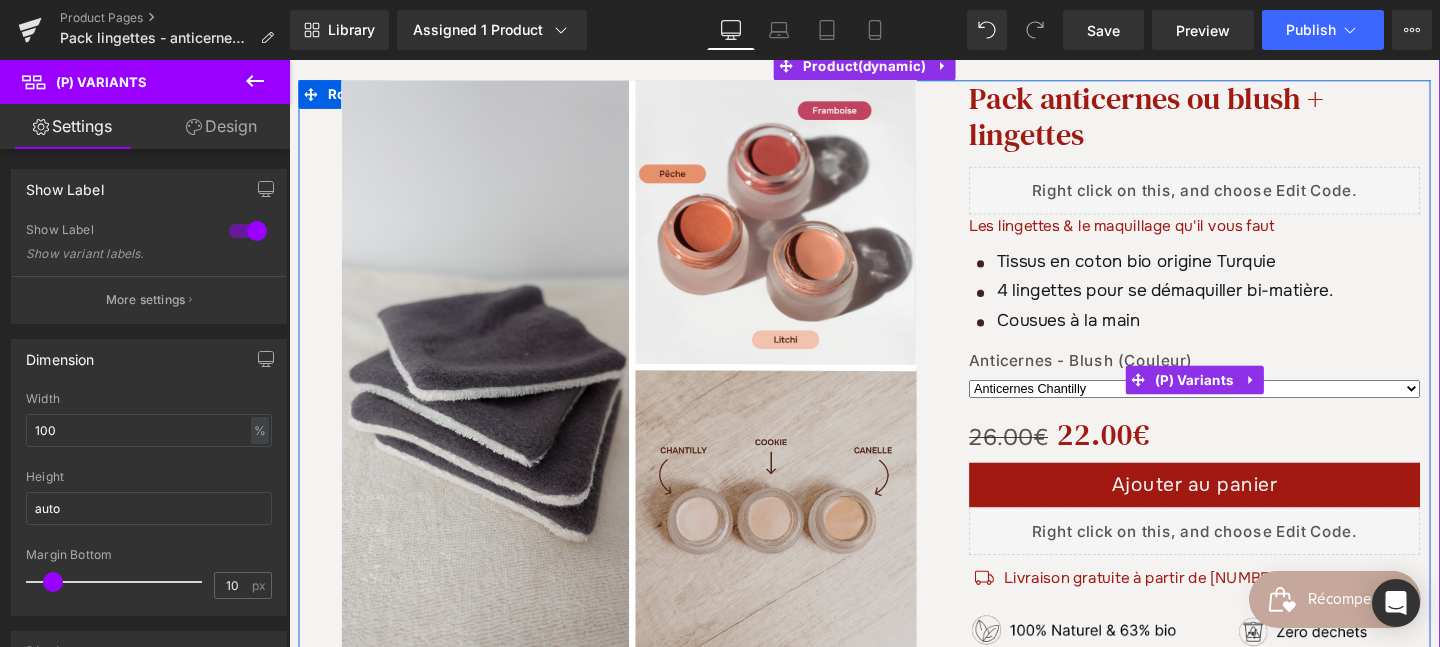 select on "Blush Litchi" 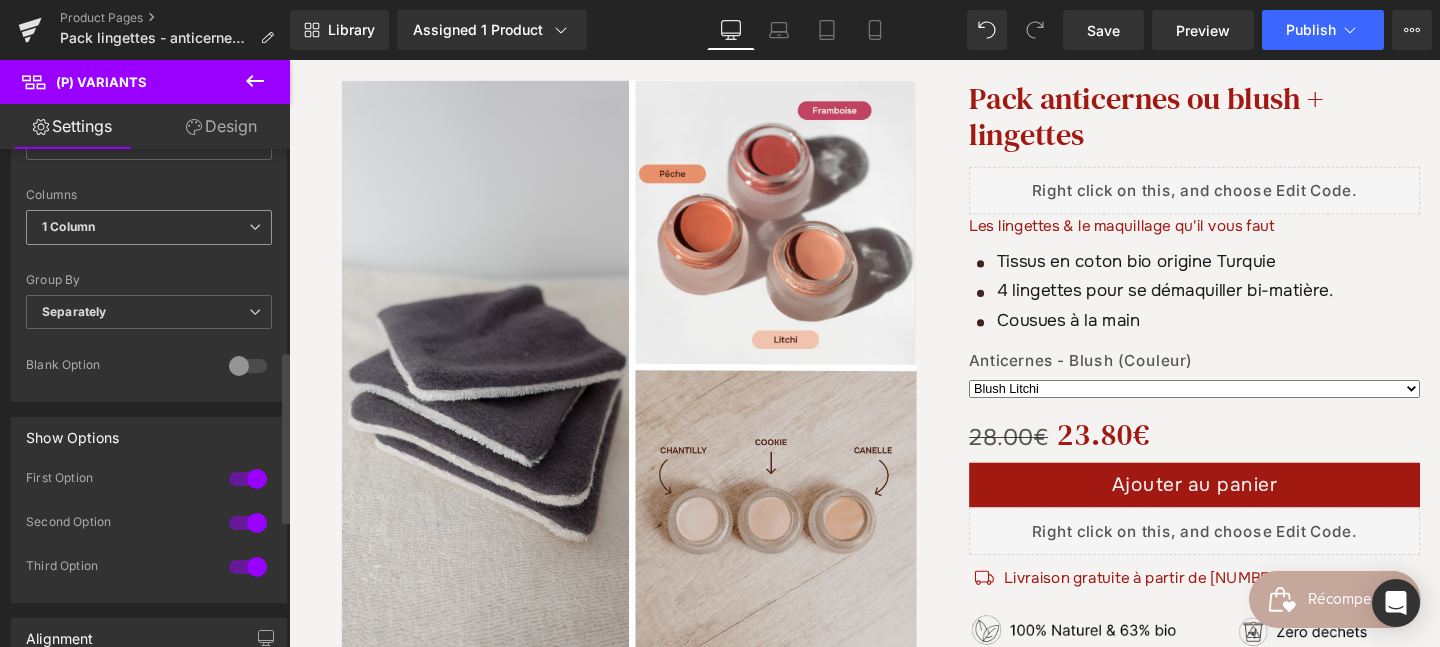 scroll, scrollTop: 588, scrollLeft: 0, axis: vertical 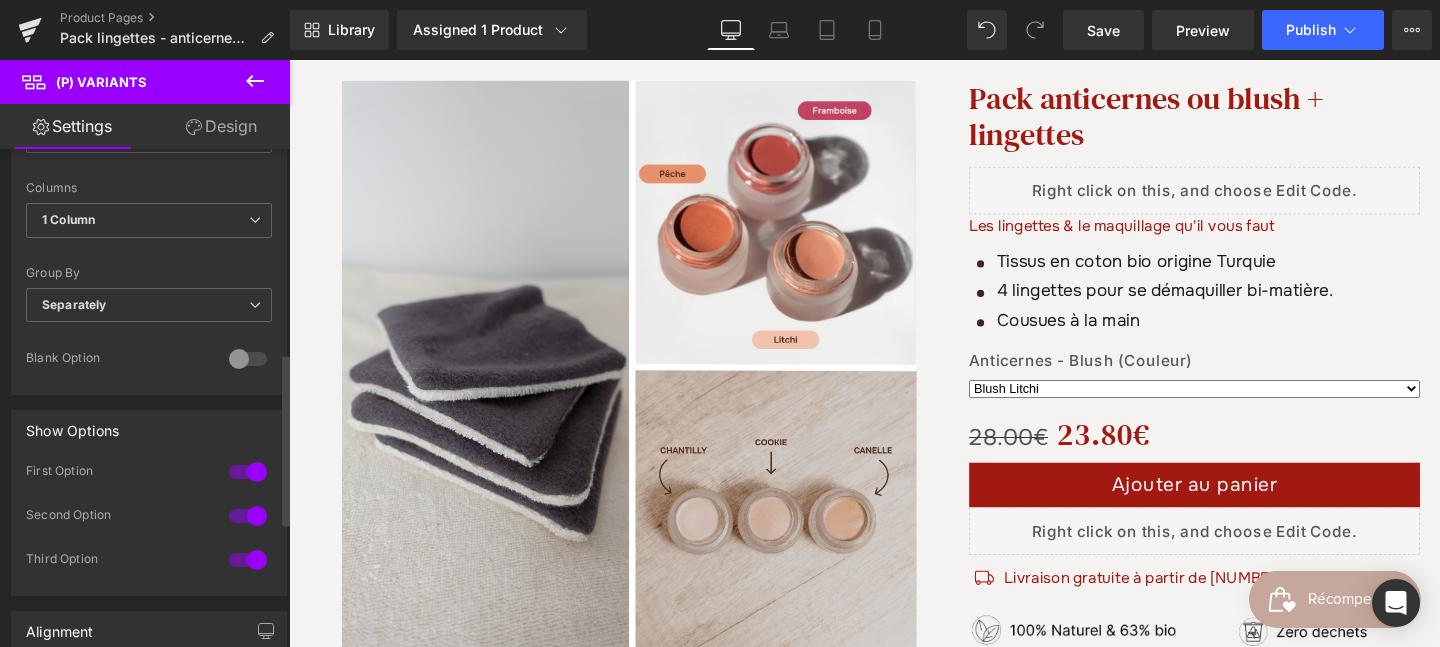 click at bounding box center [248, 472] 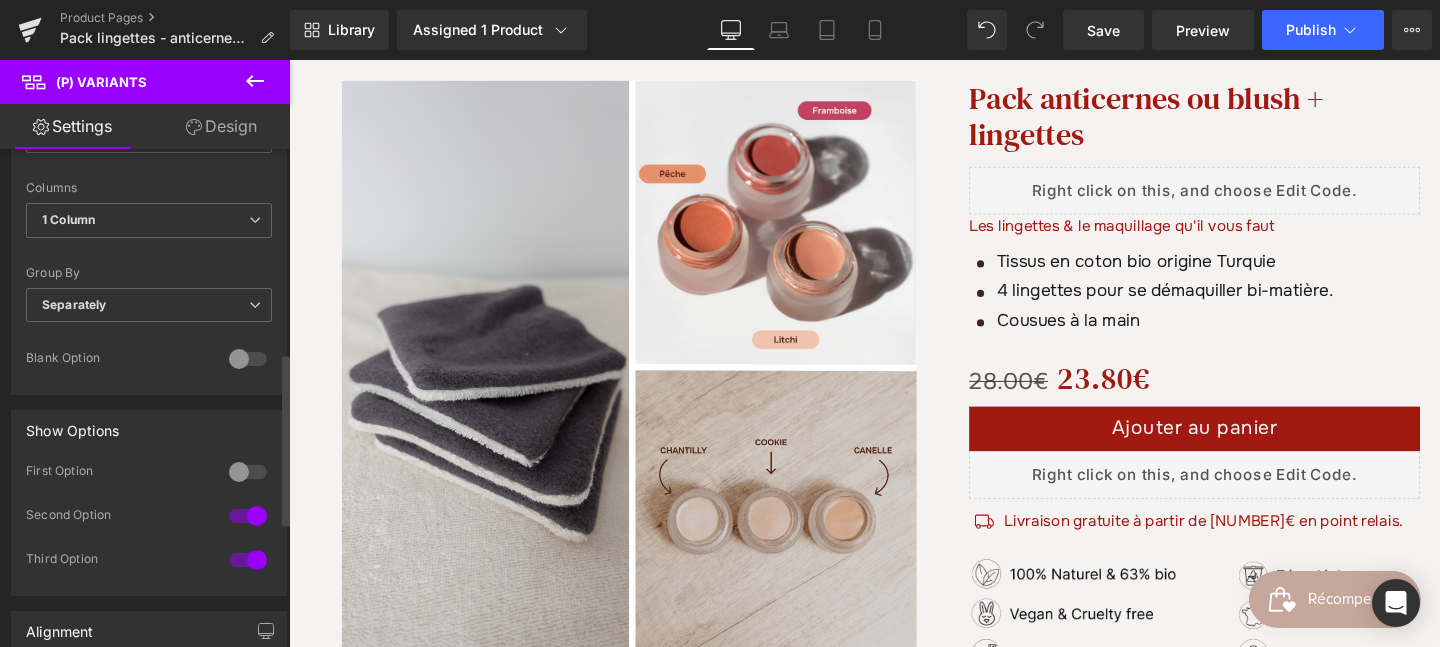 click at bounding box center [248, 472] 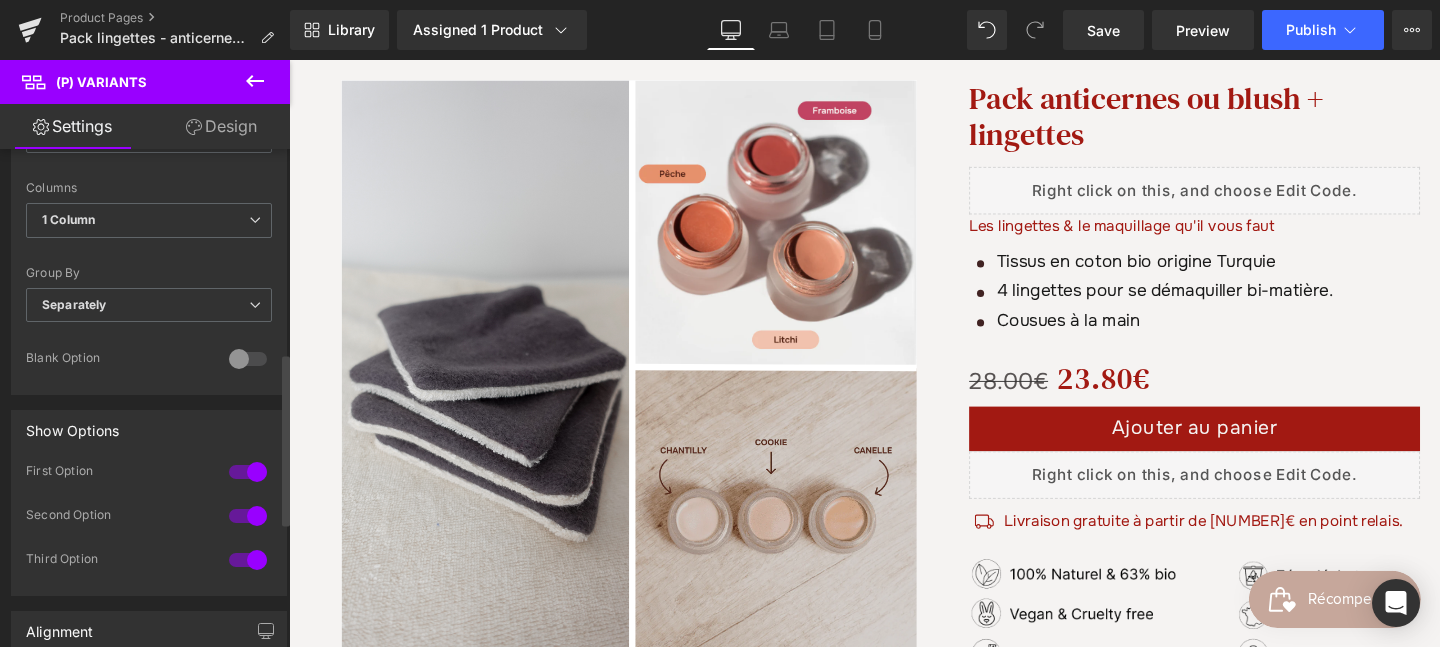 select on "Blush Litchi" 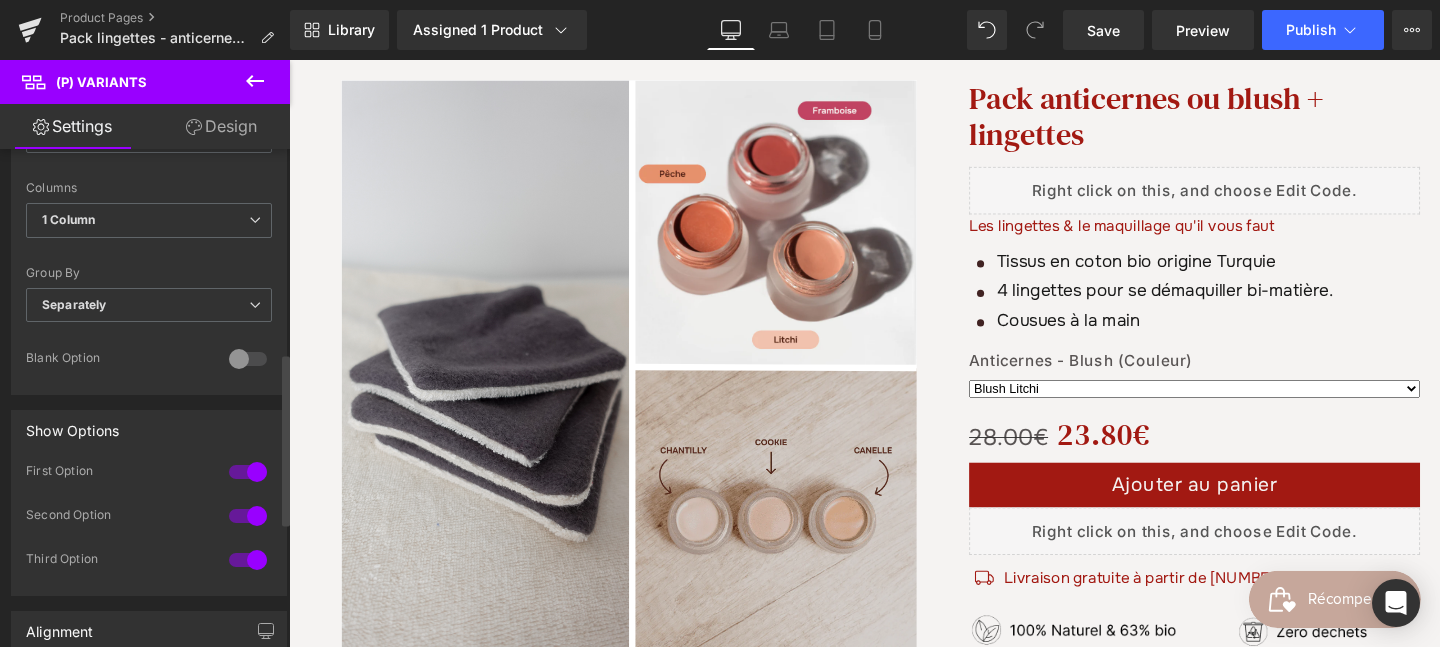 click at bounding box center [248, 516] 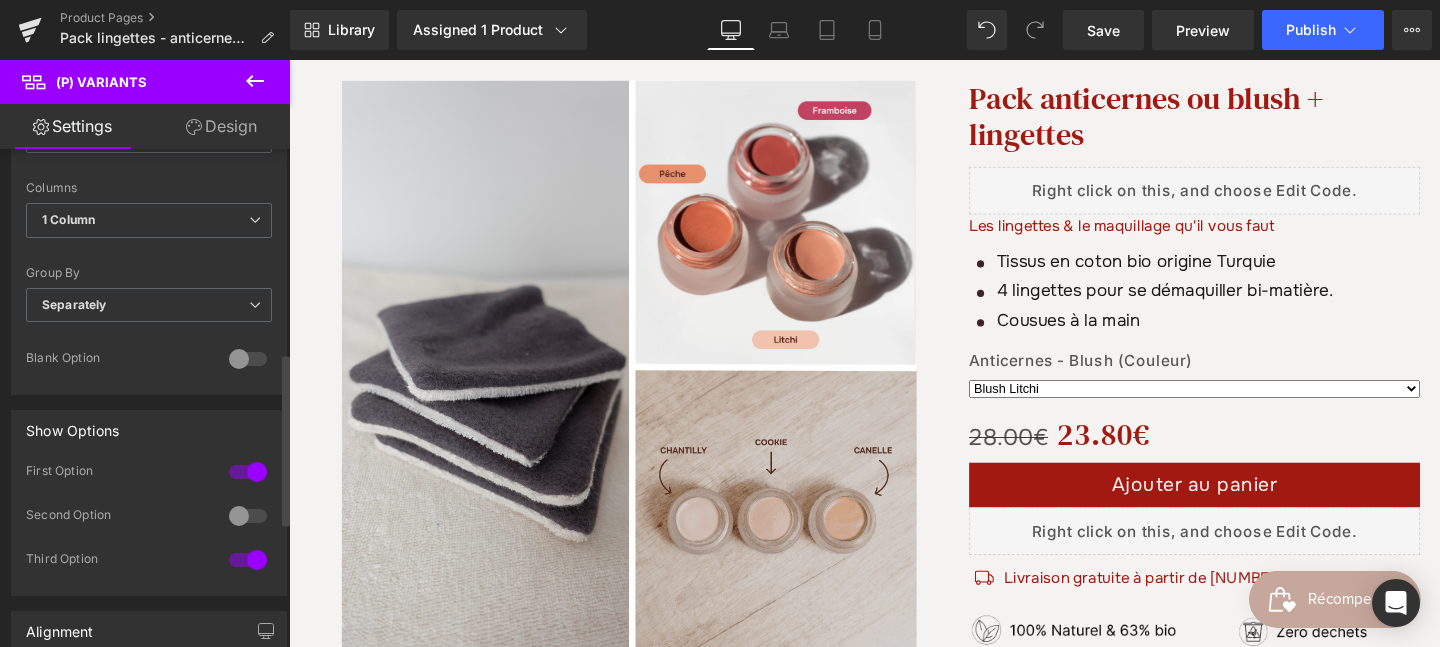 select on "Blush Litchi" 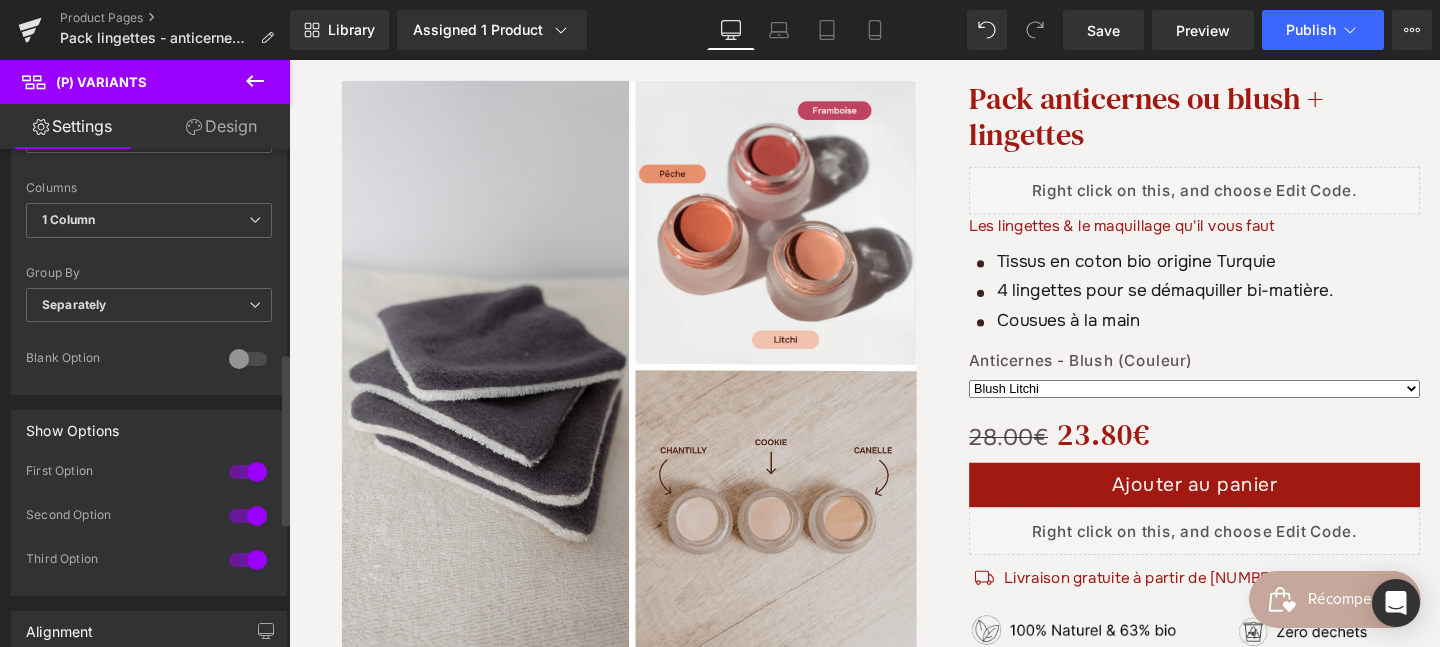 select on "Blush Litchi" 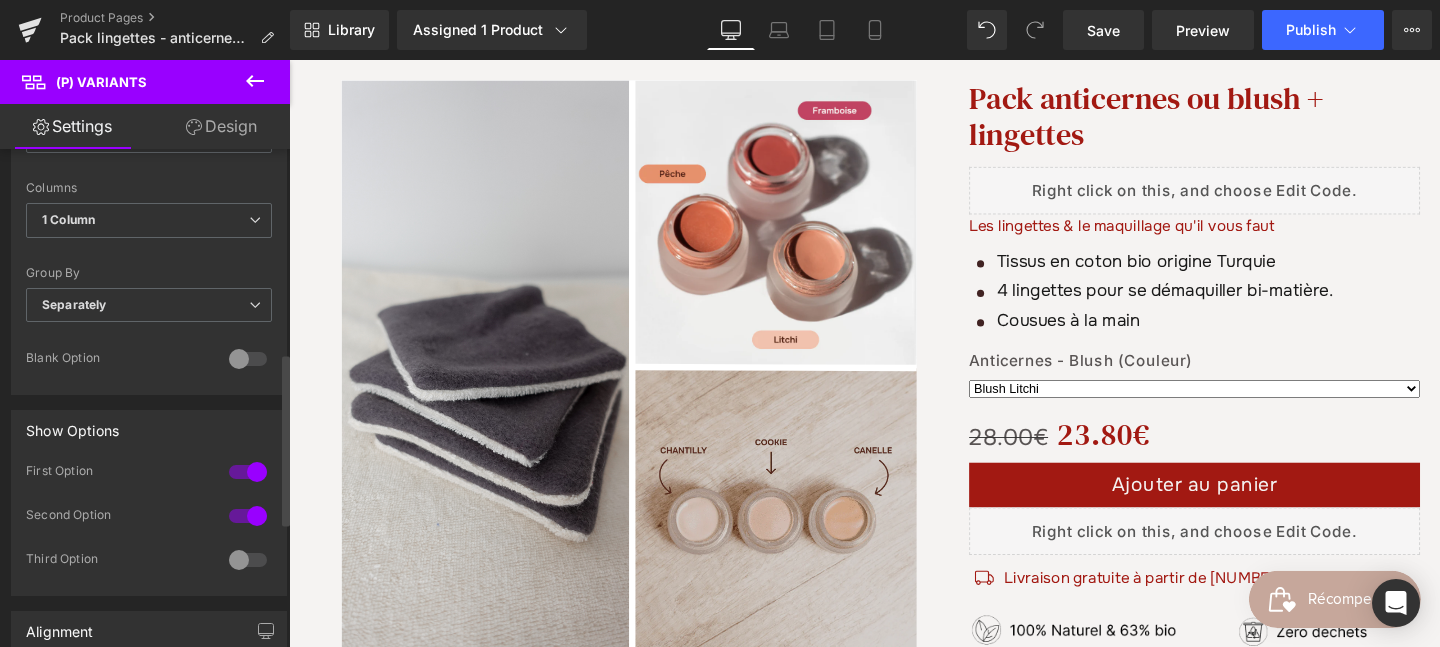 select on "Blush Litchi" 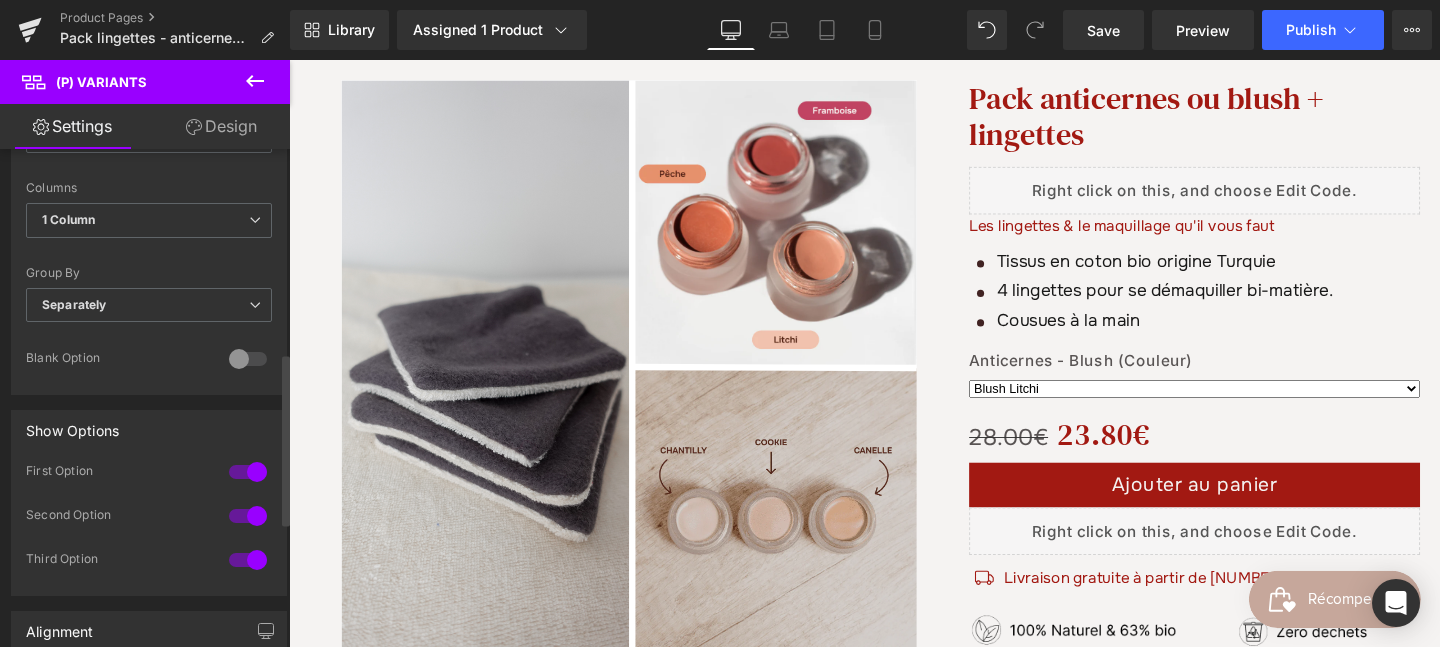 select on "Blush Litchi" 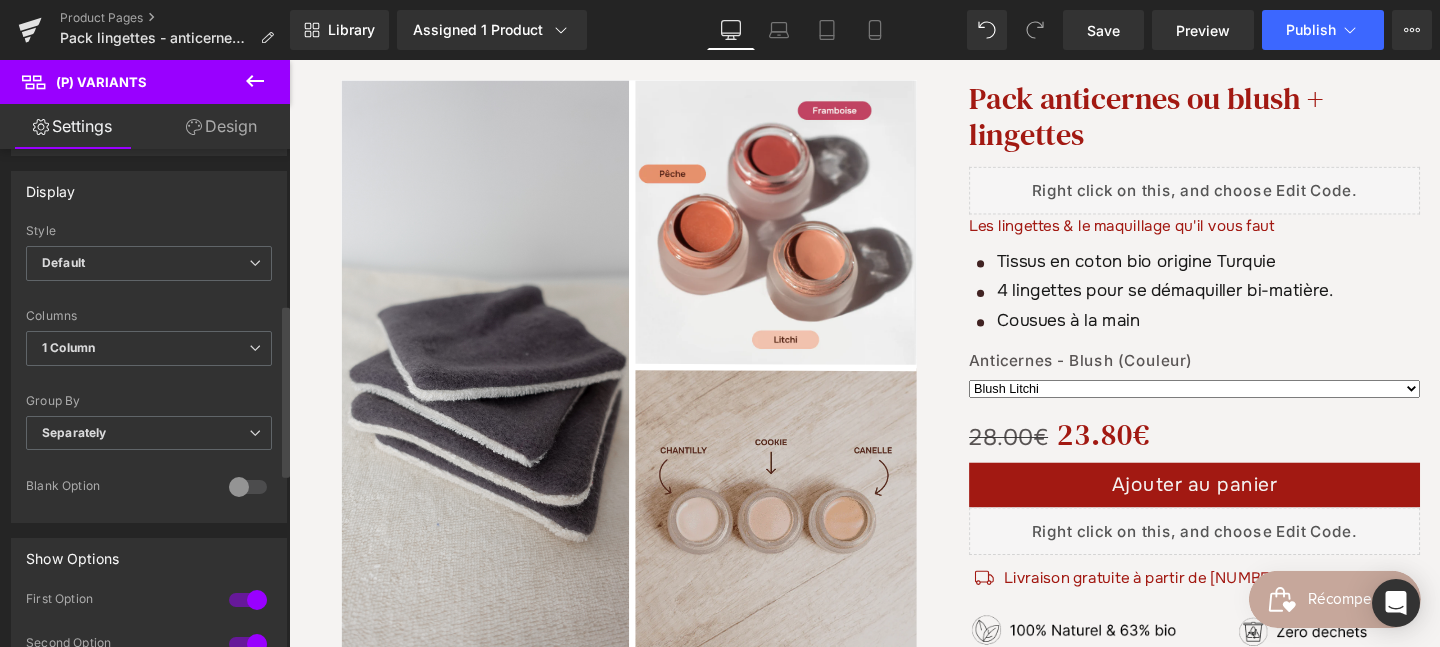 scroll, scrollTop: 447, scrollLeft: 0, axis: vertical 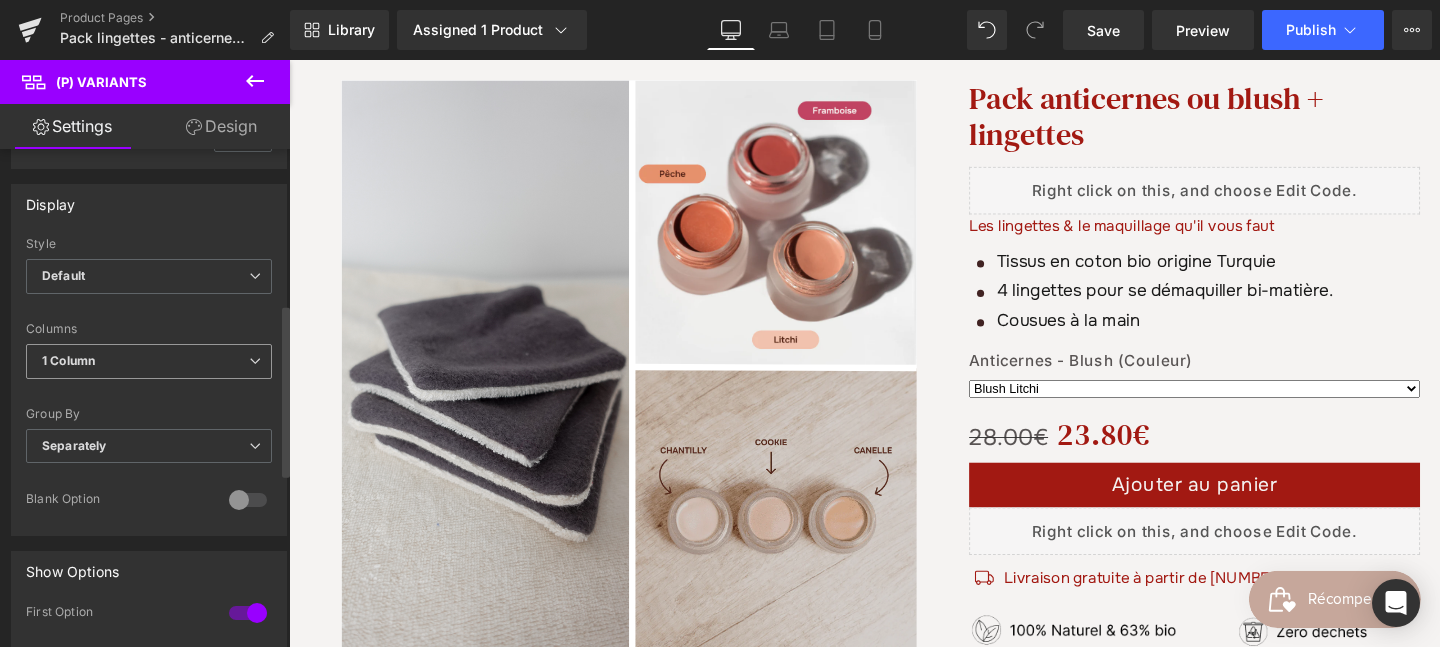 click on "1 Column" at bounding box center [149, 361] 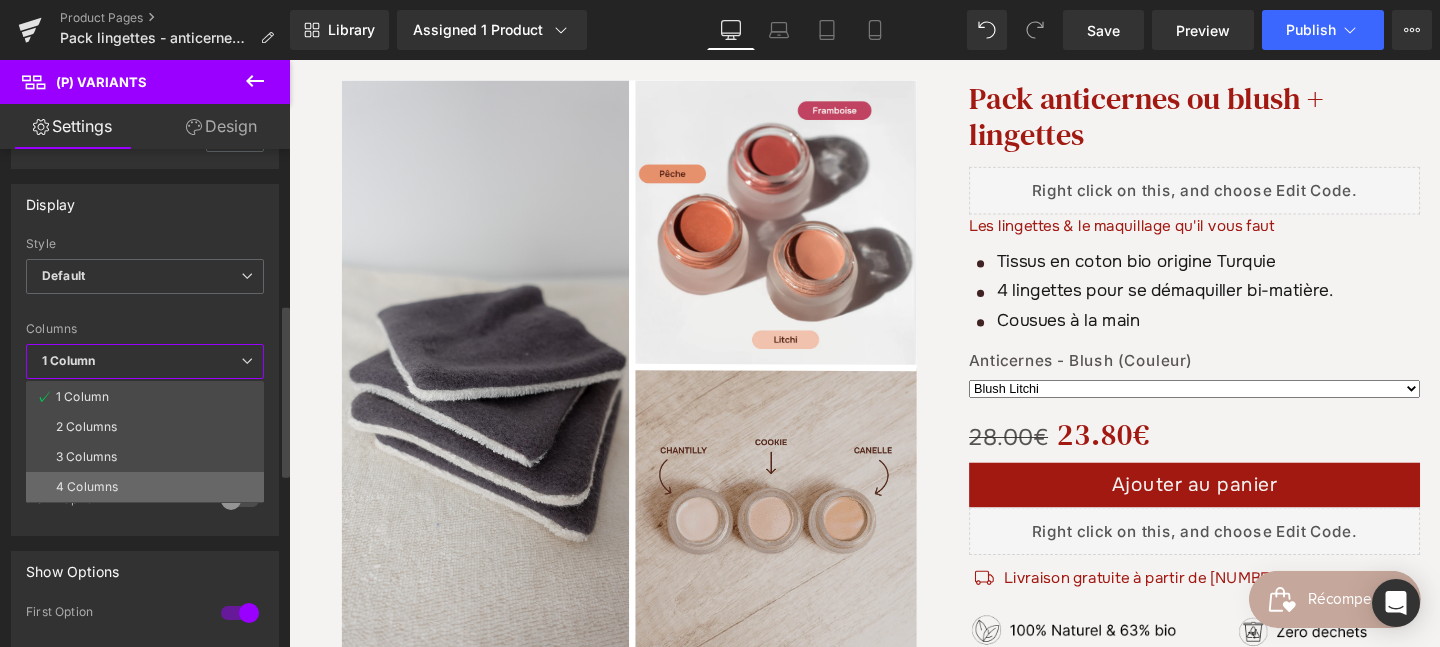 click on "4 Columns" at bounding box center (145, 487) 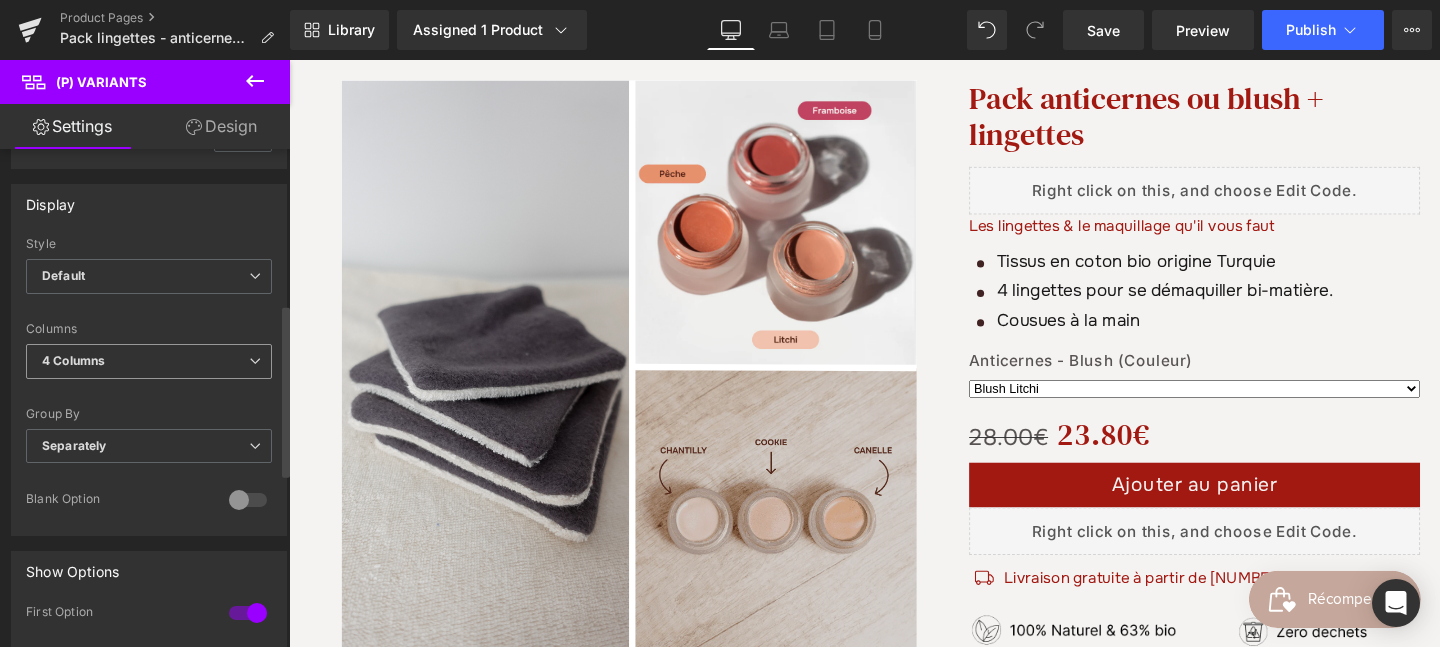 select on "Blush Litchi" 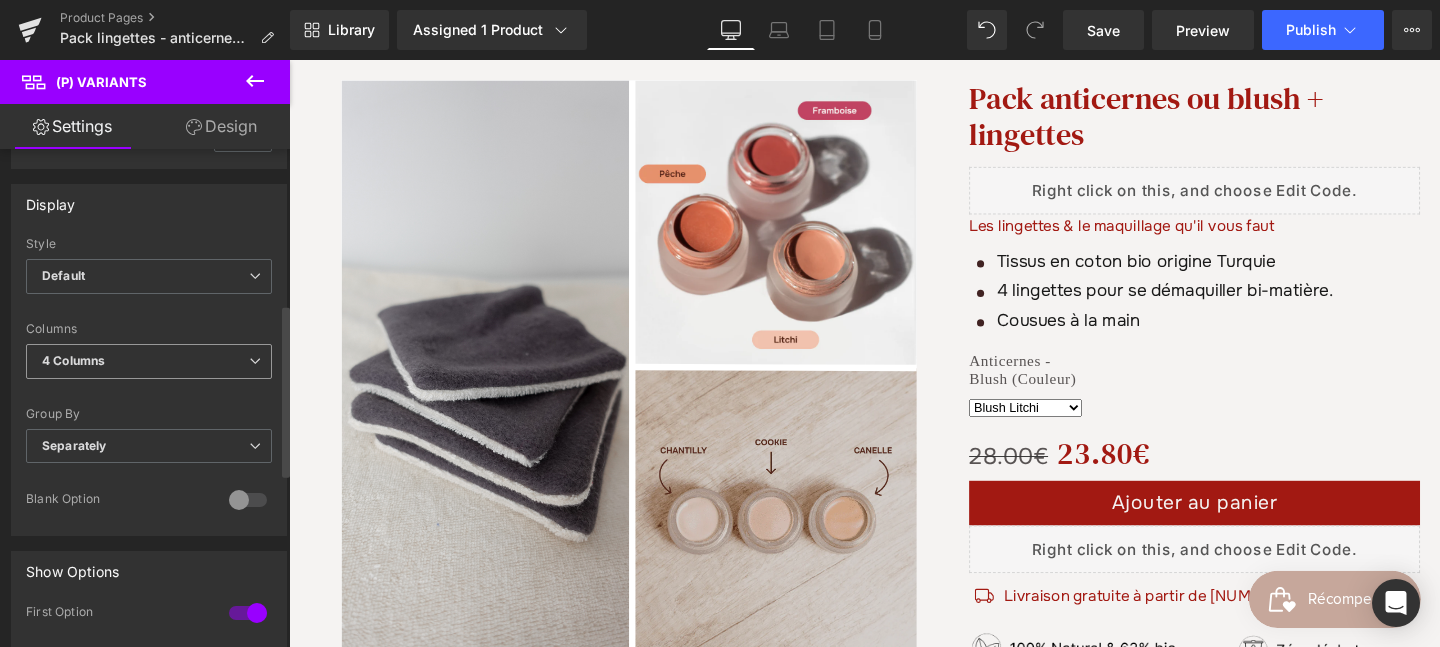click on "4 Columns" at bounding box center [149, 361] 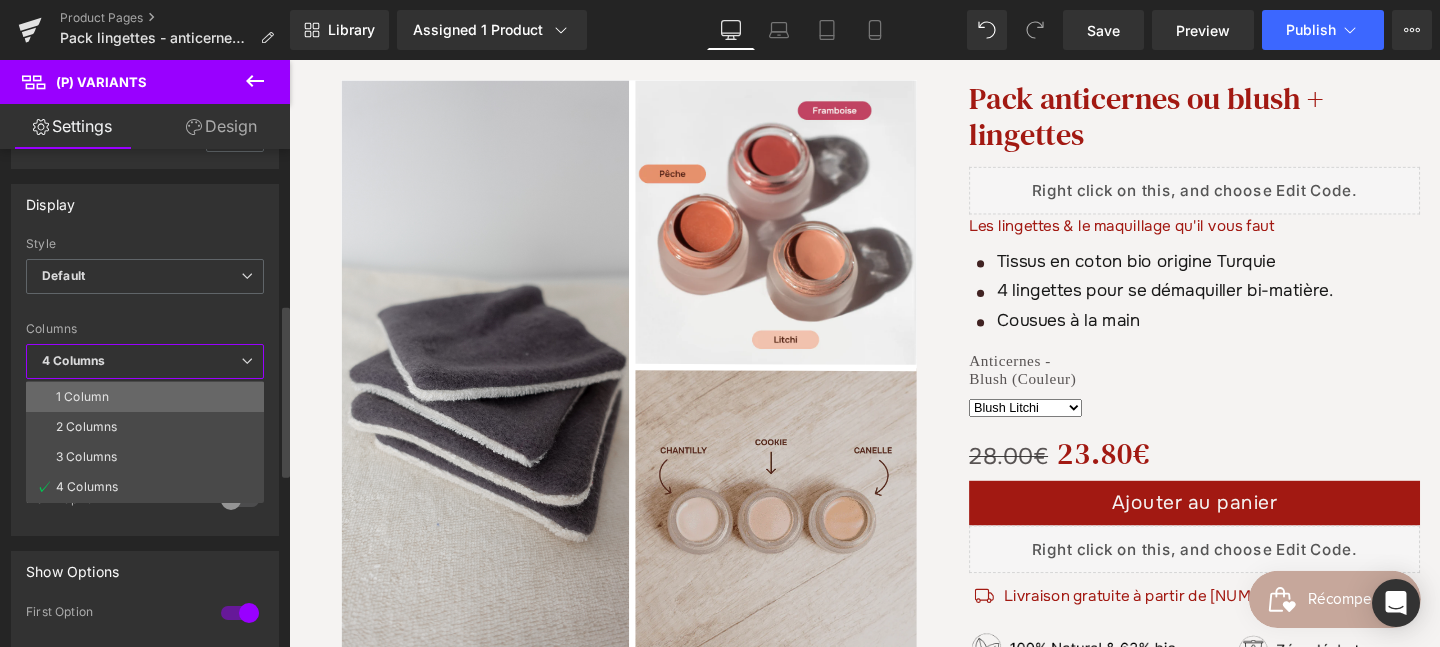 click on "1 Column" at bounding box center (145, 397) 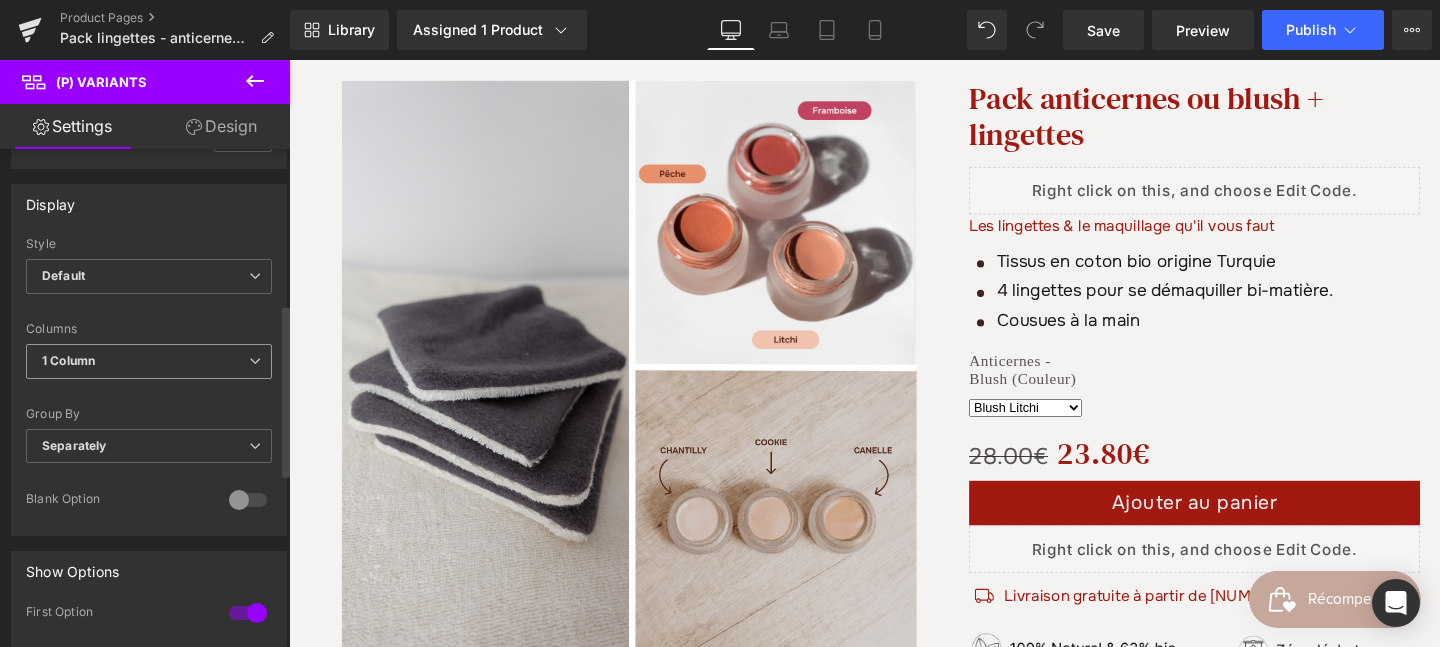select on "Blush Litchi" 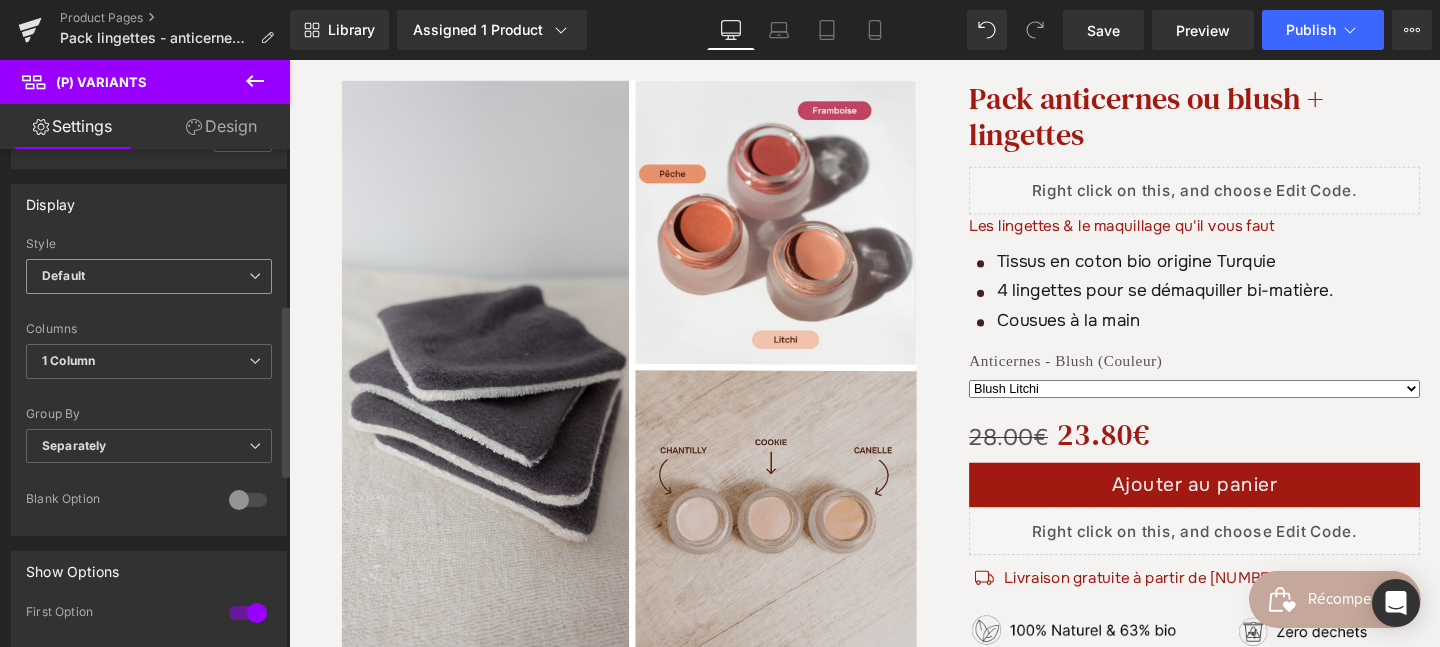 click on "Default
Default Inline" at bounding box center [149, 281] 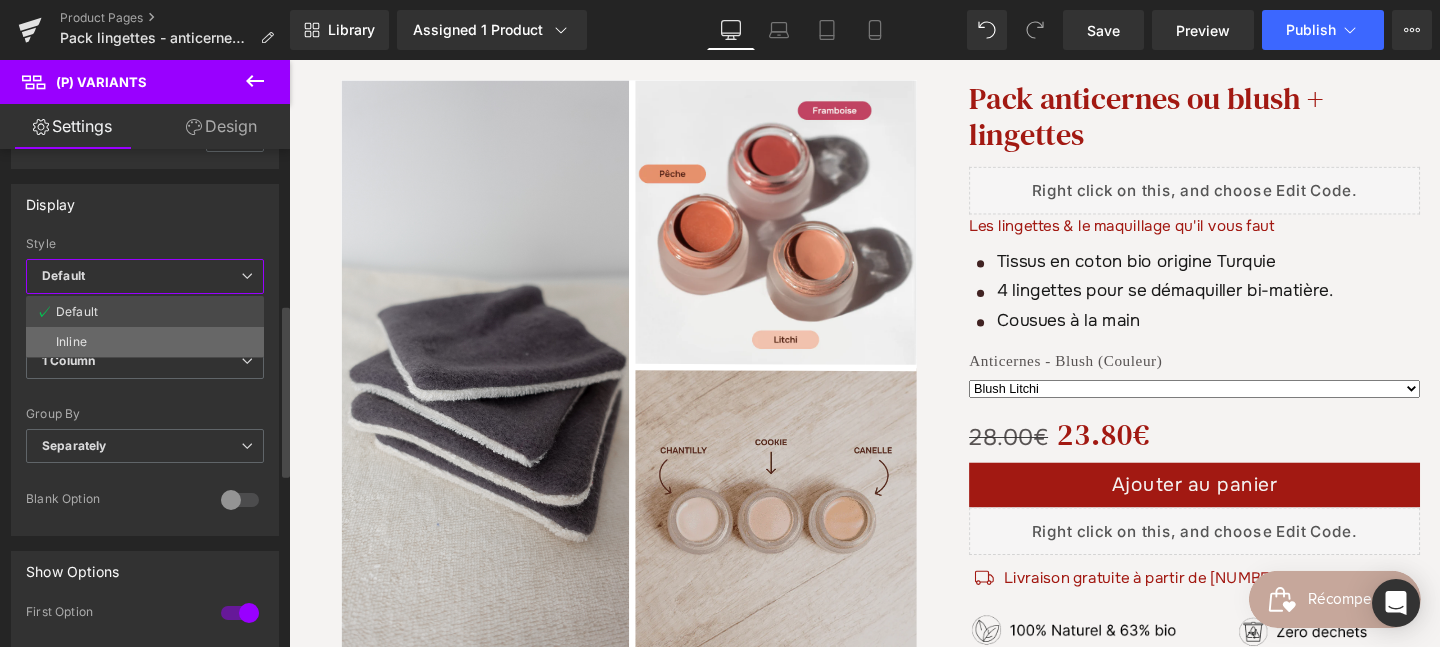 click on "Inline" at bounding box center (145, 342) 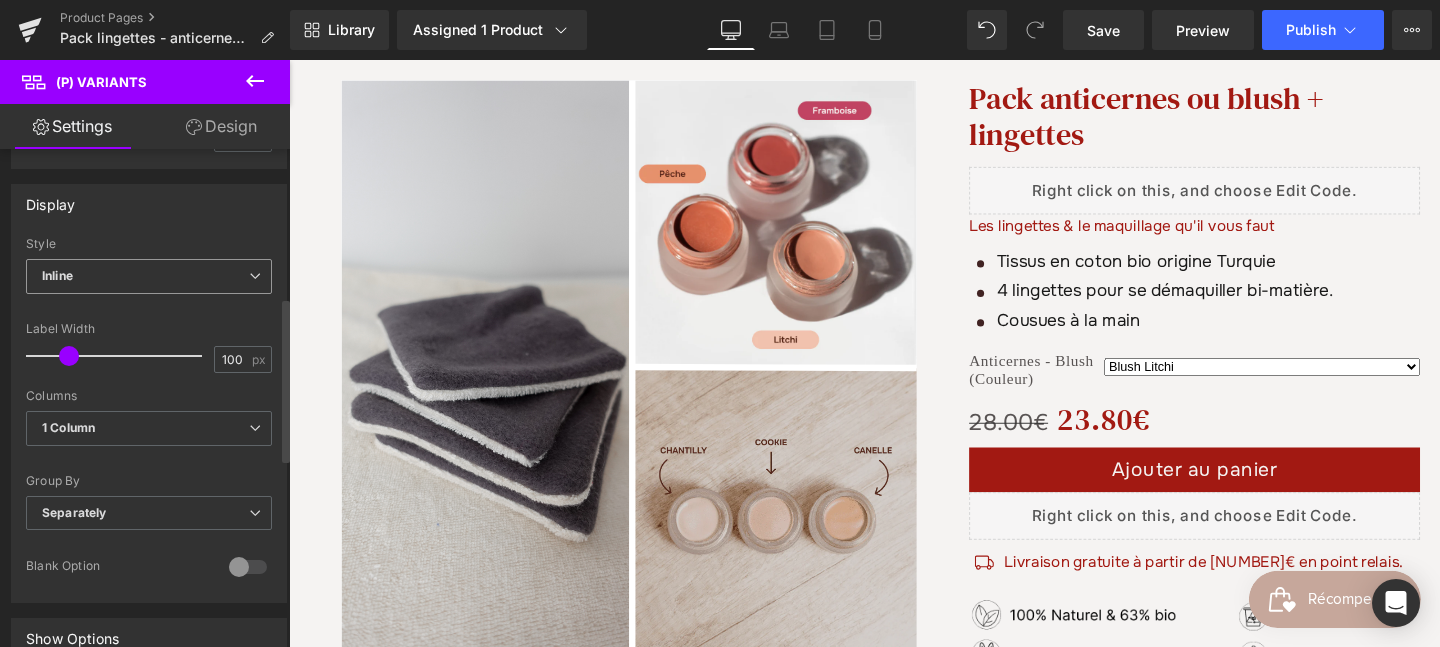 click on "Inline" at bounding box center (149, 276) 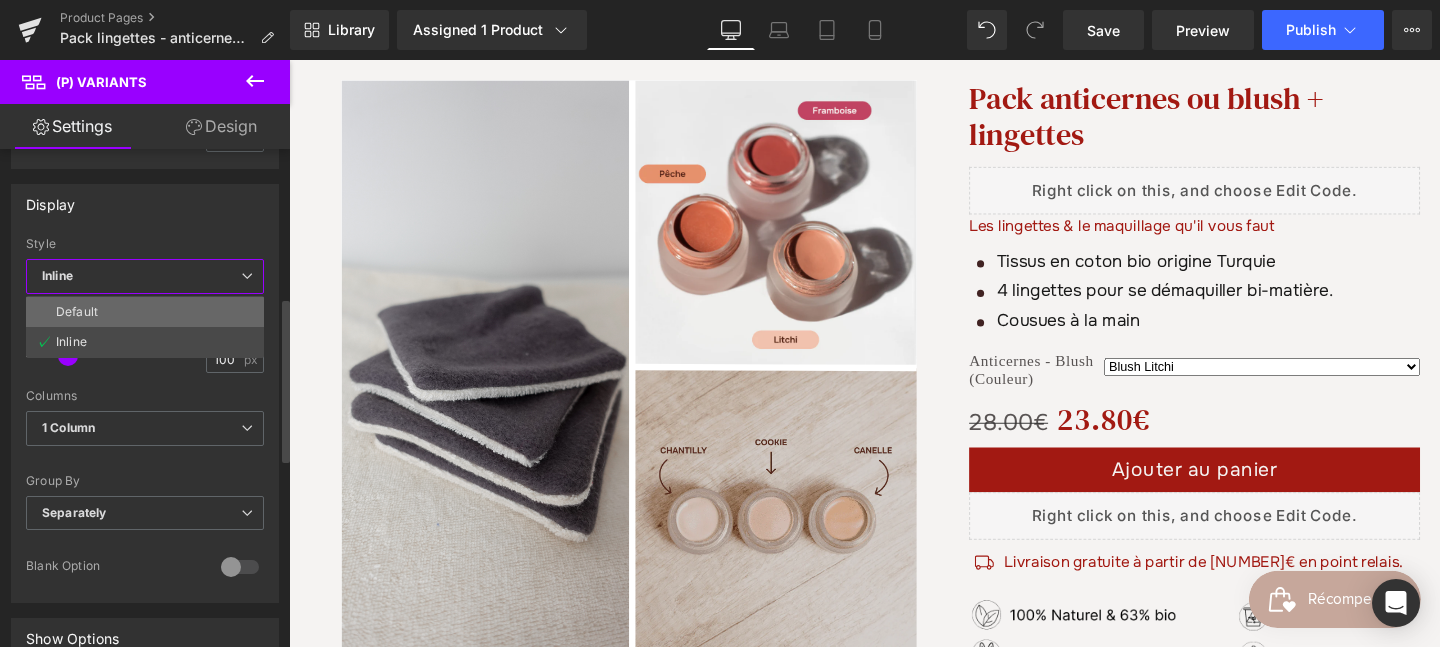 click on "Default" at bounding box center [145, 312] 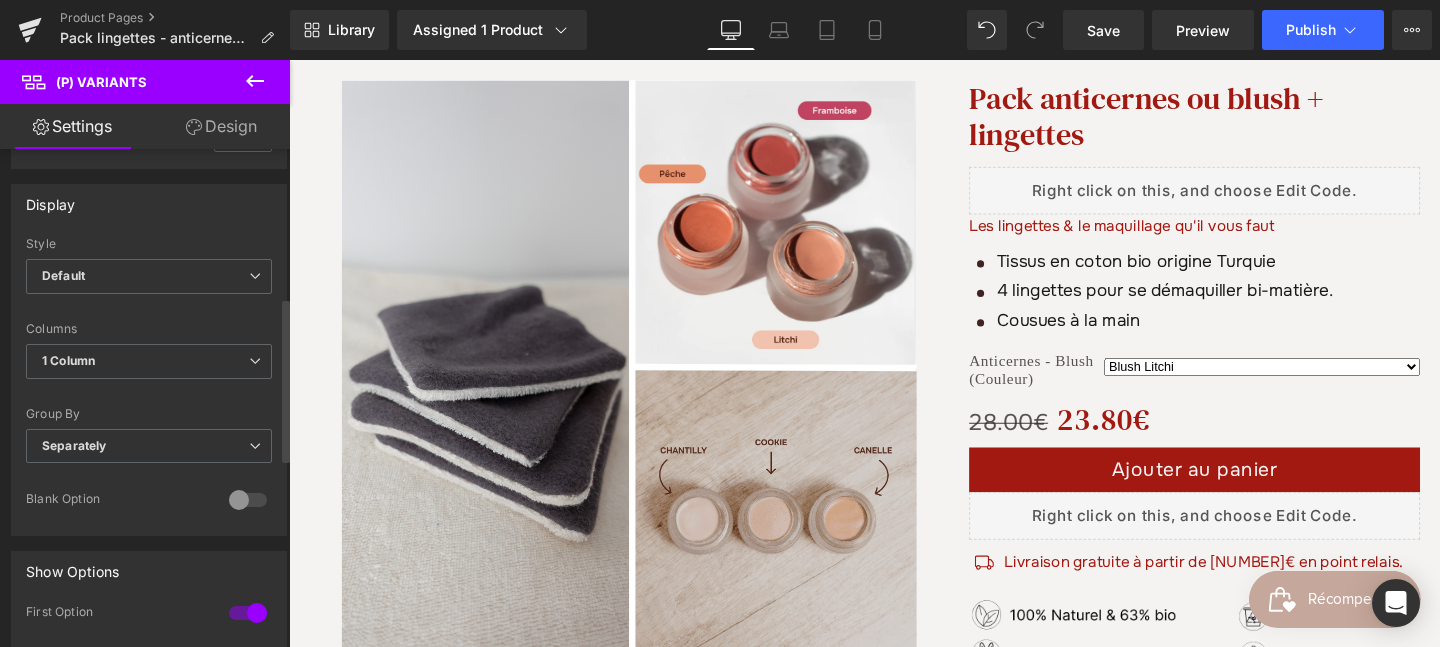 select on "Blush Litchi" 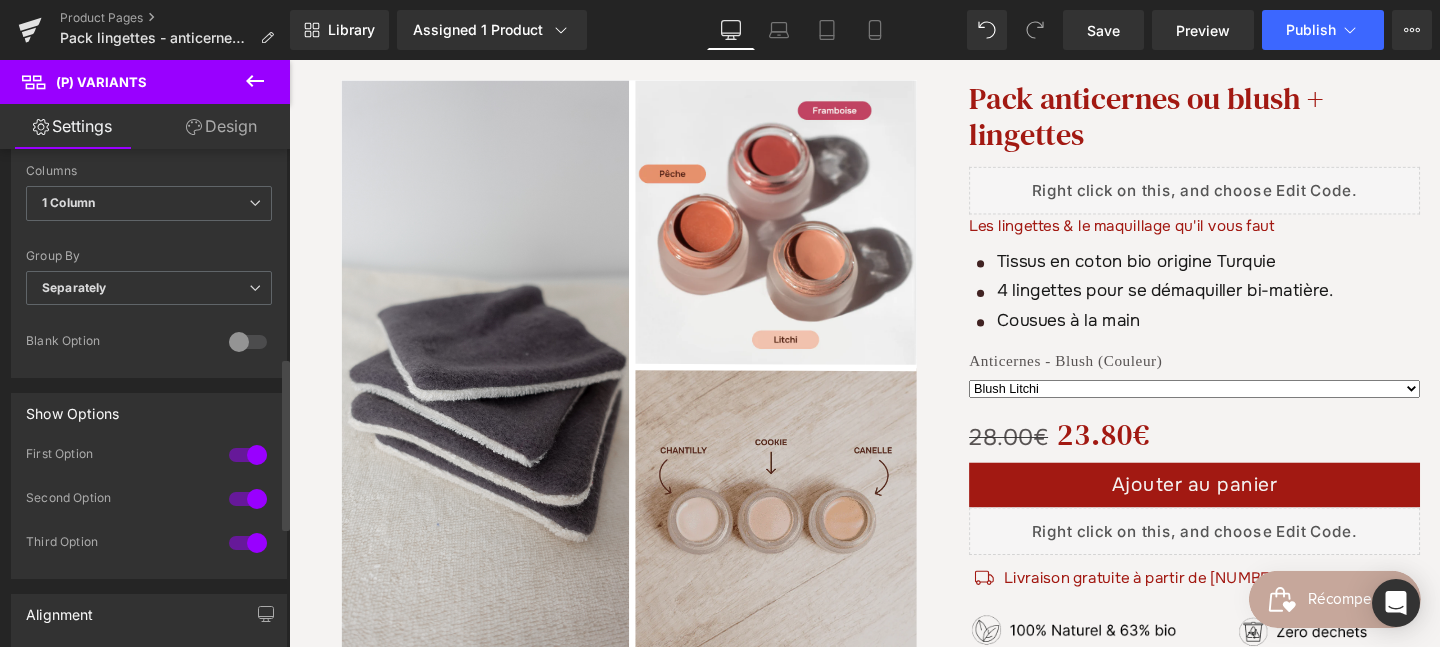 scroll, scrollTop: 608, scrollLeft: 0, axis: vertical 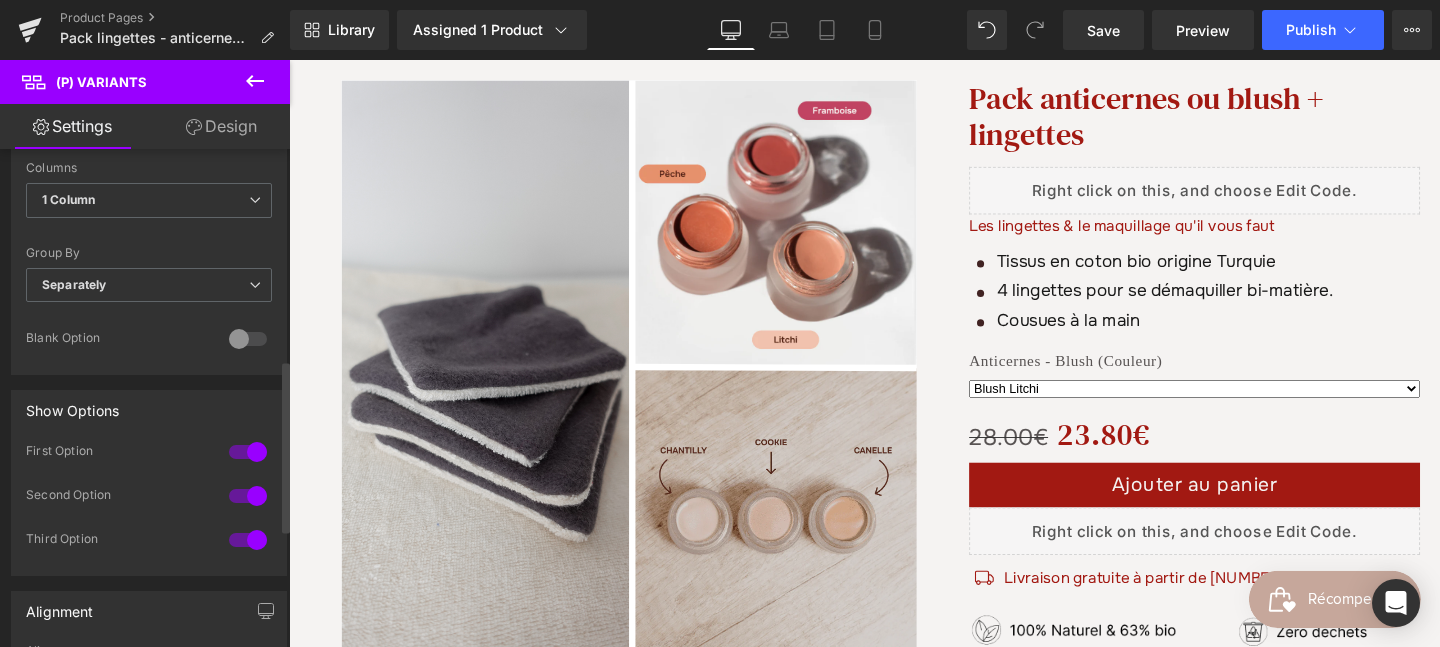 click at bounding box center (248, 339) 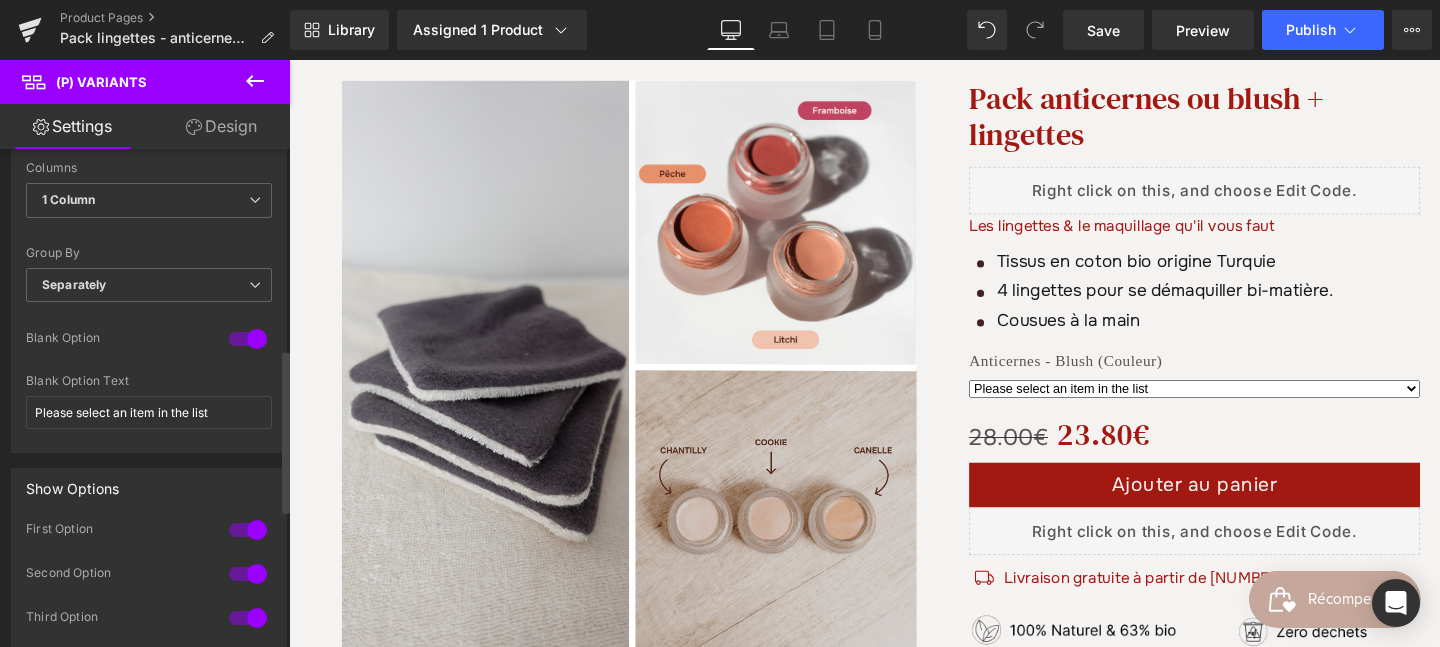 click at bounding box center [248, 339] 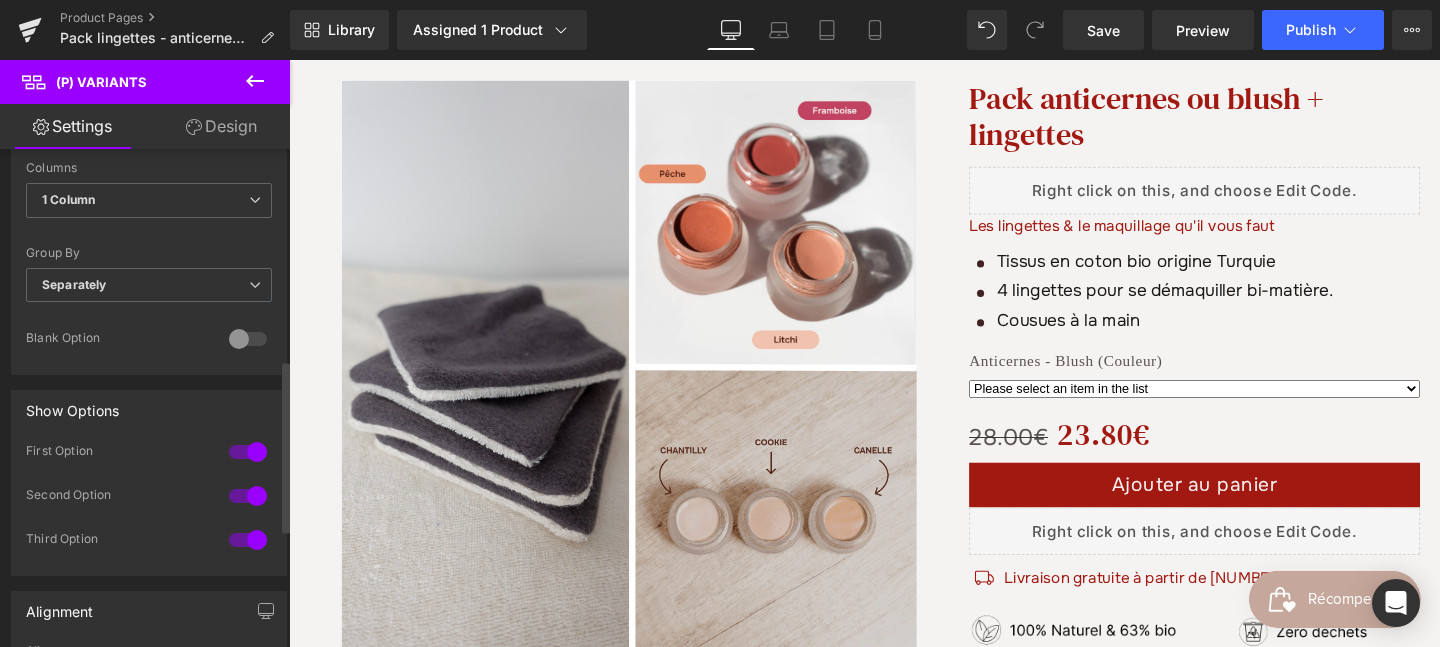 select on "Blush Litchi" 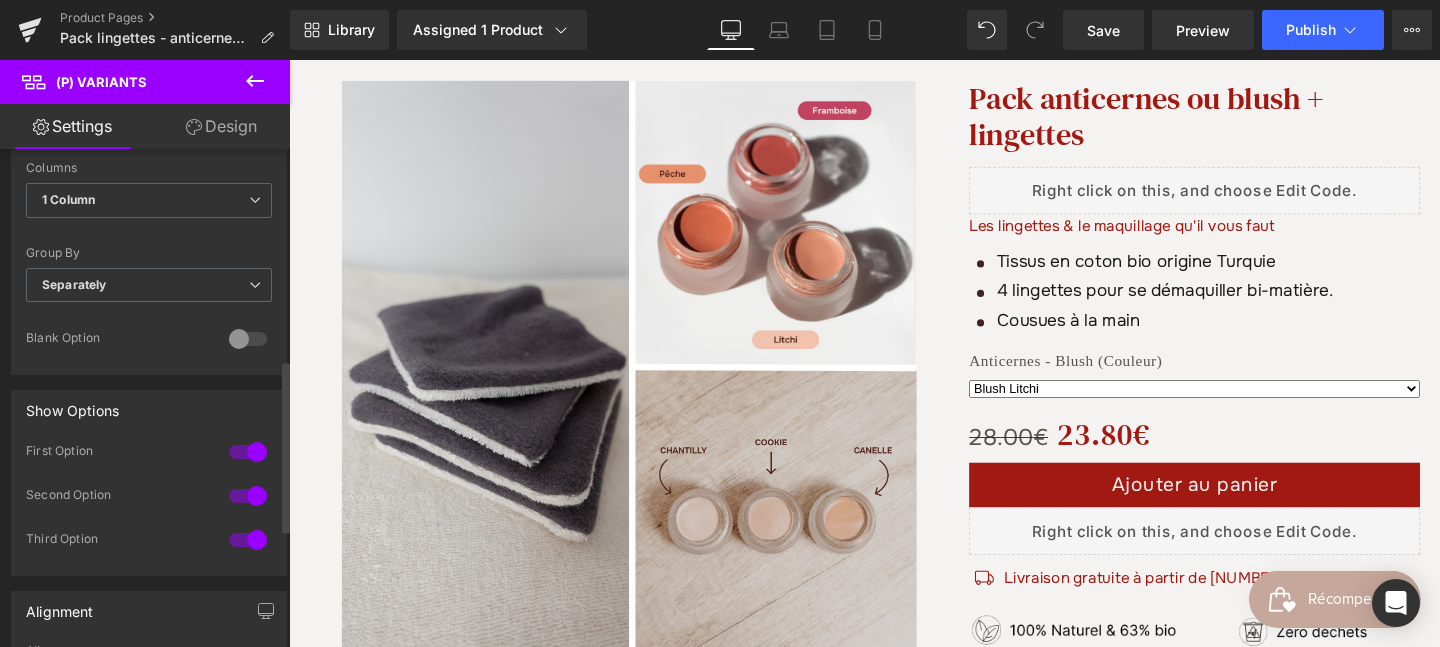 click at bounding box center (248, 339) 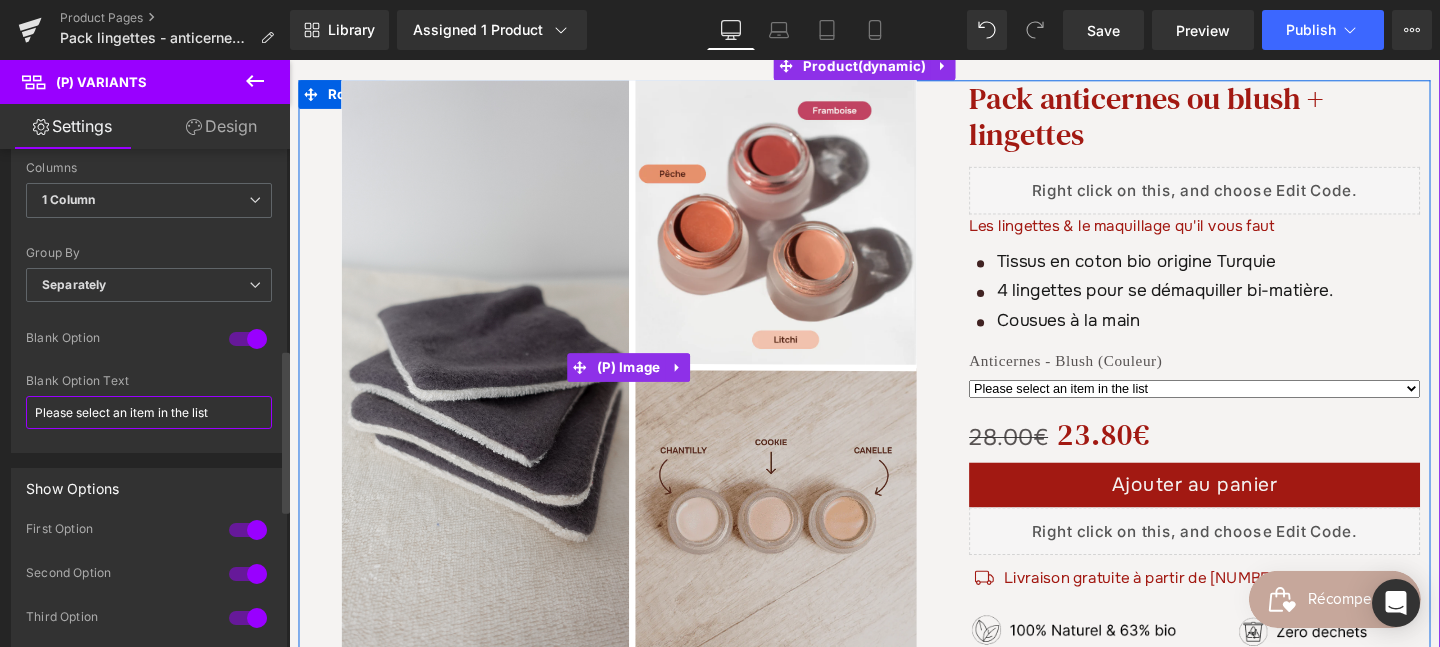 click on "Please select an item in the list" at bounding box center (149, 412) 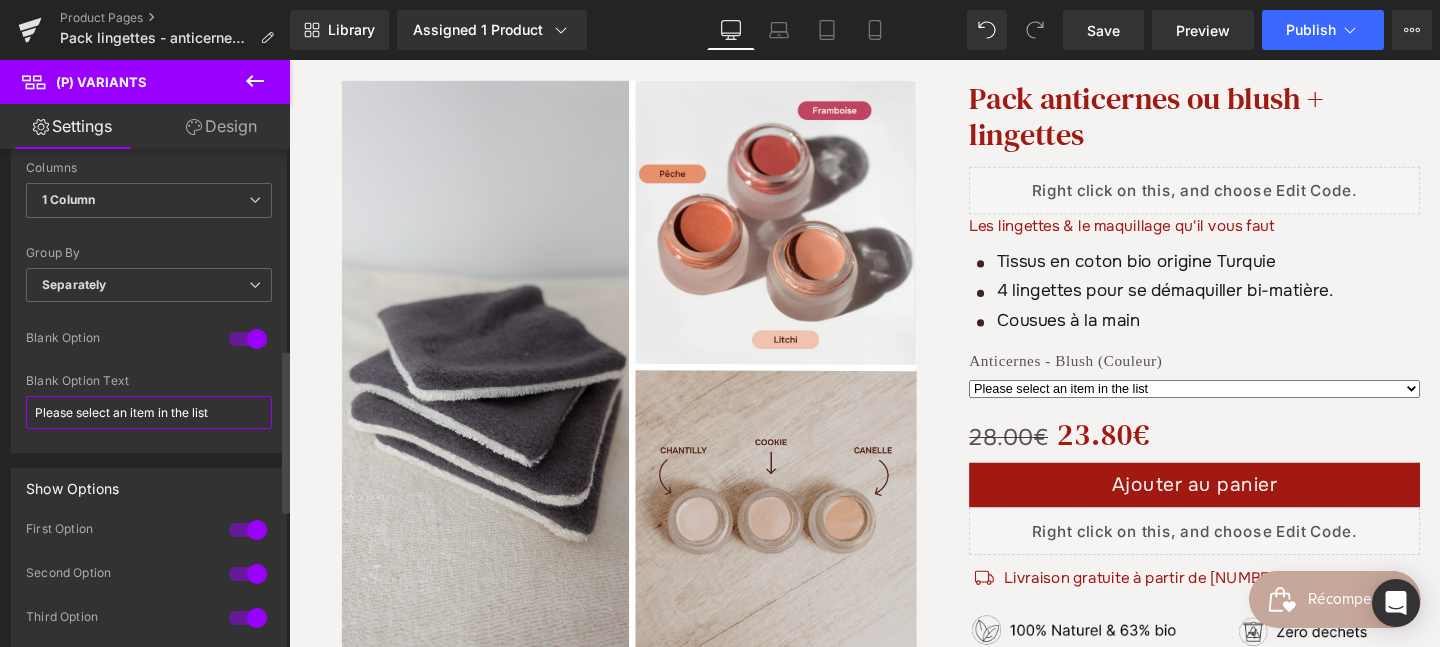 click on "Please select an item in the list" at bounding box center (149, 412) 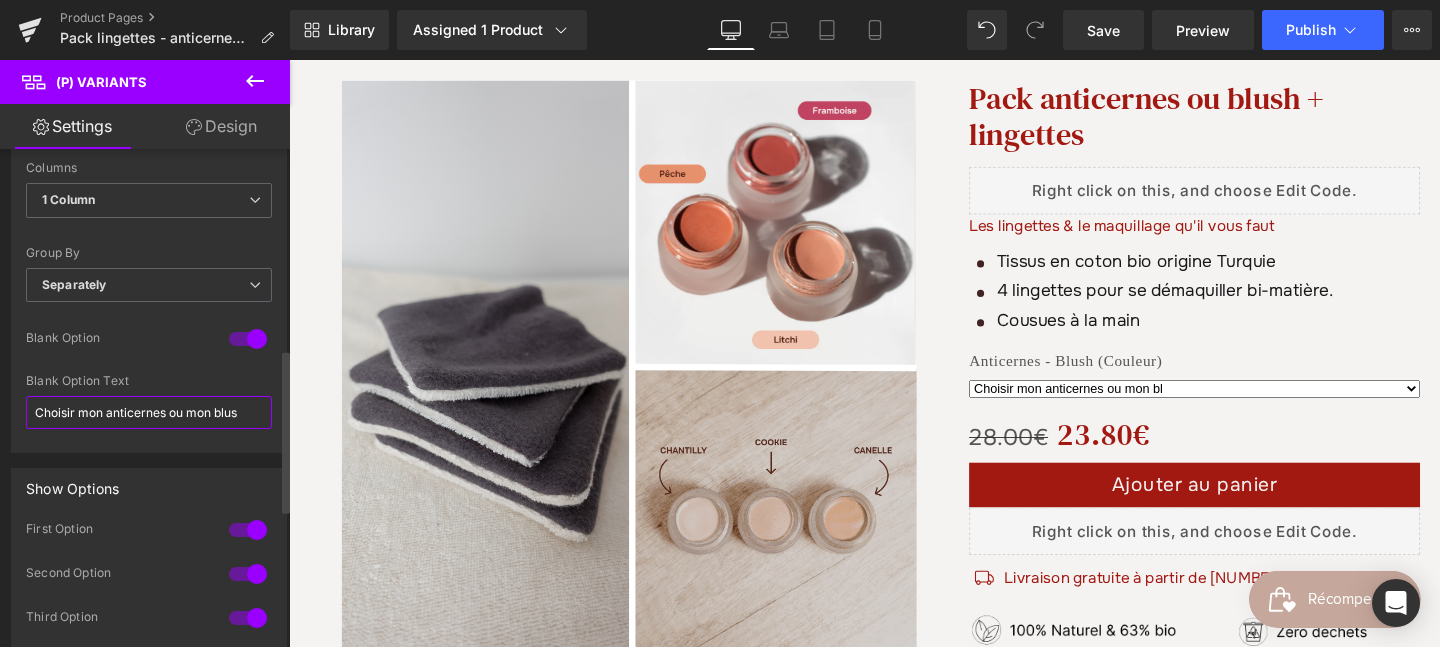 type on "Choisir mon anticernes ou mon blush" 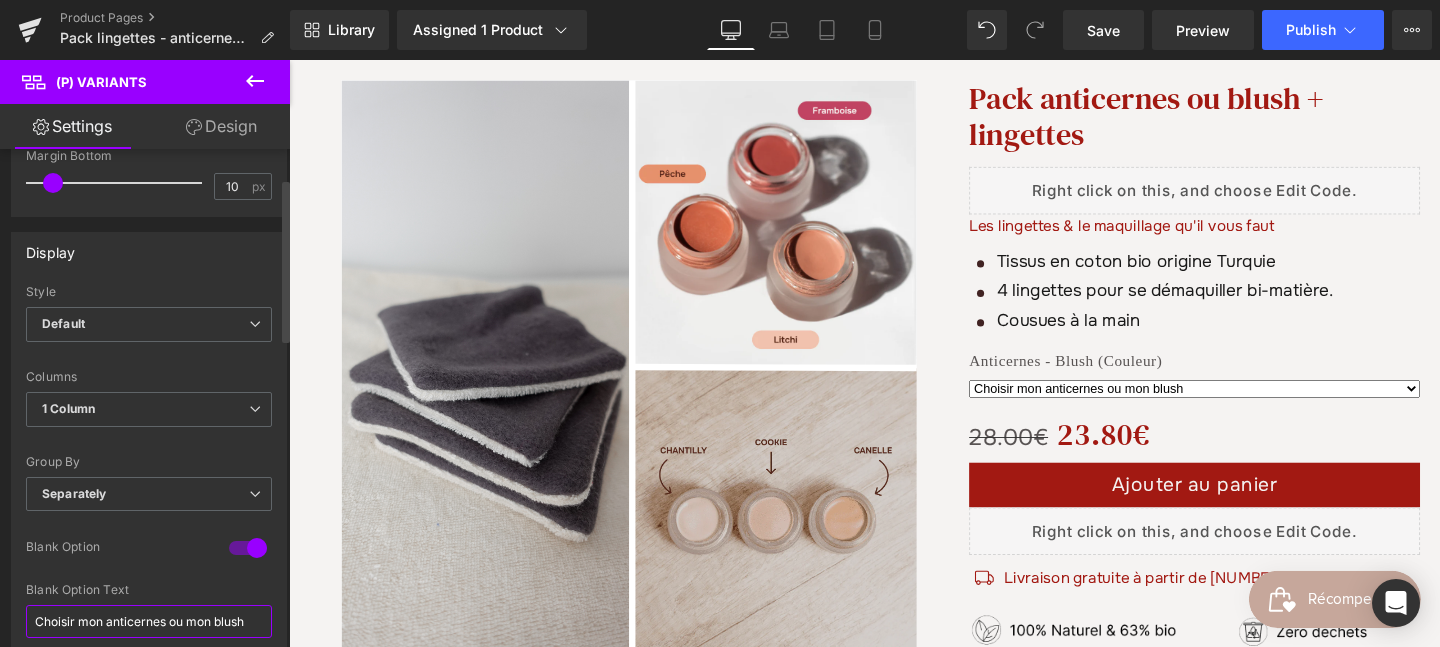 scroll, scrollTop: 0, scrollLeft: 0, axis: both 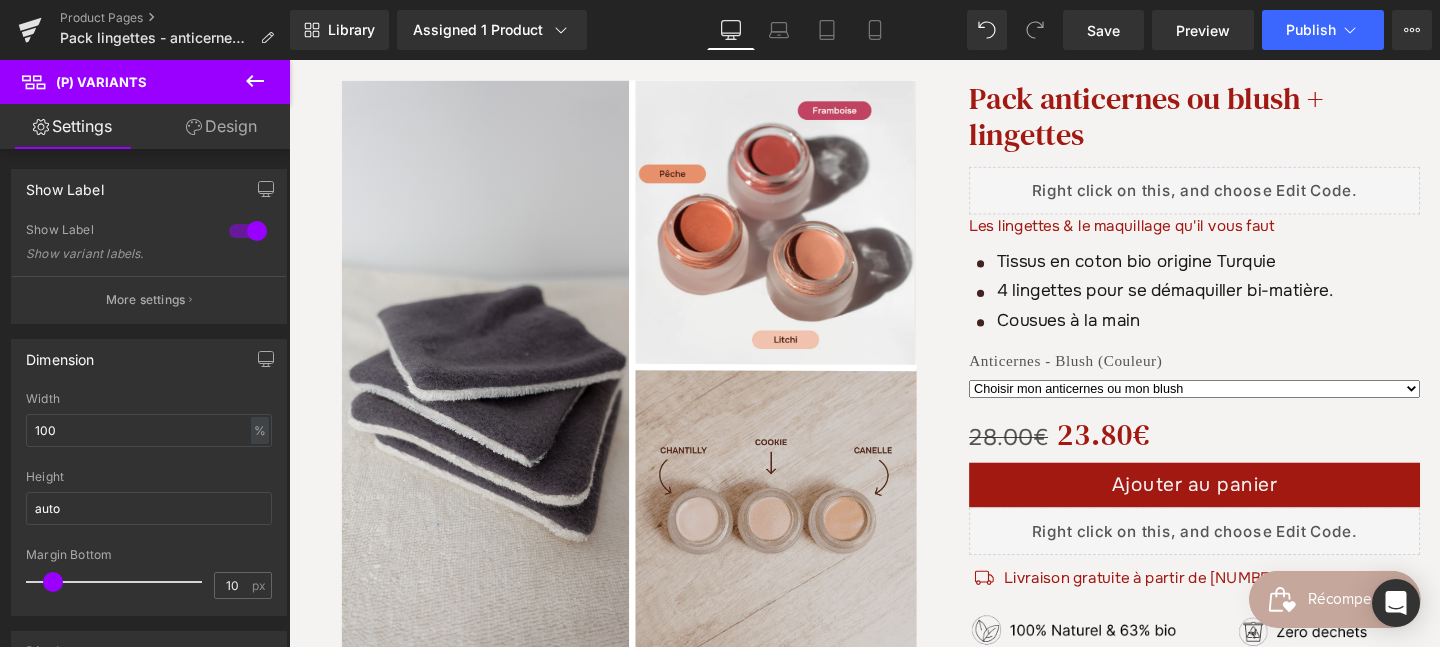 click on "Design" at bounding box center (221, 126) 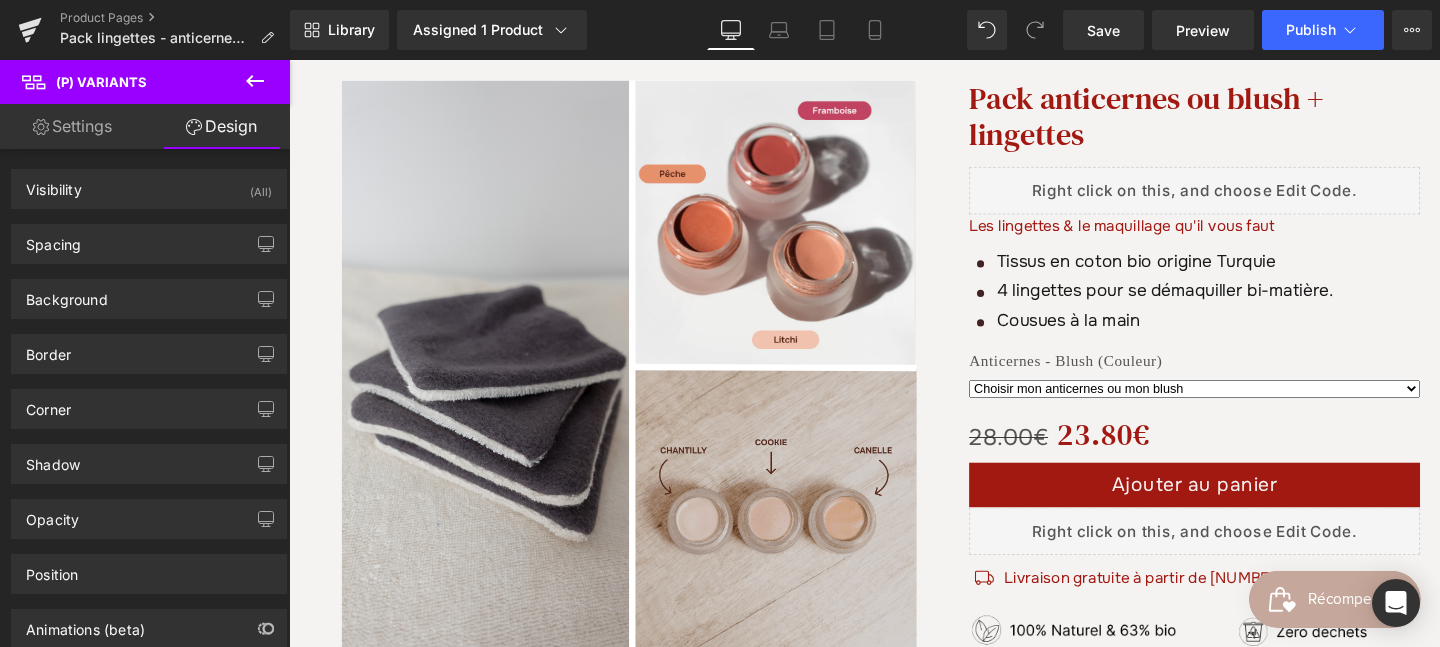 click 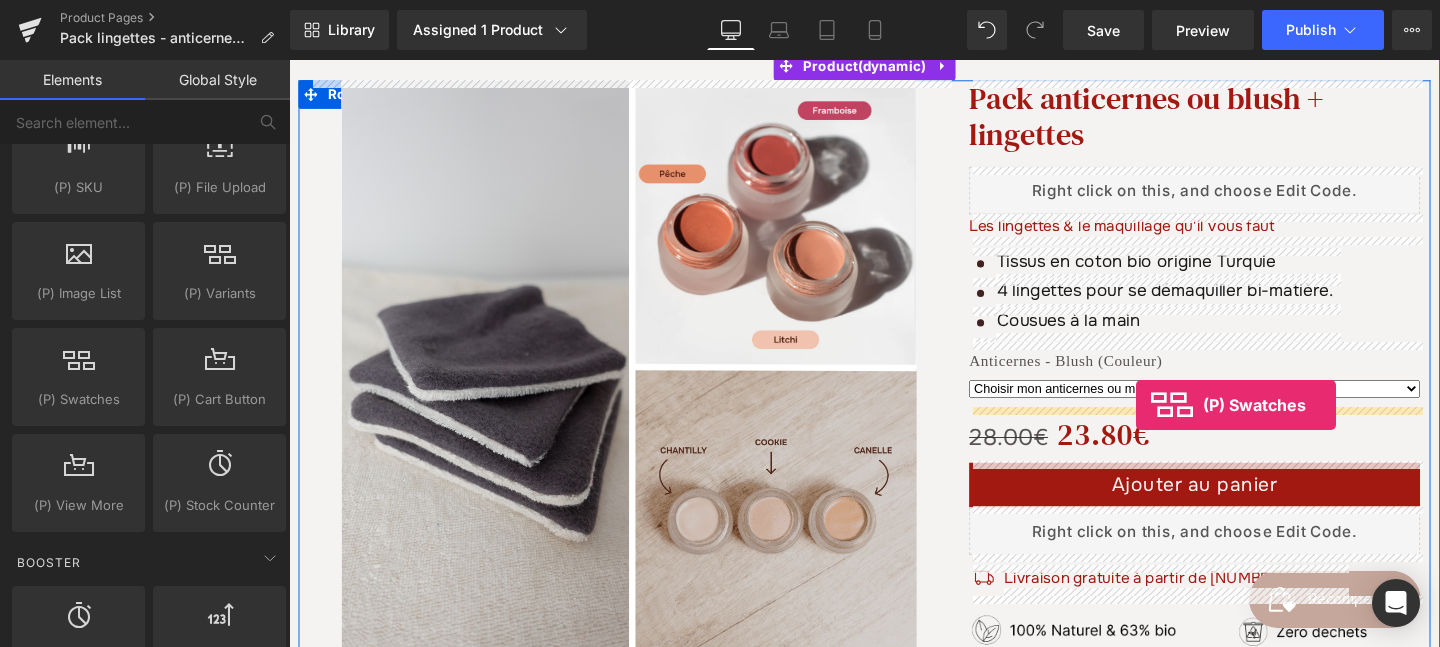drag, startPoint x: 352, startPoint y: 448, endPoint x: 1179, endPoint y: 423, distance: 827.3778 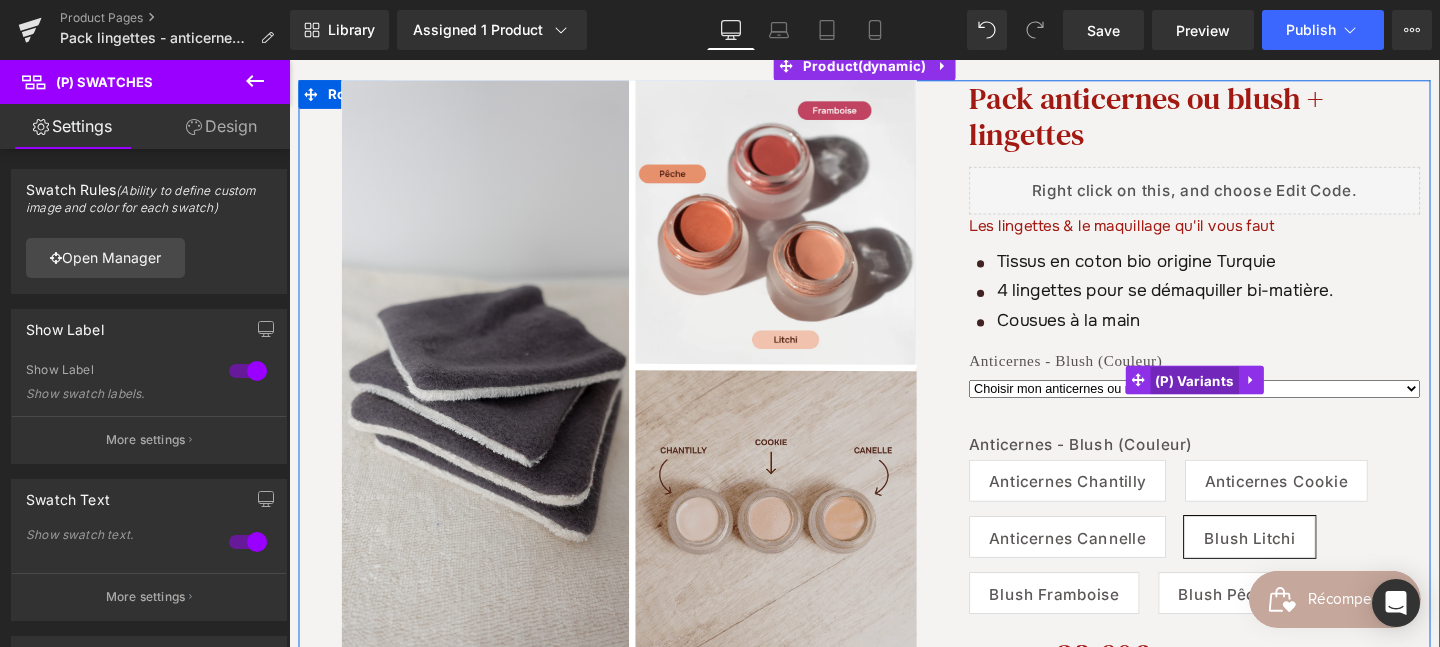 click on "(P) Variants" at bounding box center [1241, 397] 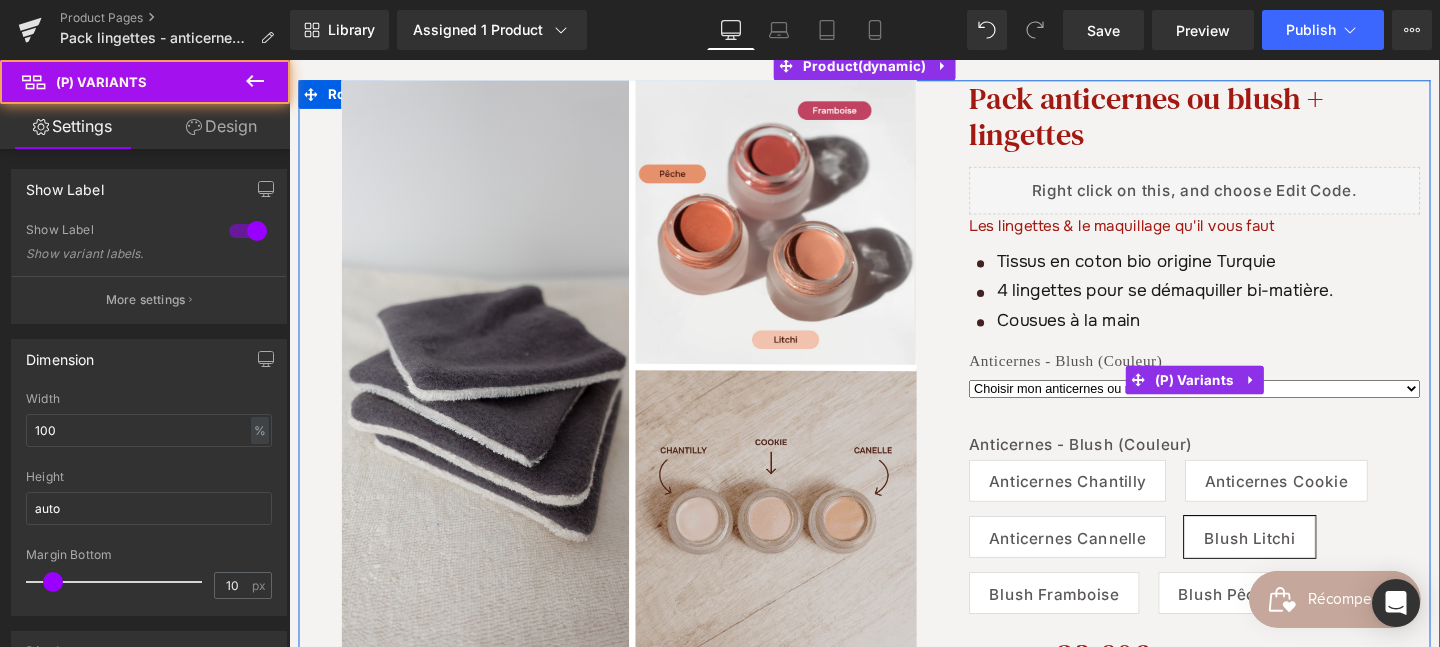 click on "Choisir mon anticernes ou mon blush
Anticernes Chantilly
Anticernes Cookie
Anticernes Cannelle
Blush Litchi
Blush Framboise
Blush Pêche" at bounding box center [1241, 405] 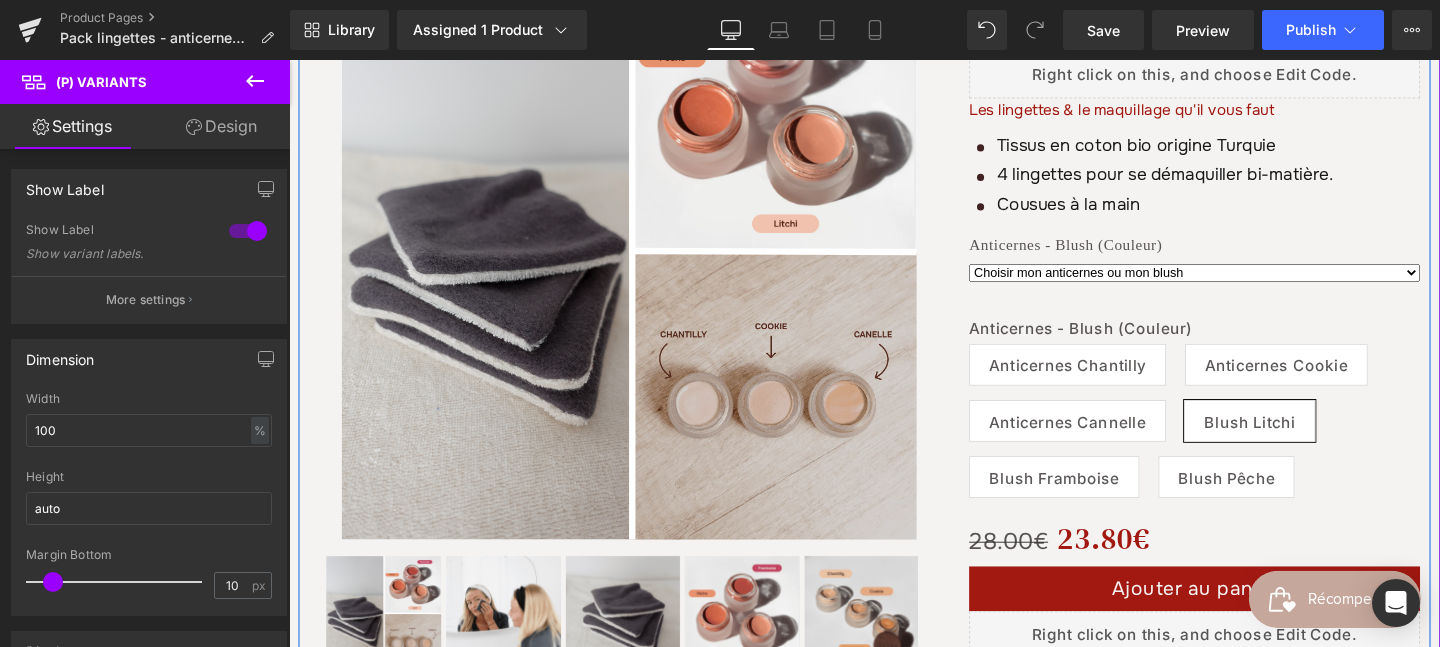 scroll, scrollTop: 252, scrollLeft: 0, axis: vertical 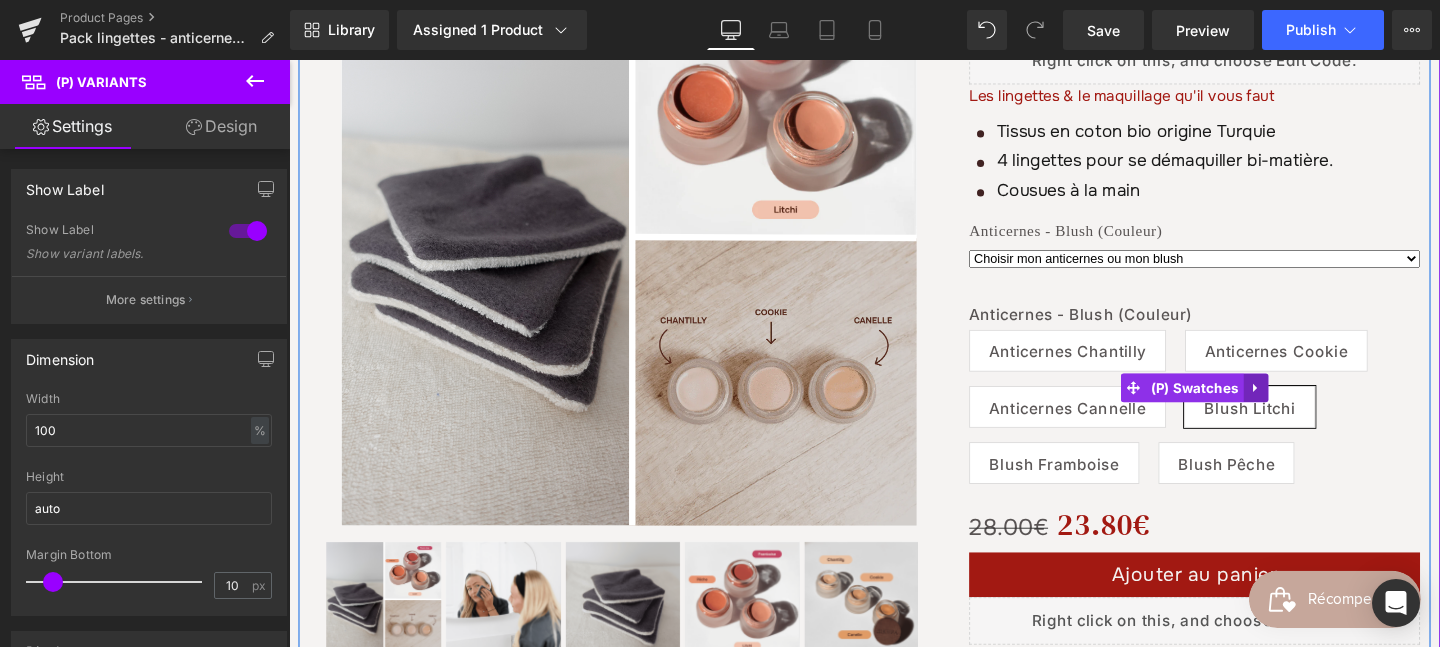 click 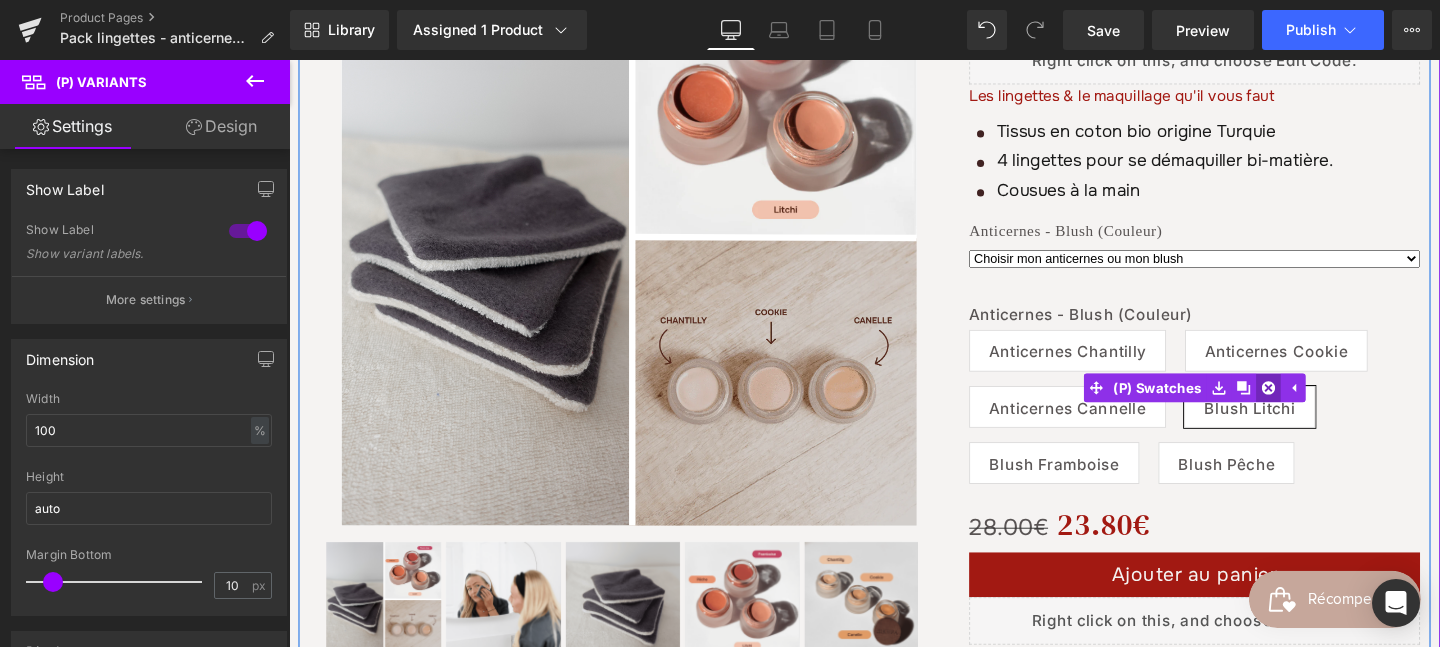 click 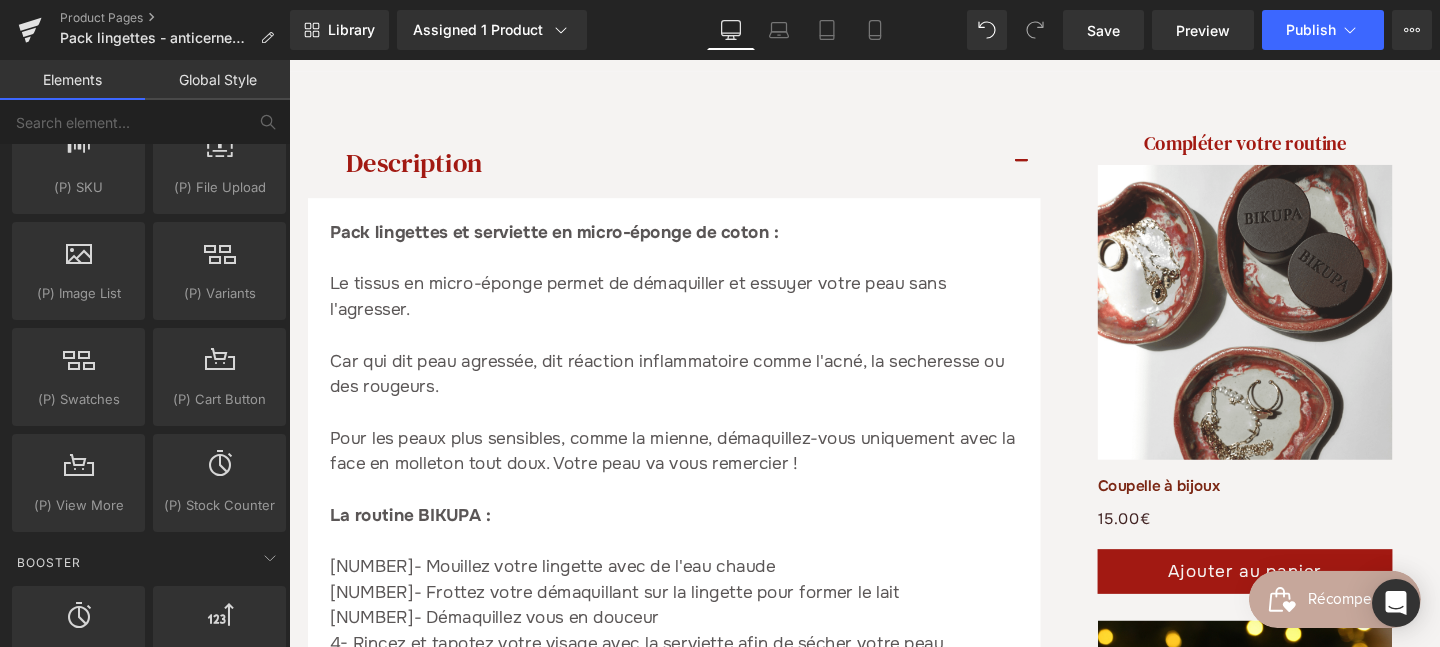 scroll, scrollTop: 896, scrollLeft: 0, axis: vertical 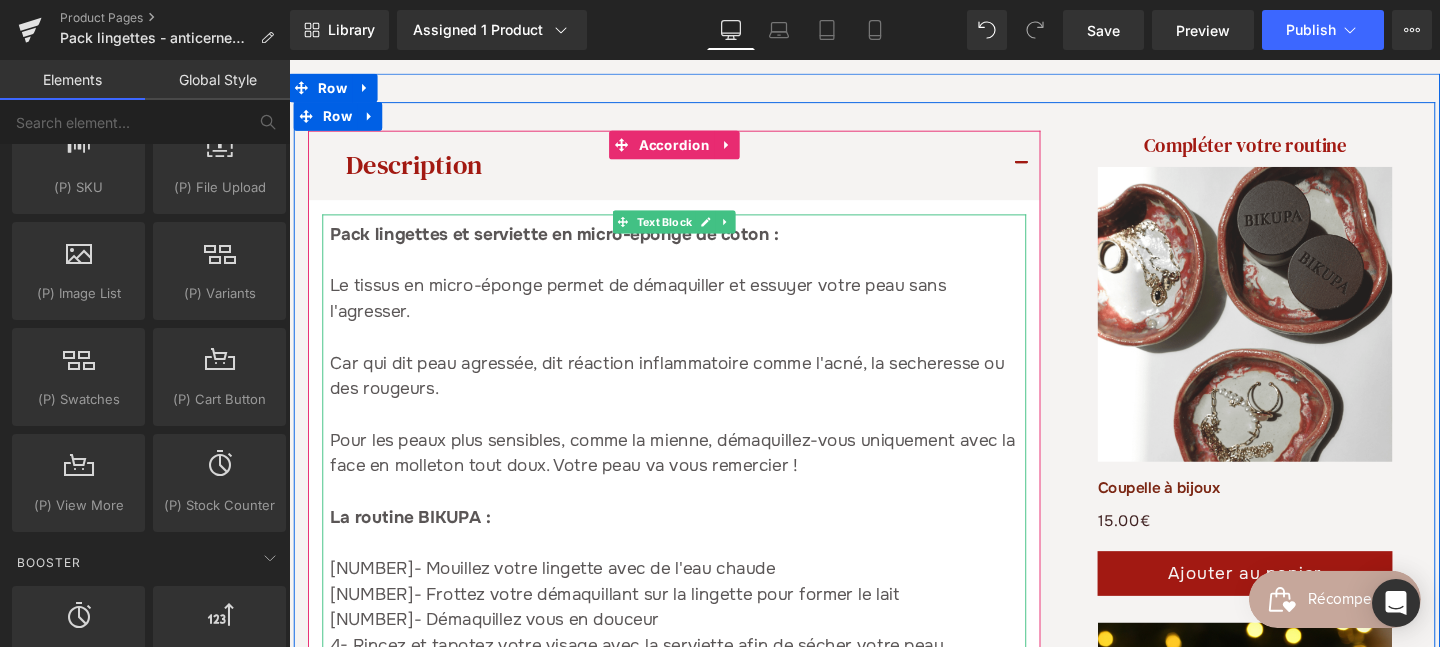 click at bounding box center [694, 351] 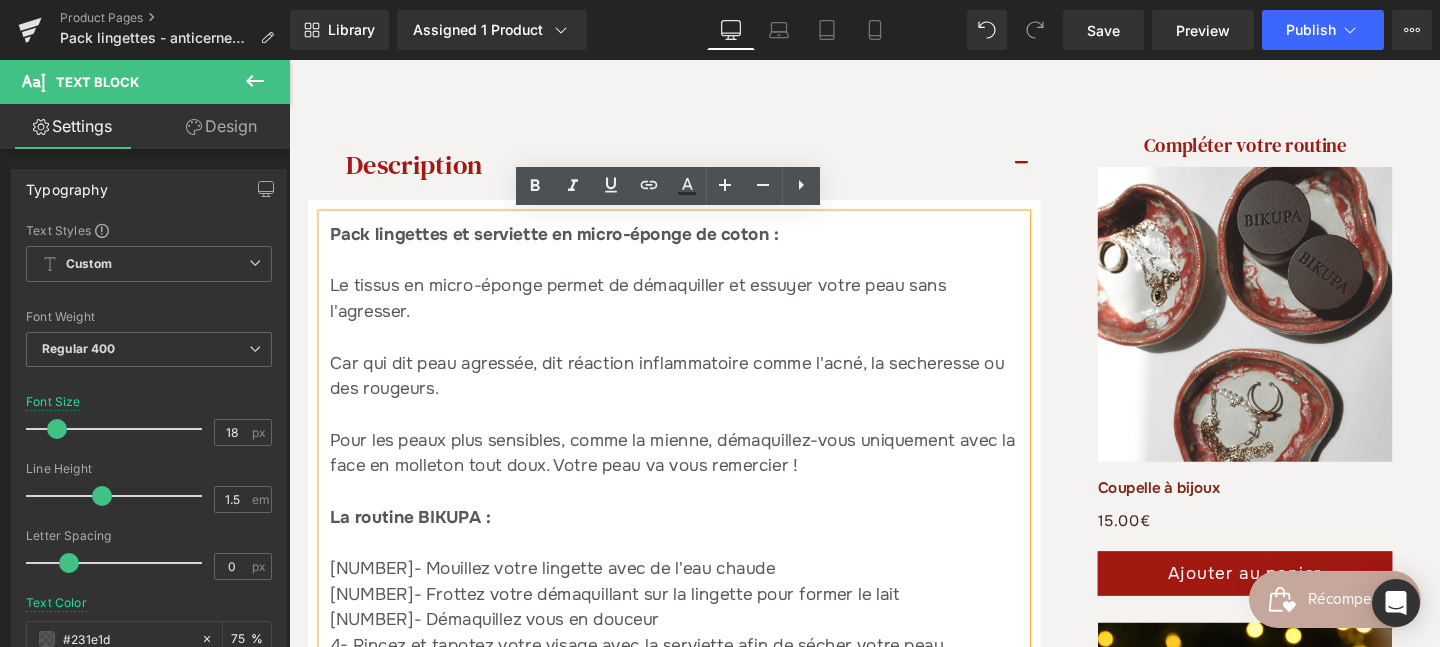 click on "Pack lingettes et serviette en micro-éponge de coton :" at bounding box center (694, 243) 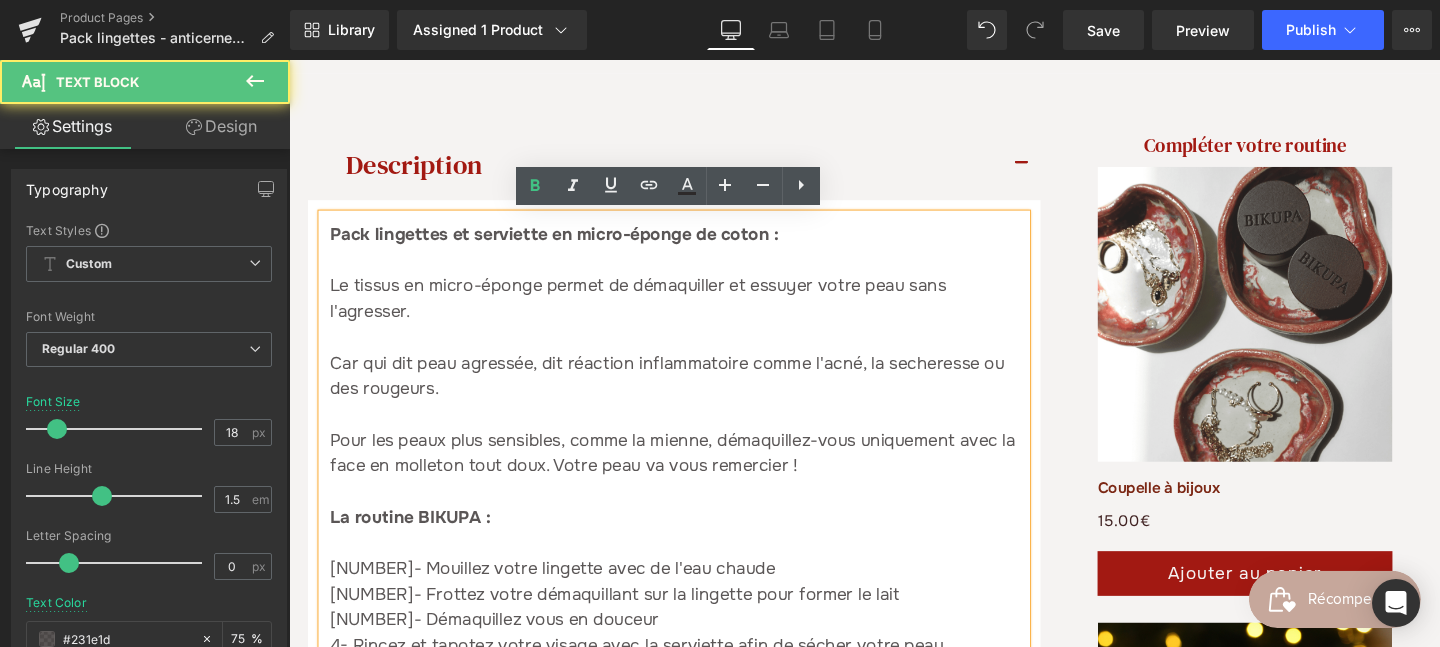 click on "Pack lingettes et serviette en micro-éponge de coton :" at bounding box center (568, 243) 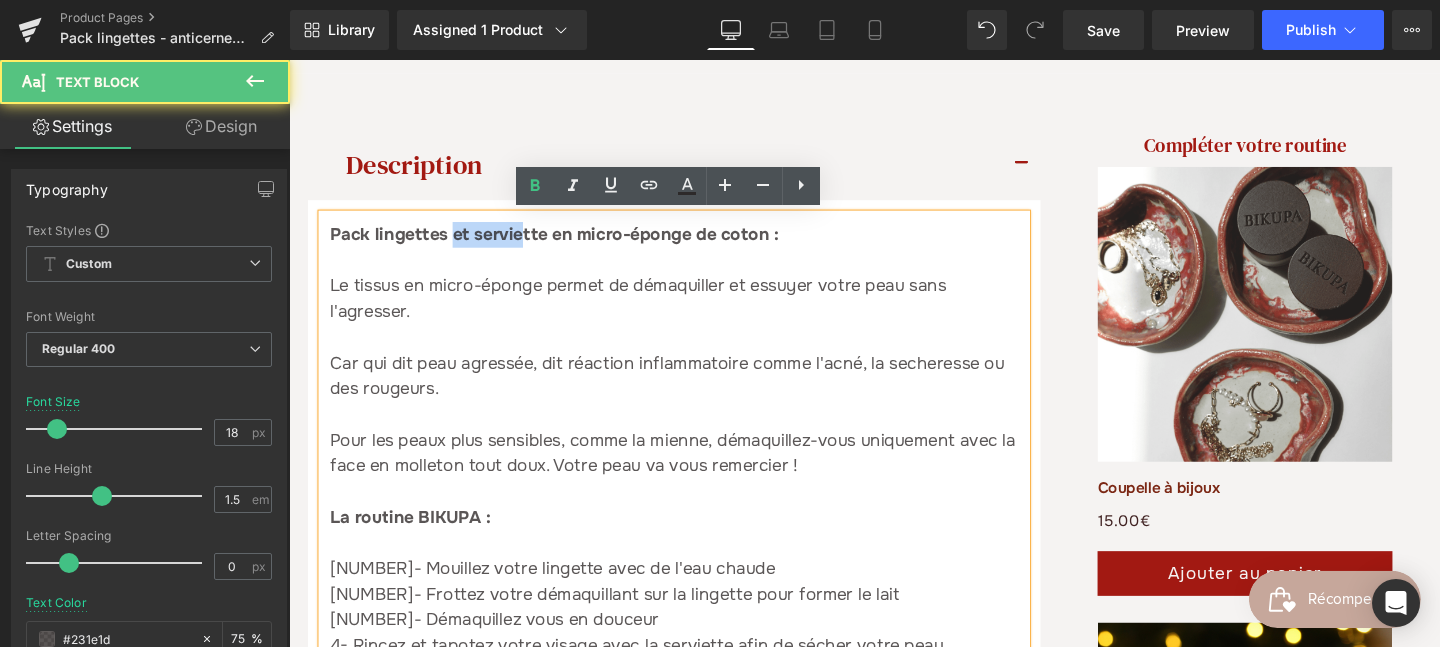 drag, startPoint x: 462, startPoint y: 242, endPoint x: 533, endPoint y: 244, distance: 71.02816 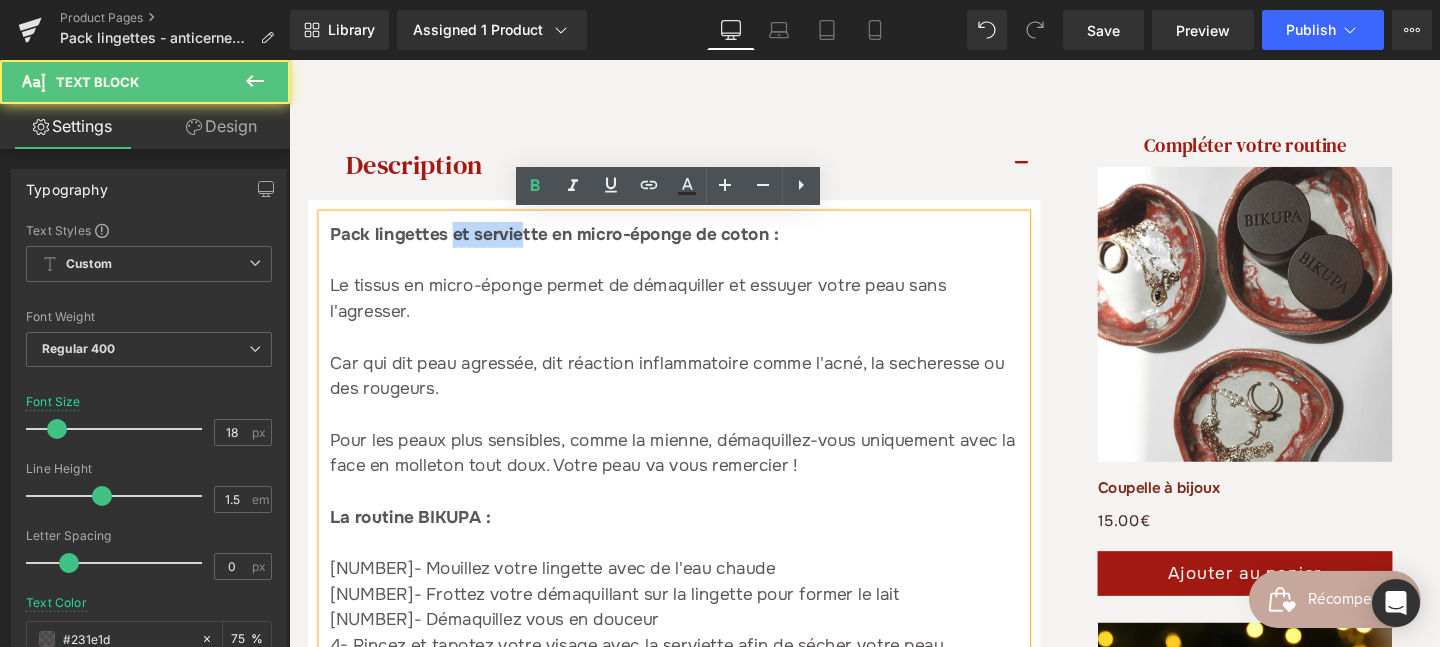click on "Pack lingettes et serviette en micro-éponge de coton :" at bounding box center [568, 243] 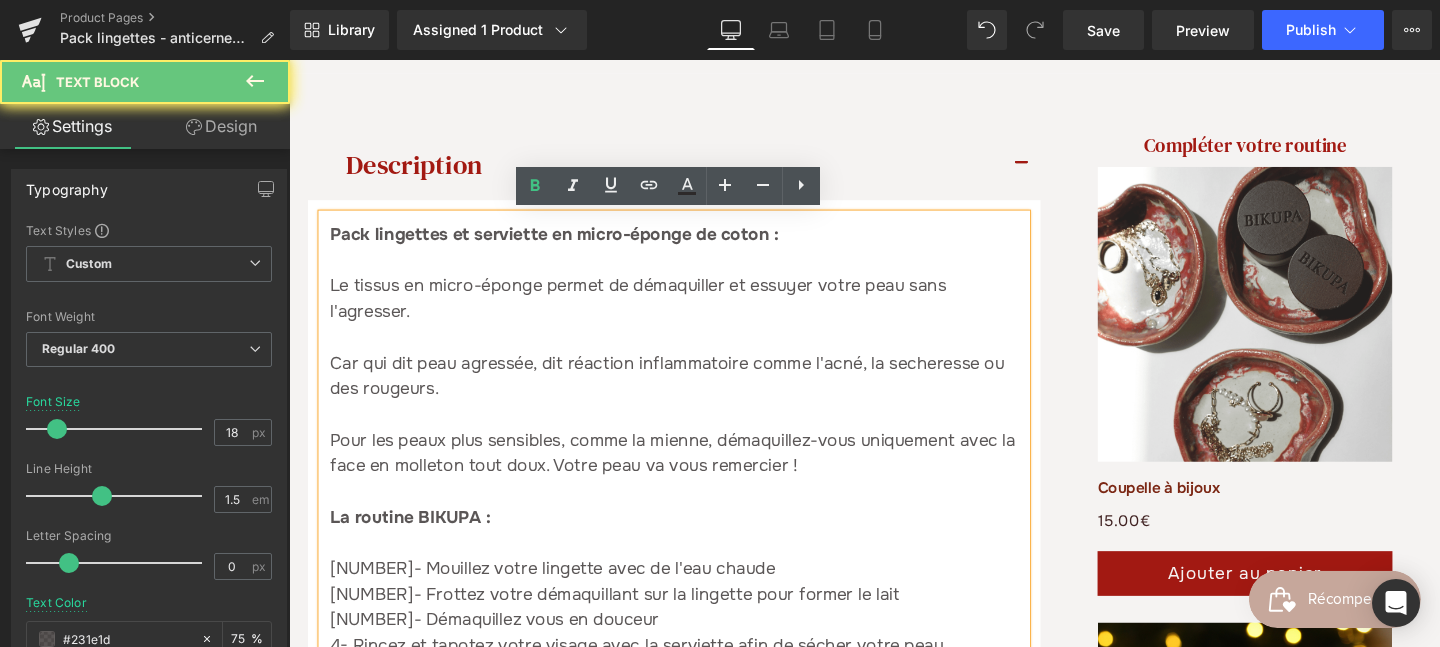 click on "Pack lingettes et serviette en micro-éponge de coton :" at bounding box center [568, 243] 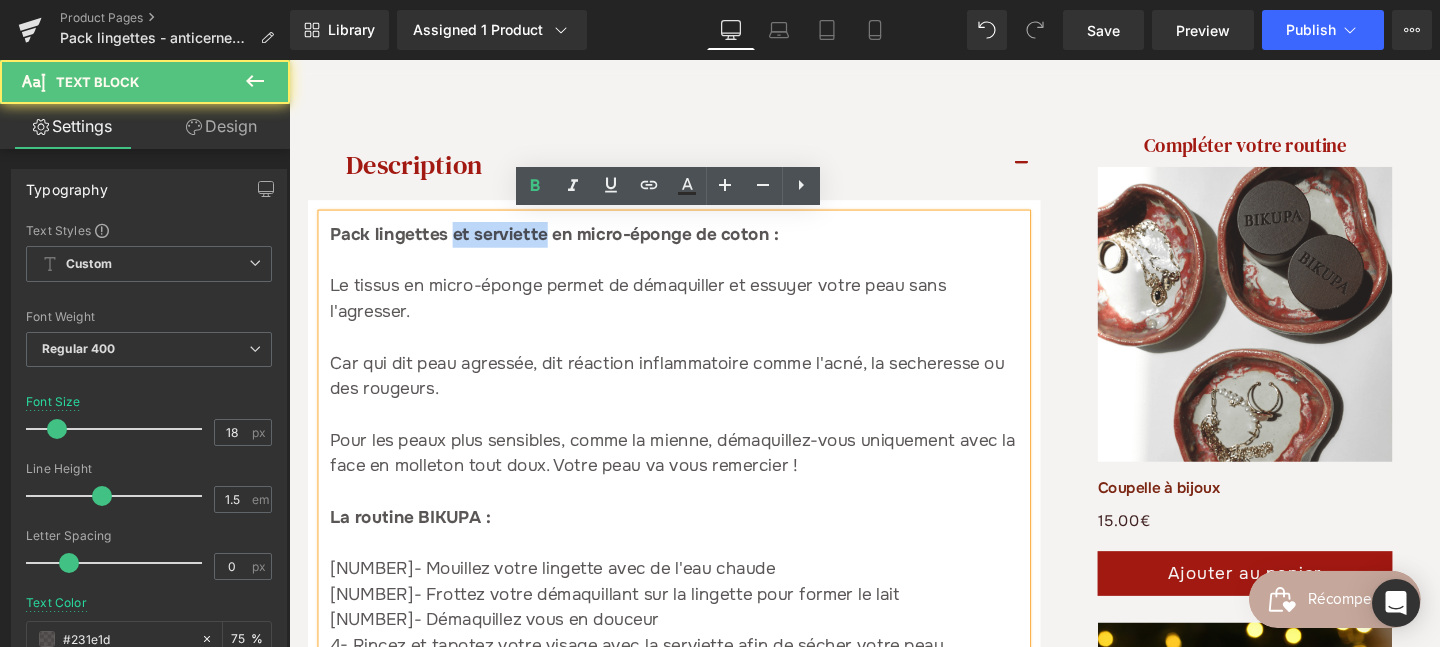 drag, startPoint x: 562, startPoint y: 241, endPoint x: 464, endPoint y: 241, distance: 98 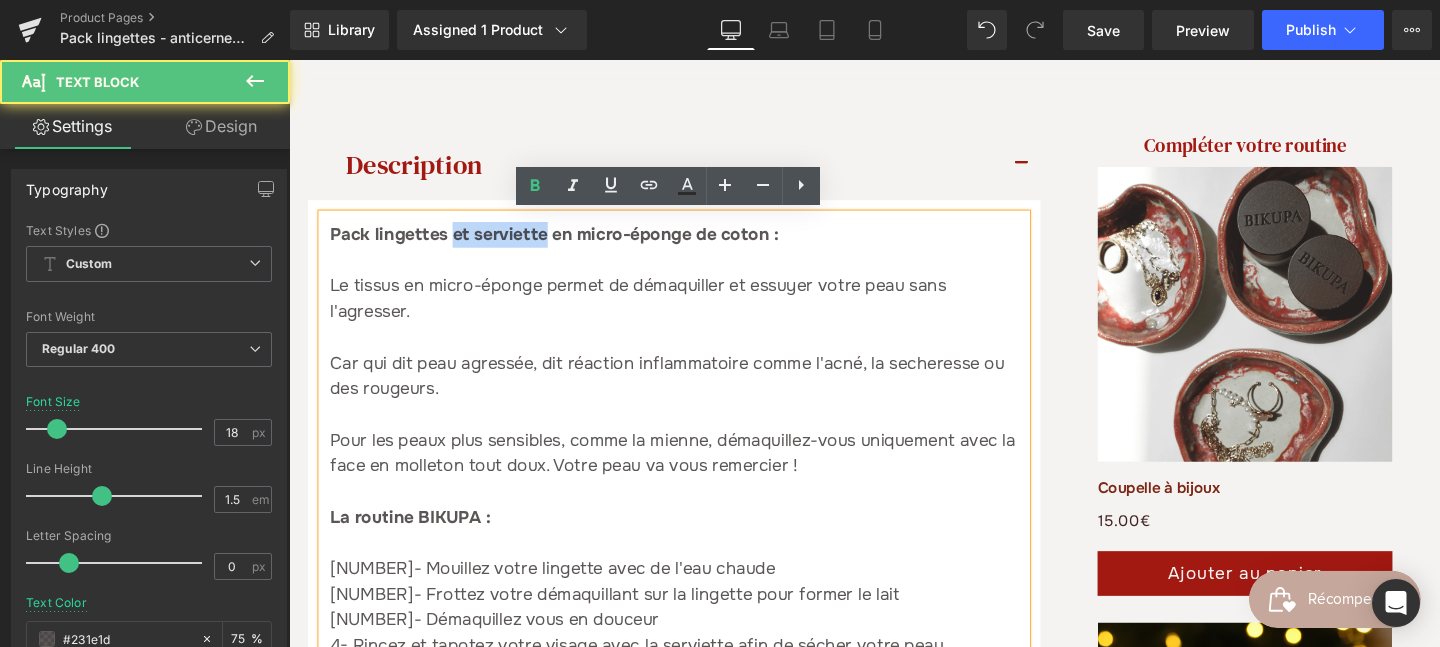 click on "Pack lingettes et serviette en micro-éponge de coton :" at bounding box center (568, 243) 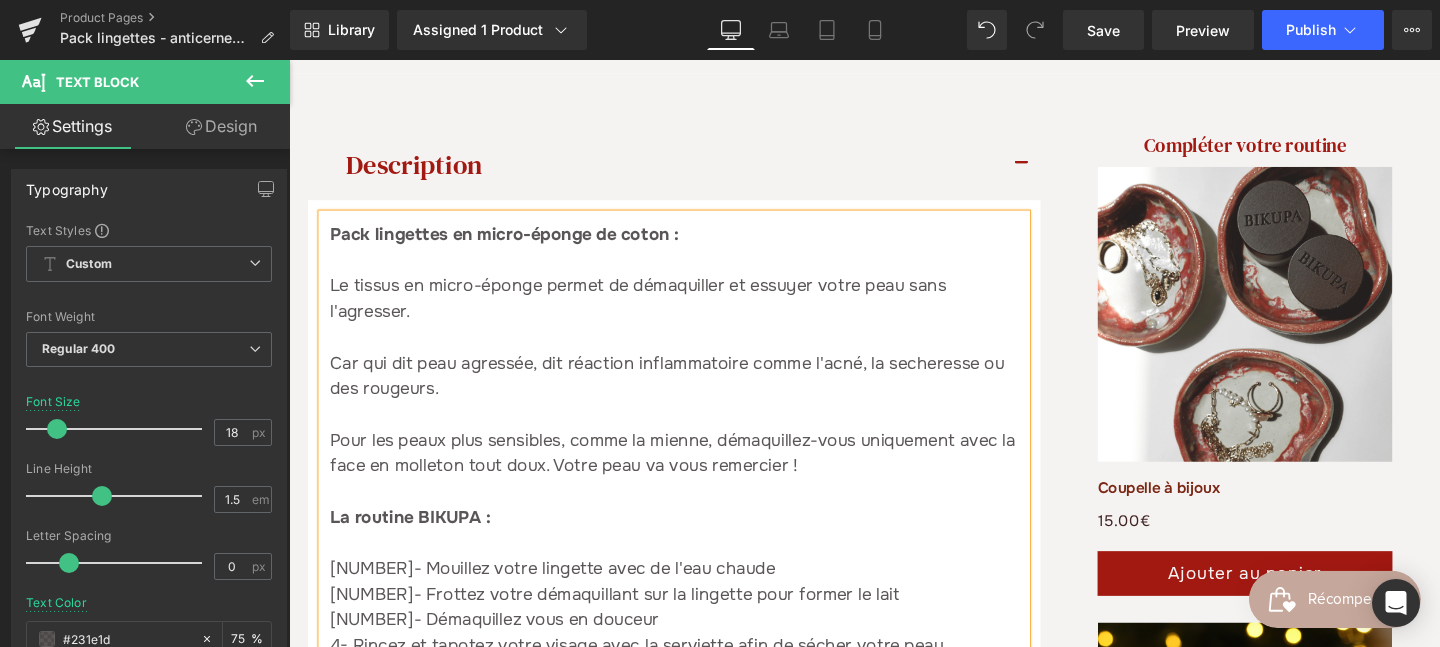 click on "Pack lingettes en micro-éponge de coton :" at bounding box center [515, 243] 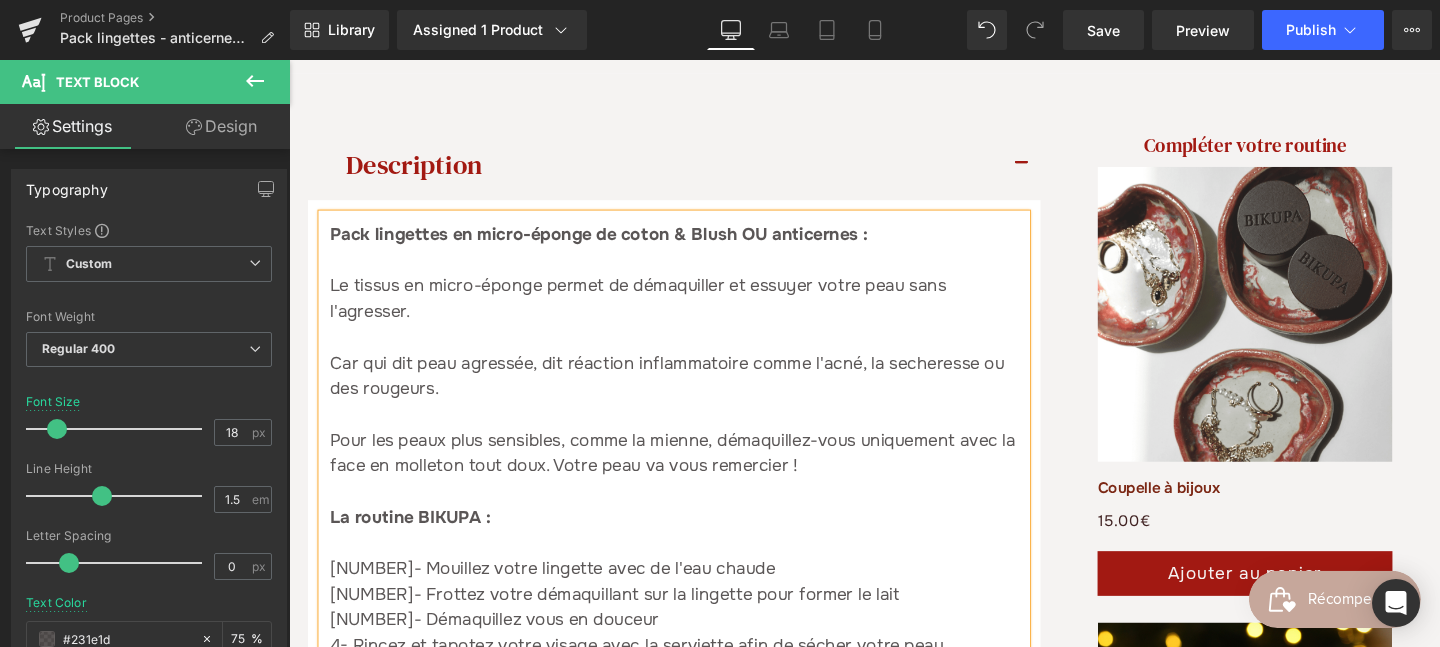 click on "Pack lingettes en micro-éponge de coton & Blush OU anticernes :" at bounding box center (614, 243) 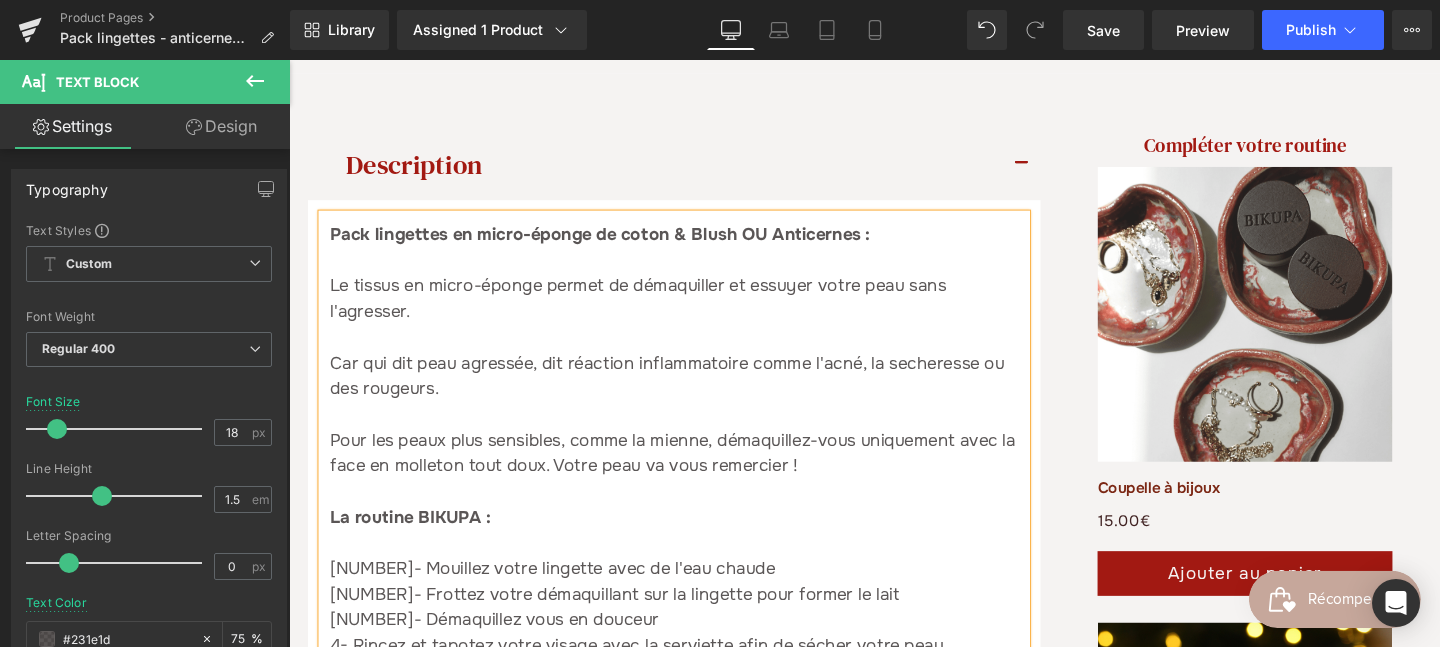click on "Le tissus en micro-éponge permet de démaquiller et essuyer votre peau sans l'agresser." at bounding box center (694, 311) 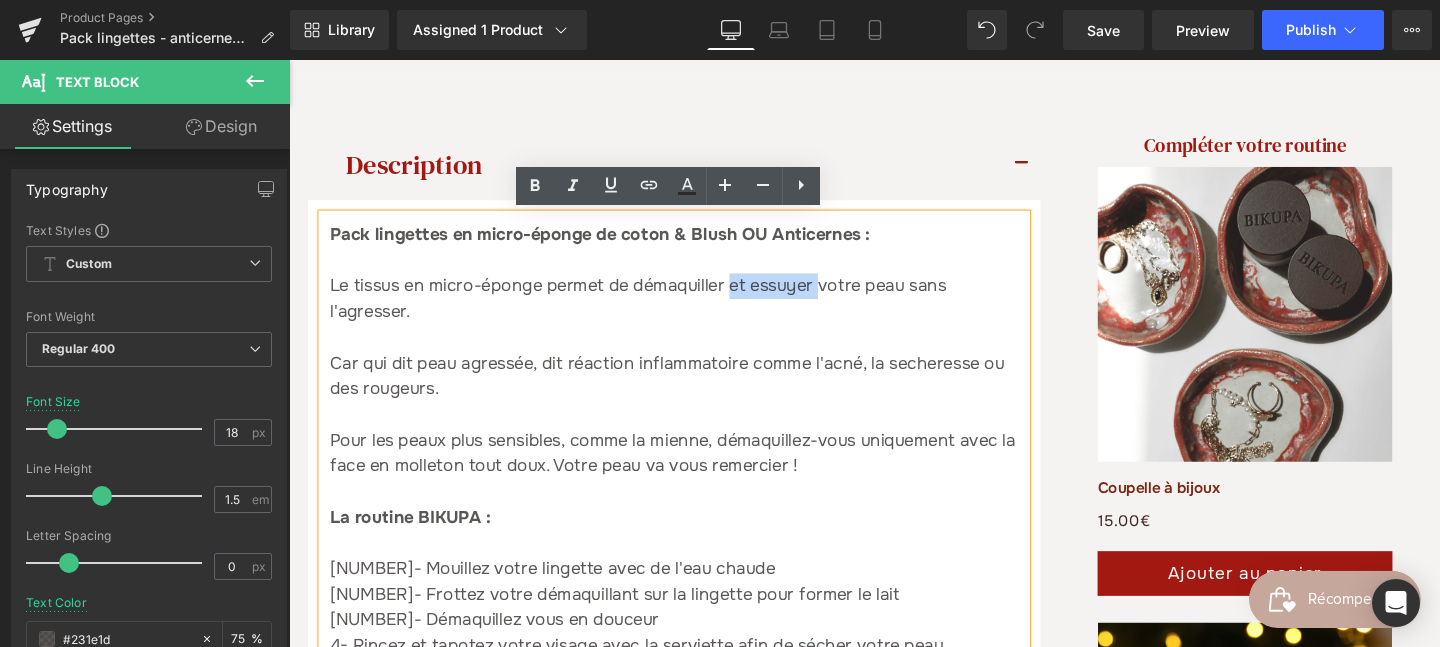 drag, startPoint x: 754, startPoint y: 296, endPoint x: 843, endPoint y: 297, distance: 89.005615 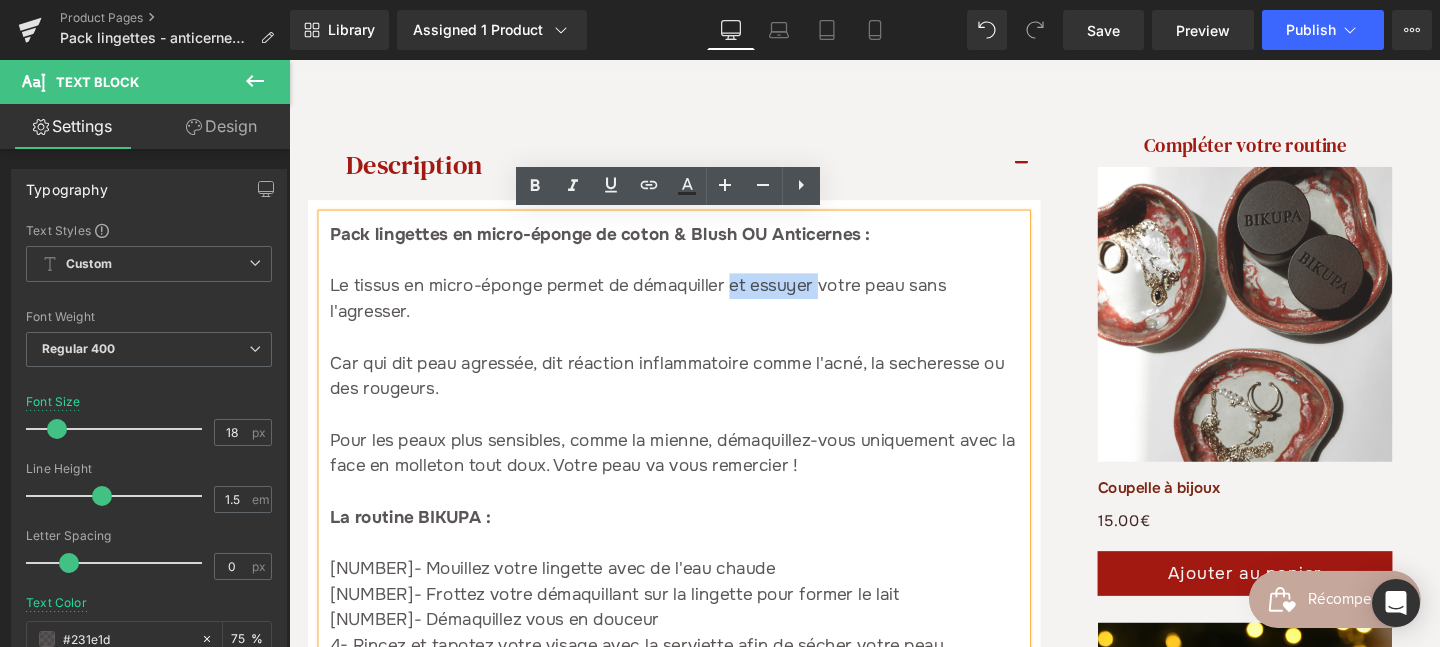 click on "Le tissus en micro-éponge permet de démaquiller et essuyer votre peau sans l'agresser." at bounding box center [694, 311] 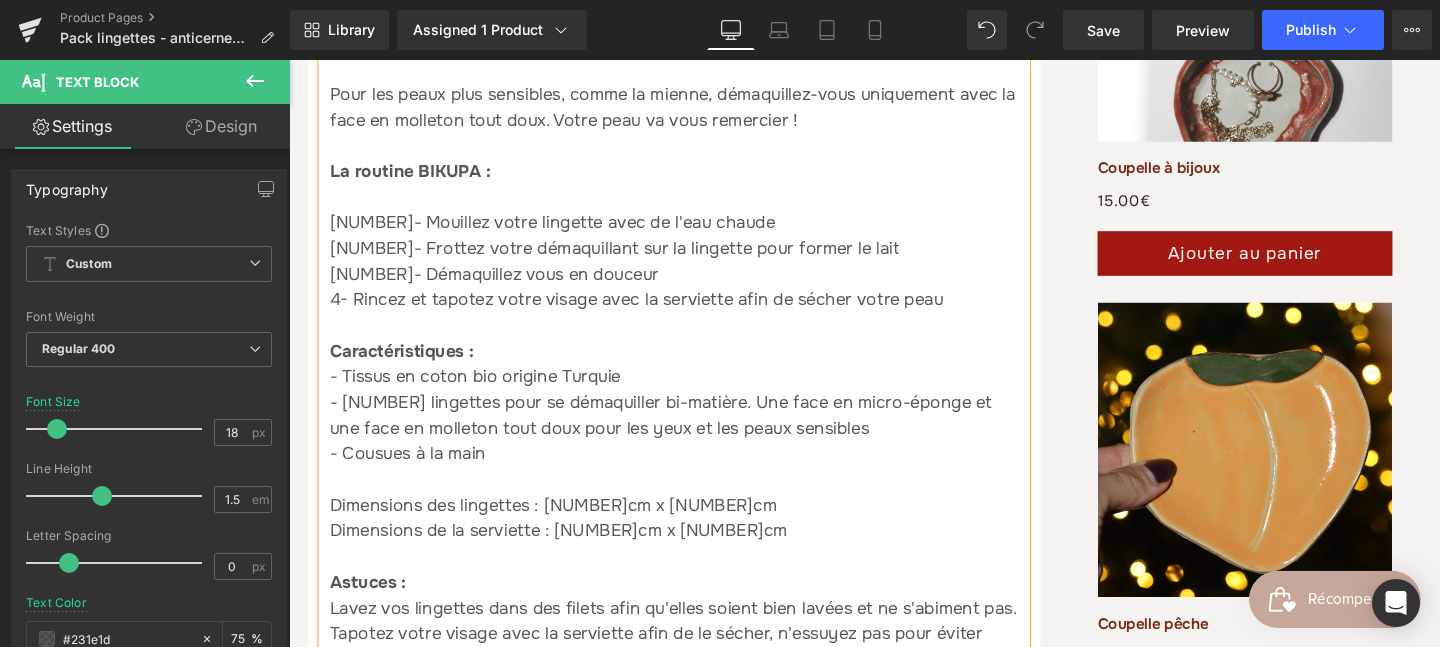 scroll, scrollTop: 1236, scrollLeft: 0, axis: vertical 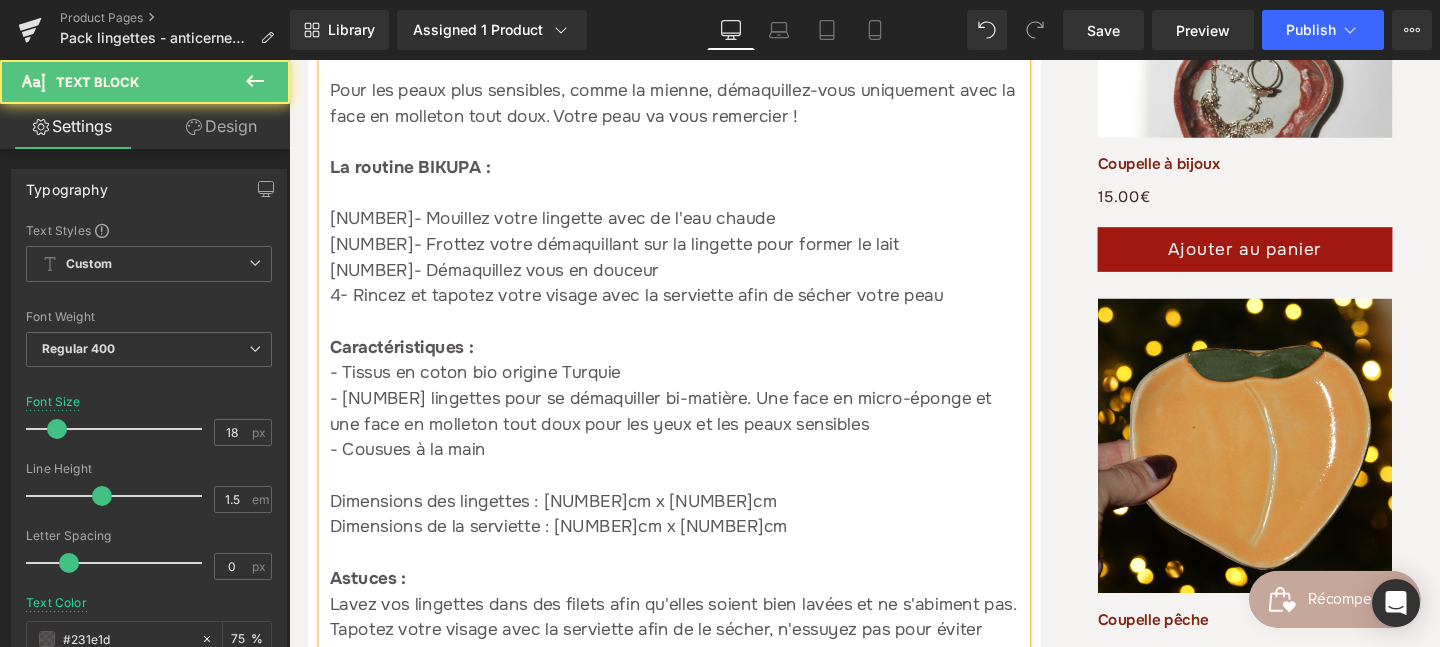 click on "4- Rincez et tapotez votre visage avec la serviette afin de sécher votre peau" at bounding box center (694, 308) 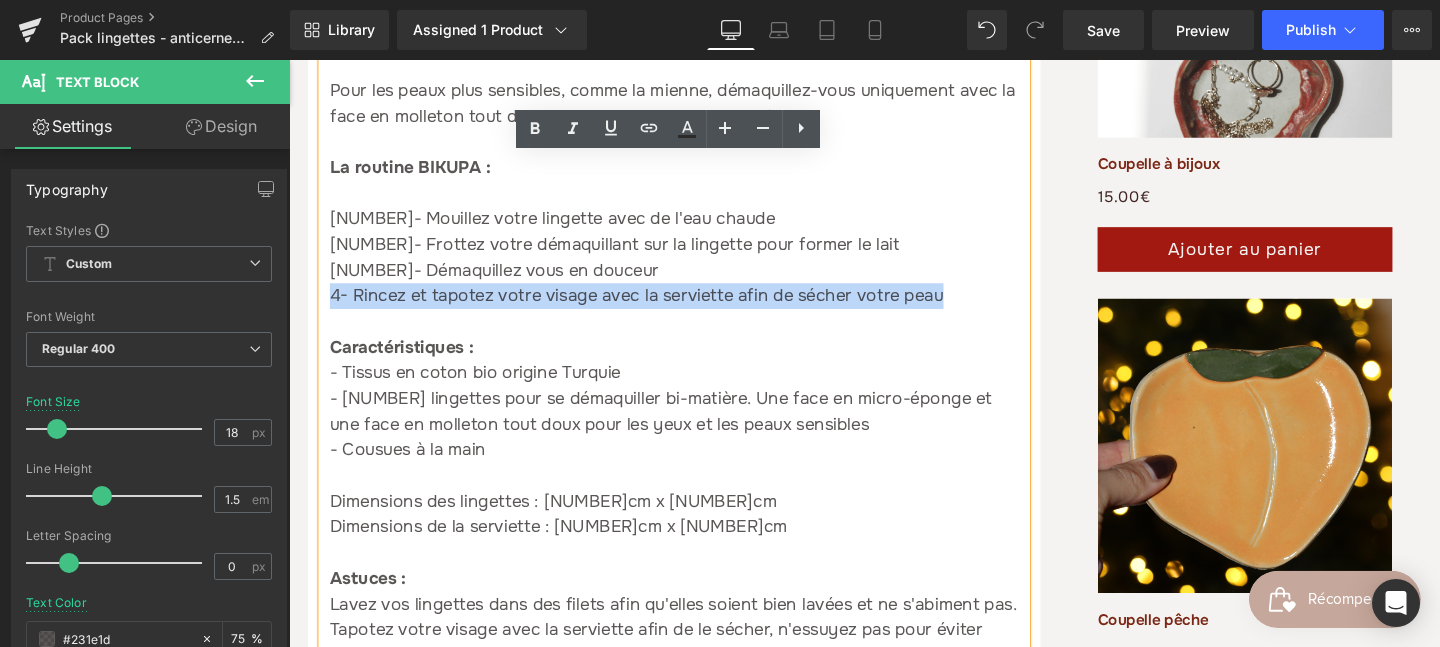 drag, startPoint x: 1000, startPoint y: 308, endPoint x: 335, endPoint y: 306, distance: 665.003 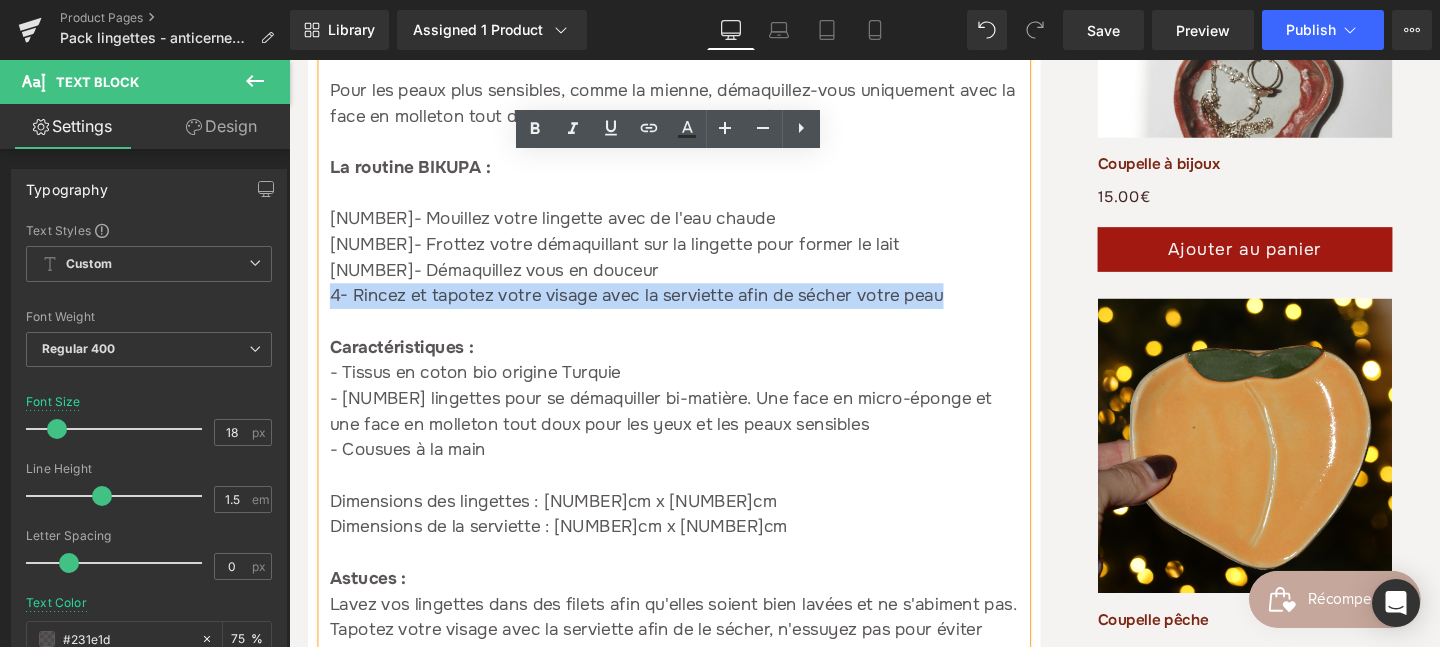 click on "4- Rincez et tapotez votre visage avec la serviette afin de sécher votre peau" at bounding box center (694, 308) 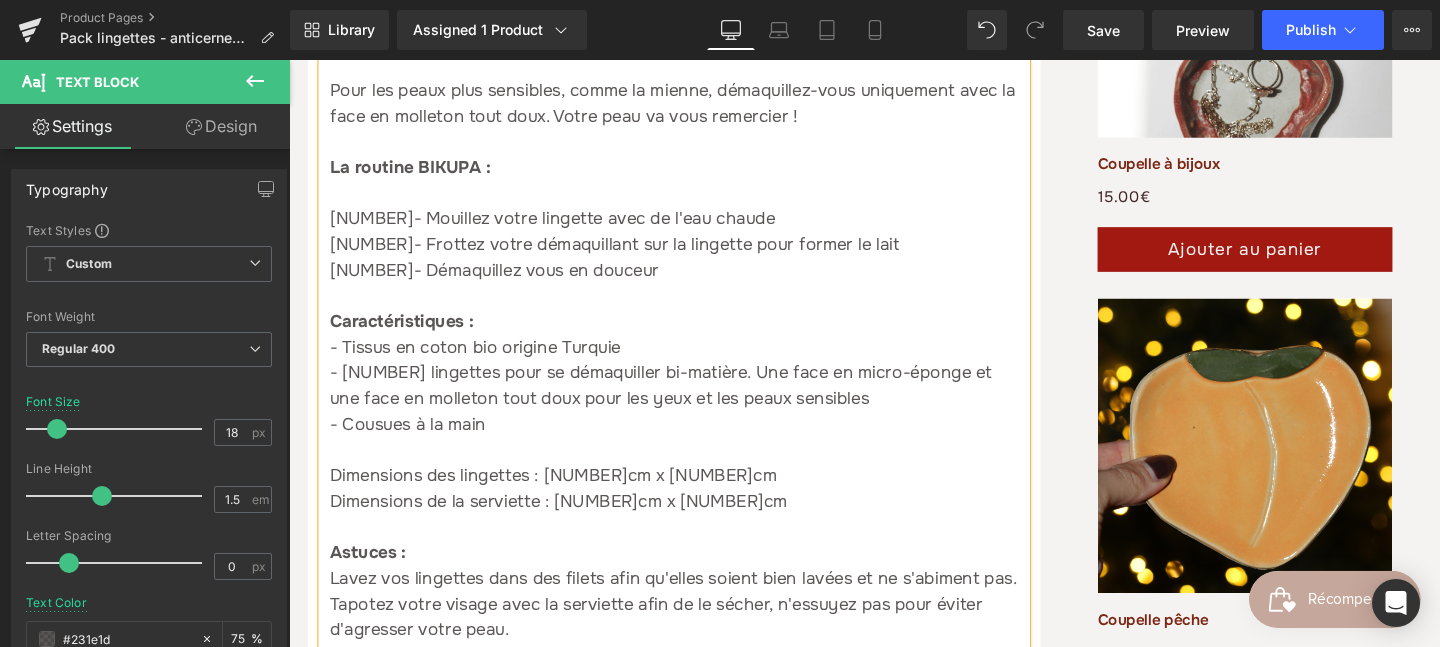 click on "[NUMBER]- Frottez votre démaquillant sur la lingette pour former le lait" at bounding box center [694, 254] 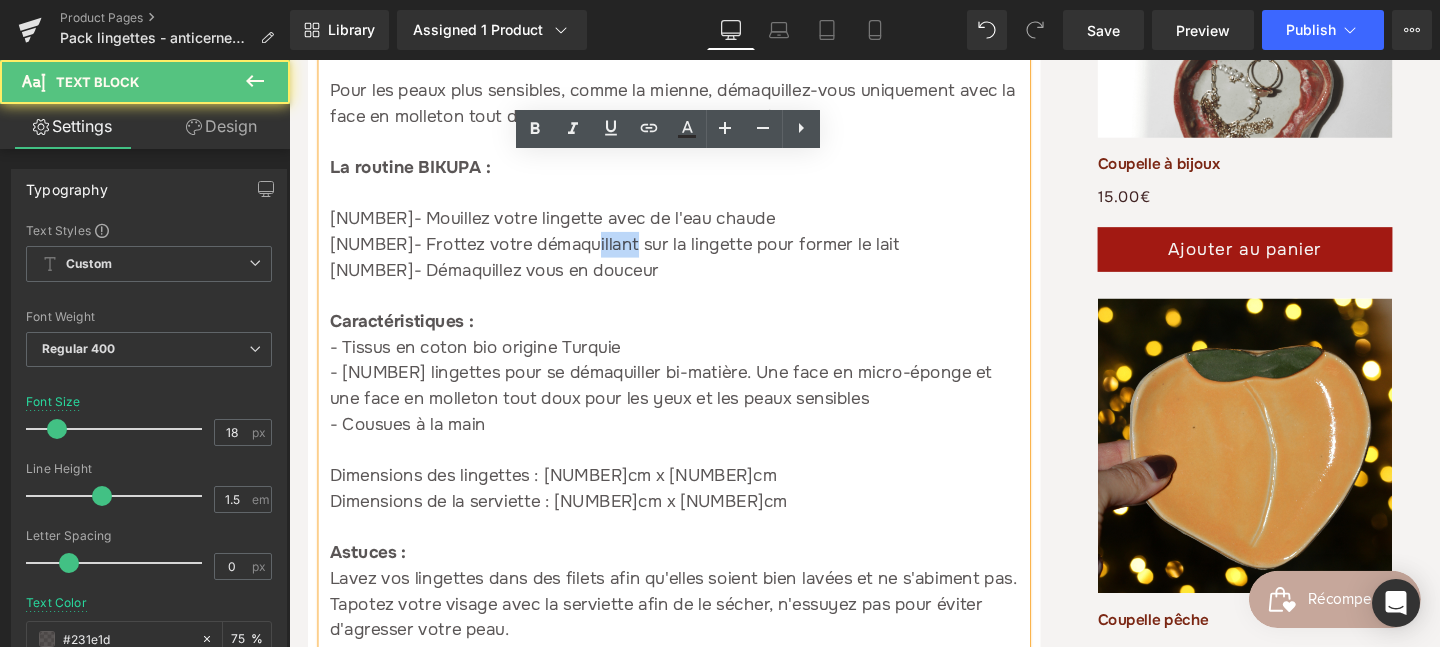 click on "[NUMBER]- Frottez votre démaquillant sur la lingette pour former le lait" at bounding box center (694, 254) 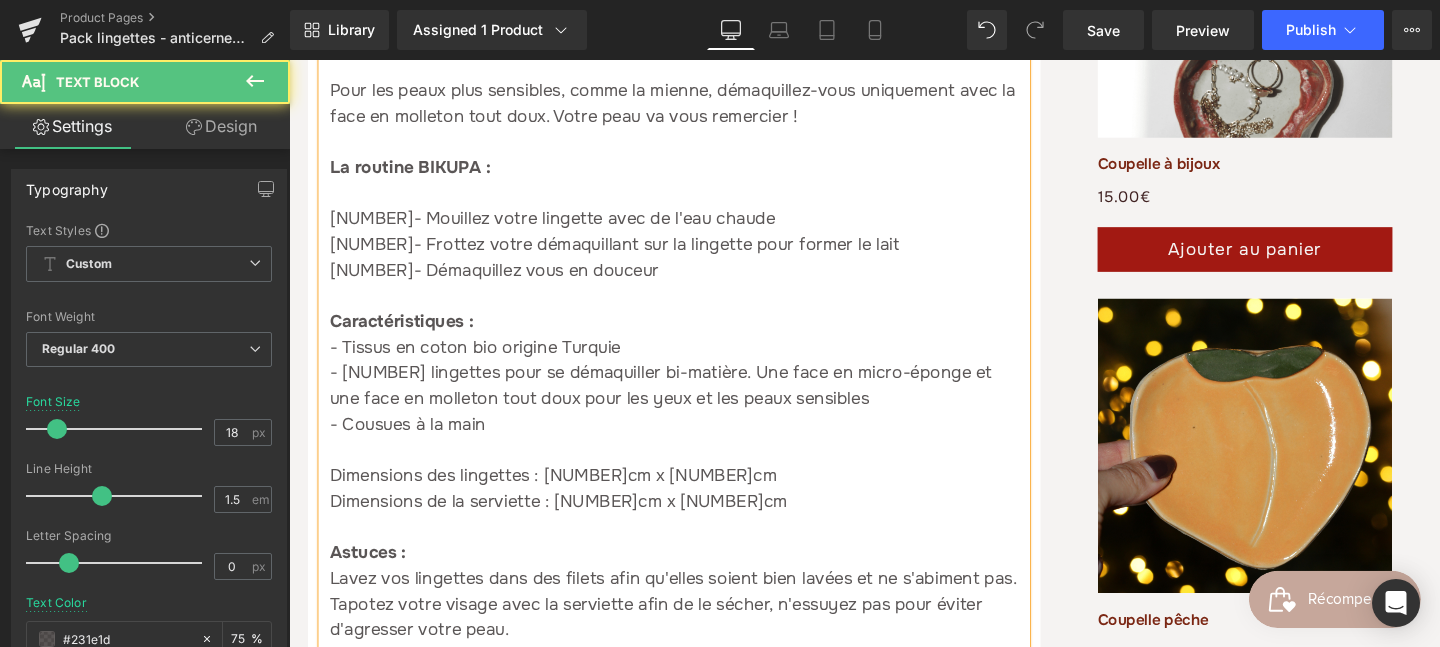 click on "[NUMBER]- Frottez votre démaquillant sur la lingette pour former le lait" at bounding box center [694, 254] 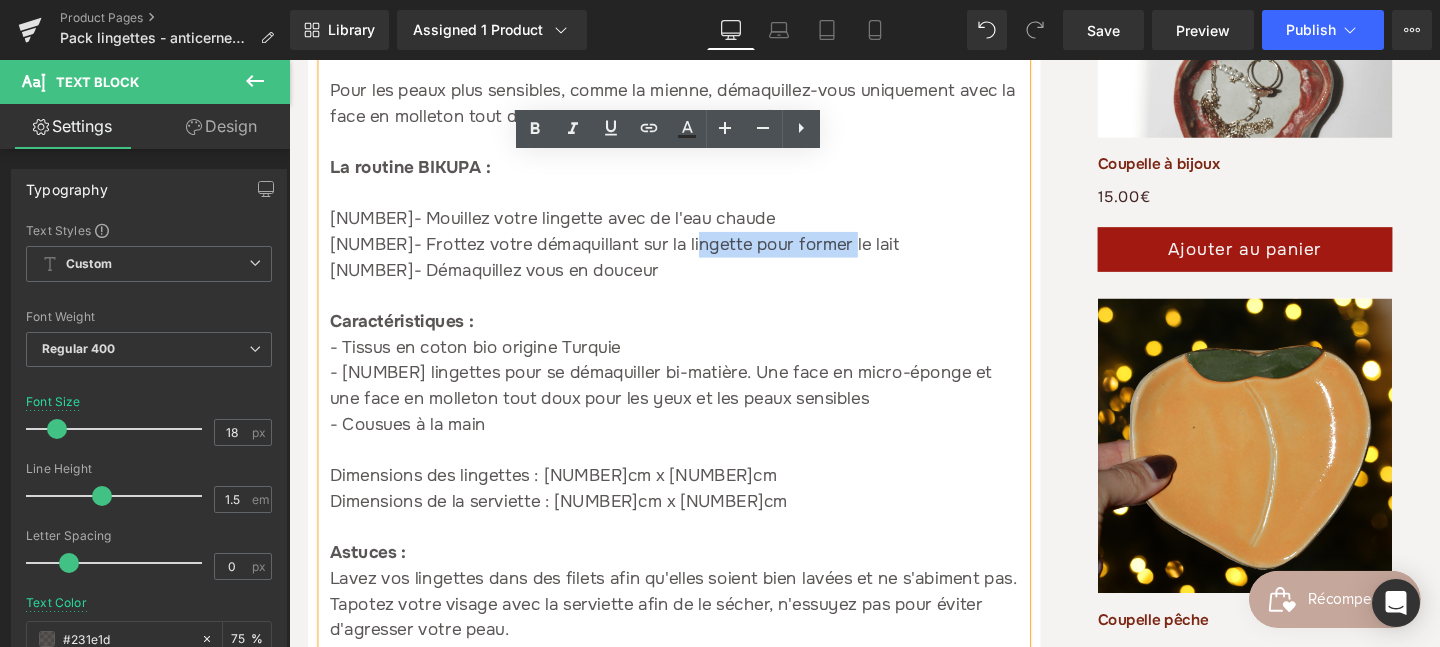 drag, startPoint x: 856, startPoint y: 249, endPoint x: 702, endPoint y: 250, distance: 154.00325 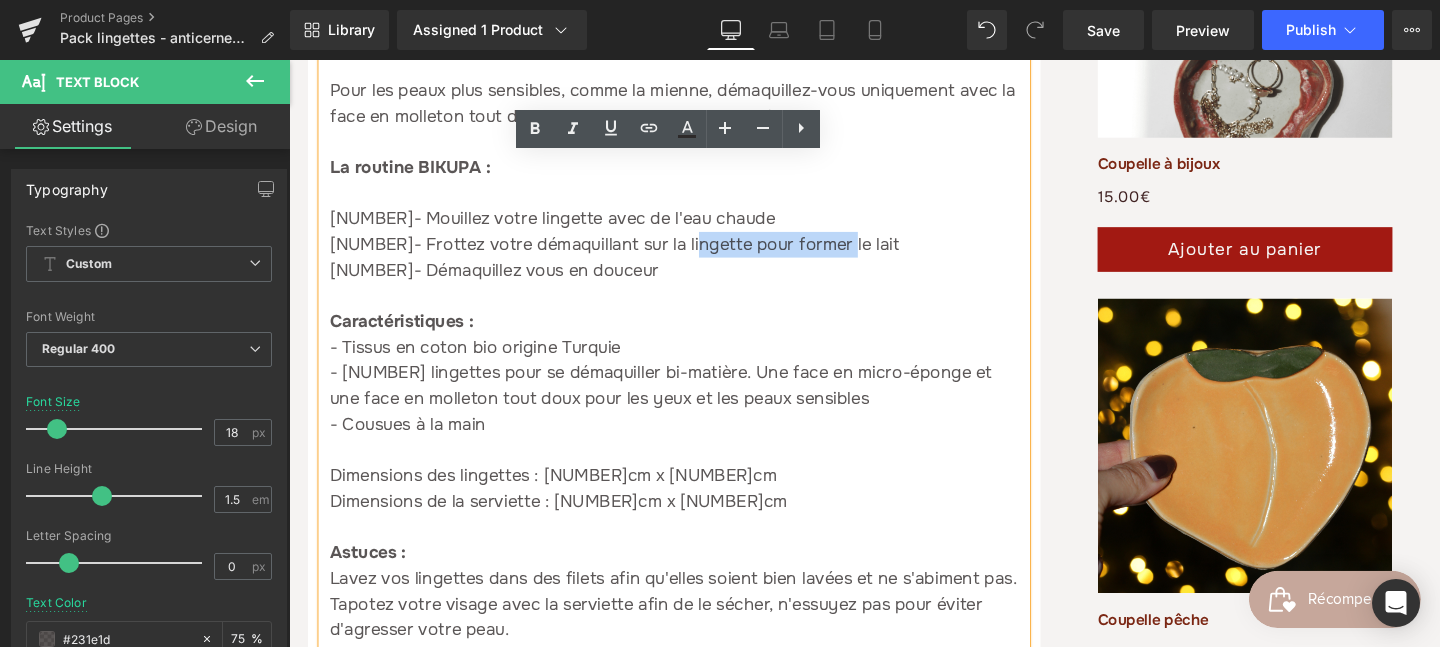 click on "[NUMBER]- Frottez votre démaquillant sur la lingette pour former le lait" at bounding box center (694, 254) 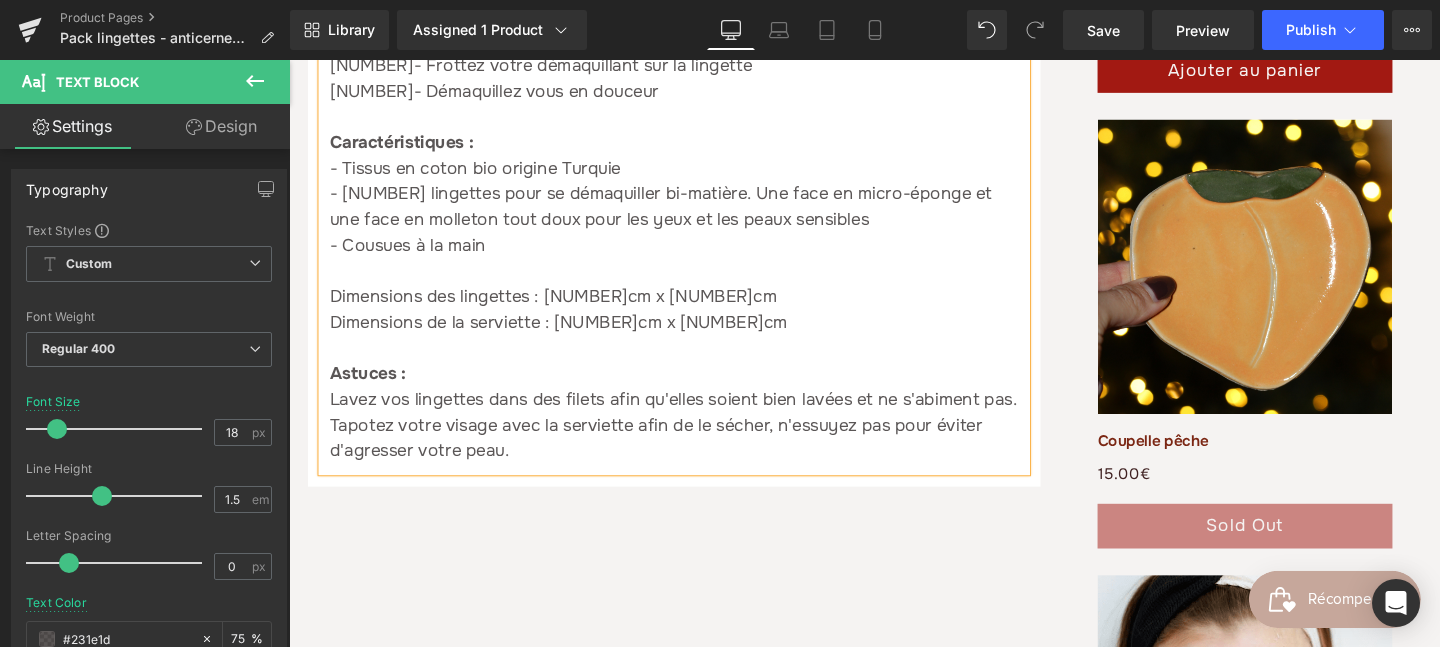 scroll, scrollTop: 1428, scrollLeft: 0, axis: vertical 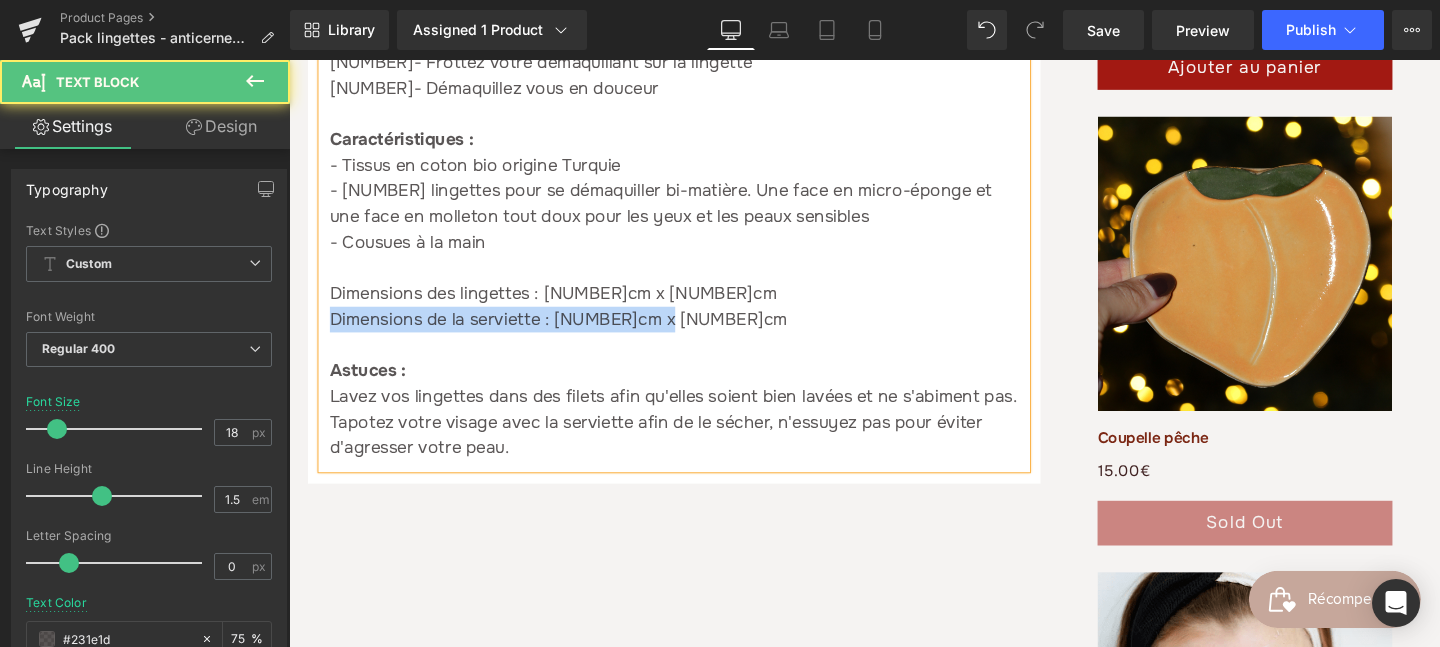 drag, startPoint x: 707, startPoint y: 329, endPoint x: 337, endPoint y: 333, distance: 370.0216 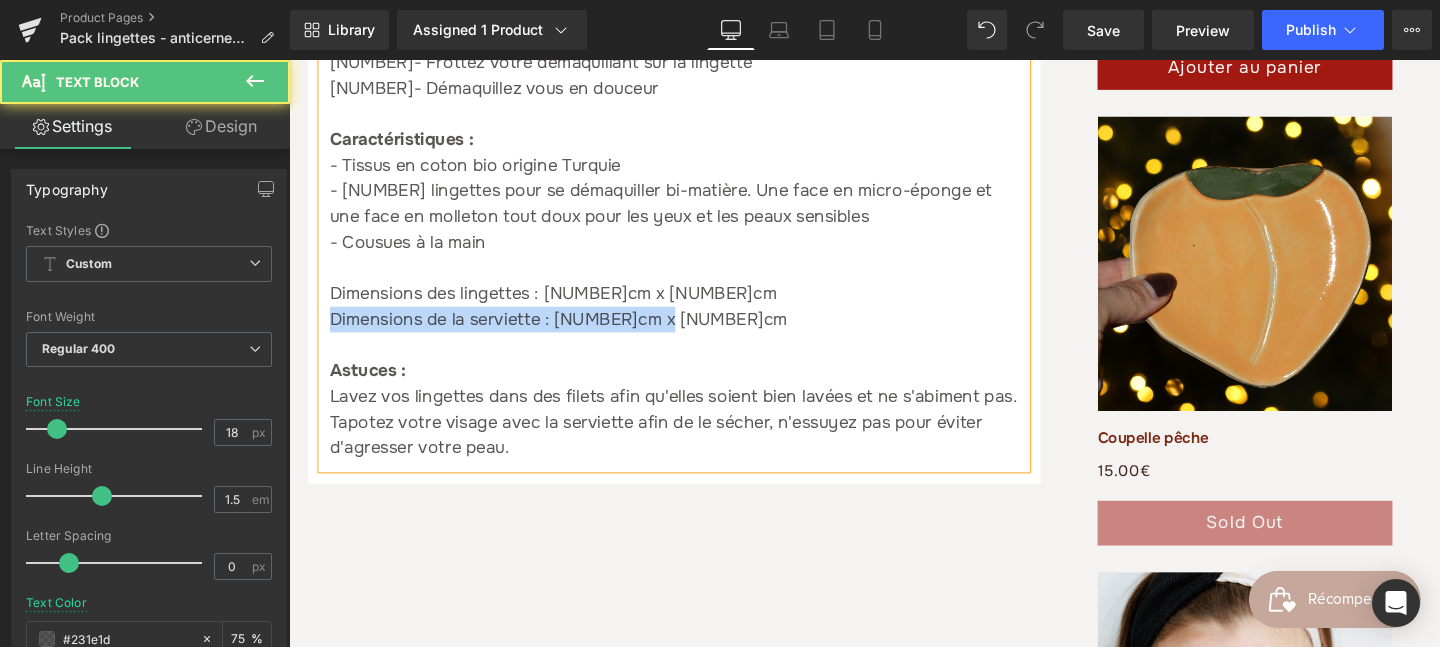 click on "Dimensions de la serviette : [NUMBER]cm x [NUMBER]cm" at bounding box center (694, 332) 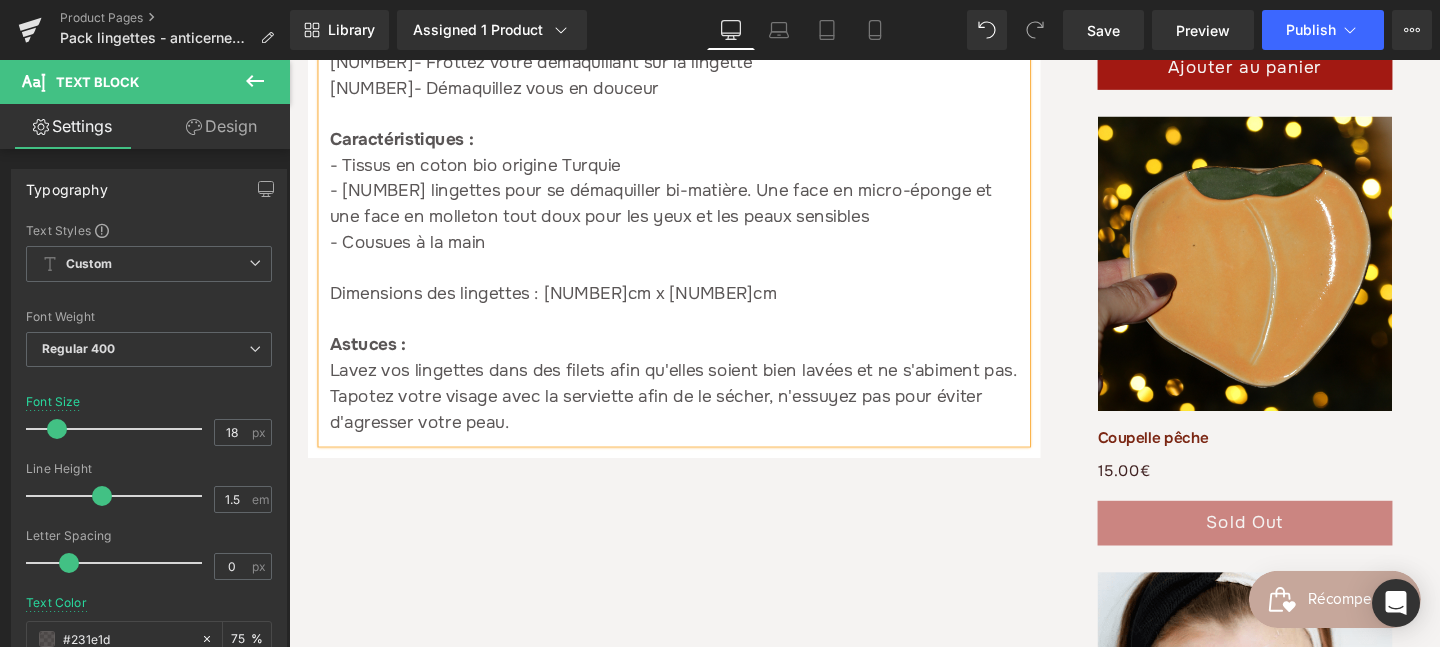 drag, startPoint x: 561, startPoint y: 459, endPoint x: 310, endPoint y: 434, distance: 252.24194 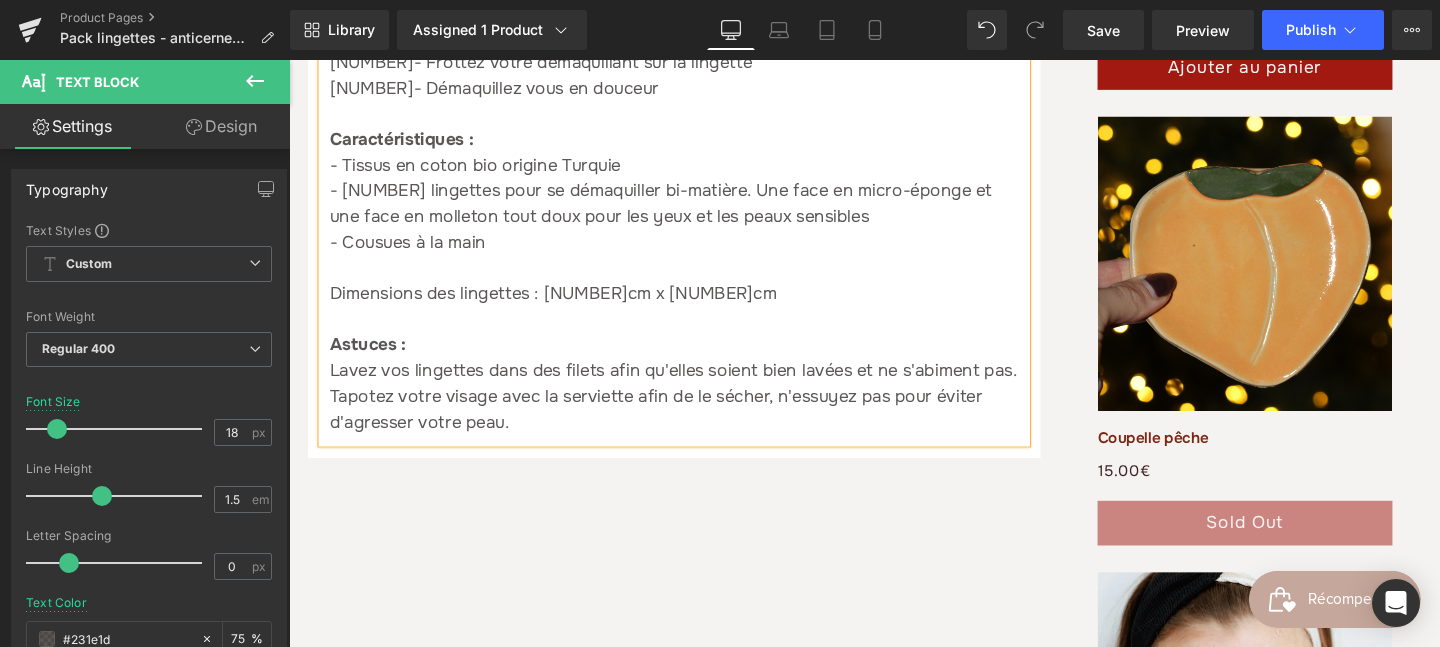 click on "Pack lingettes en micro-éponge de coton & Blush OU Anticernes : Le tissus en micro-éponge permet de démaquiller votre peau sans l'agresser. Car qui dit peau agressée, dit réaction inflammatoire comme l'acné, la secheresse ou des rougeurs. Pour les peaux plus sensibles, comme la mienne, démaquillez-vous uniquement avec la face en molleton tout doux. Votre peau va vous remercier ! La routine BIKUPA : 1- Mouillez votre lingette avec de l'eau chaude 2- Frottez votre démaquillant sur la lingette 3- Démaquillez vous en douceur Caractéristiques : - Tissus en coton bio origine Turquie - 4 lingettes pour se démaquiller bi-matière. Une face en micro-éponge et une face en molleton tout doux pour les yeux et les peaux sensibles - Cousues à la main Dimensions des lingettes : 9cm x 9cm Astuces : Lavez vos lingettes dans des filets afin qu'elles soient bien lavées et ne s'abiment pas." at bounding box center [694, 76] 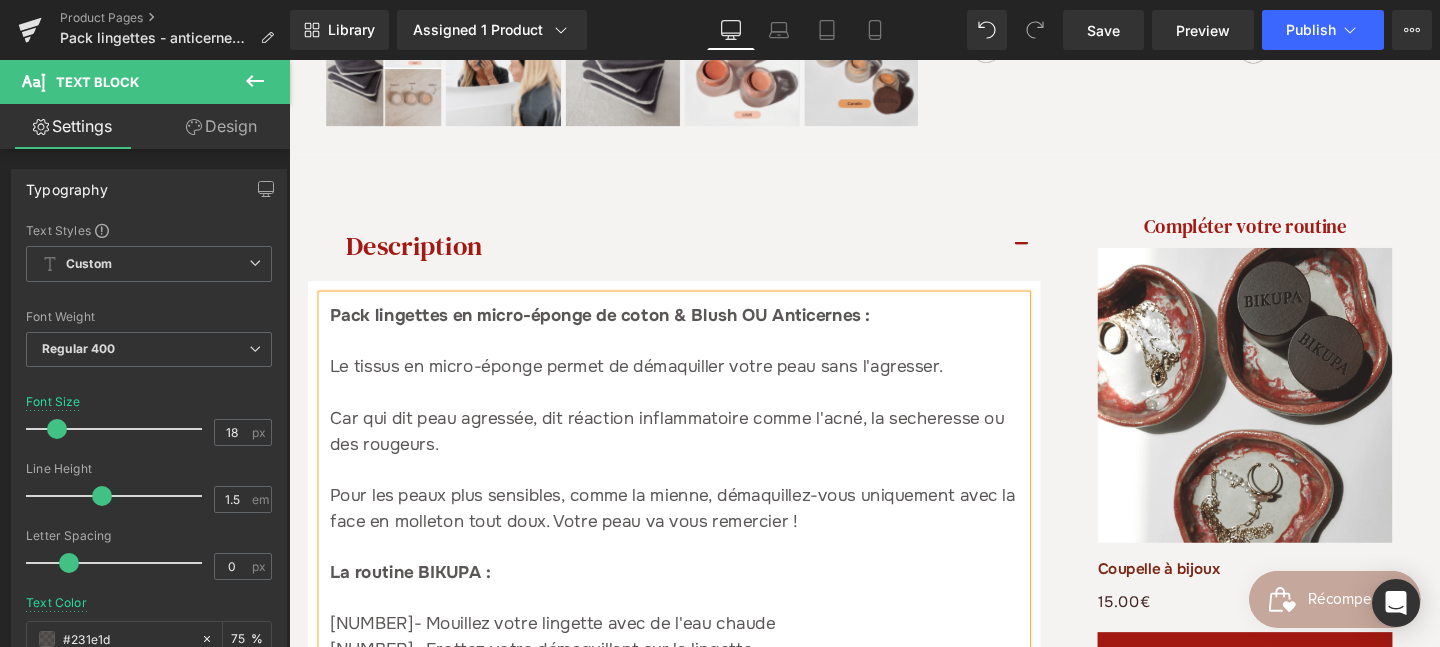 scroll, scrollTop: 814, scrollLeft: 0, axis: vertical 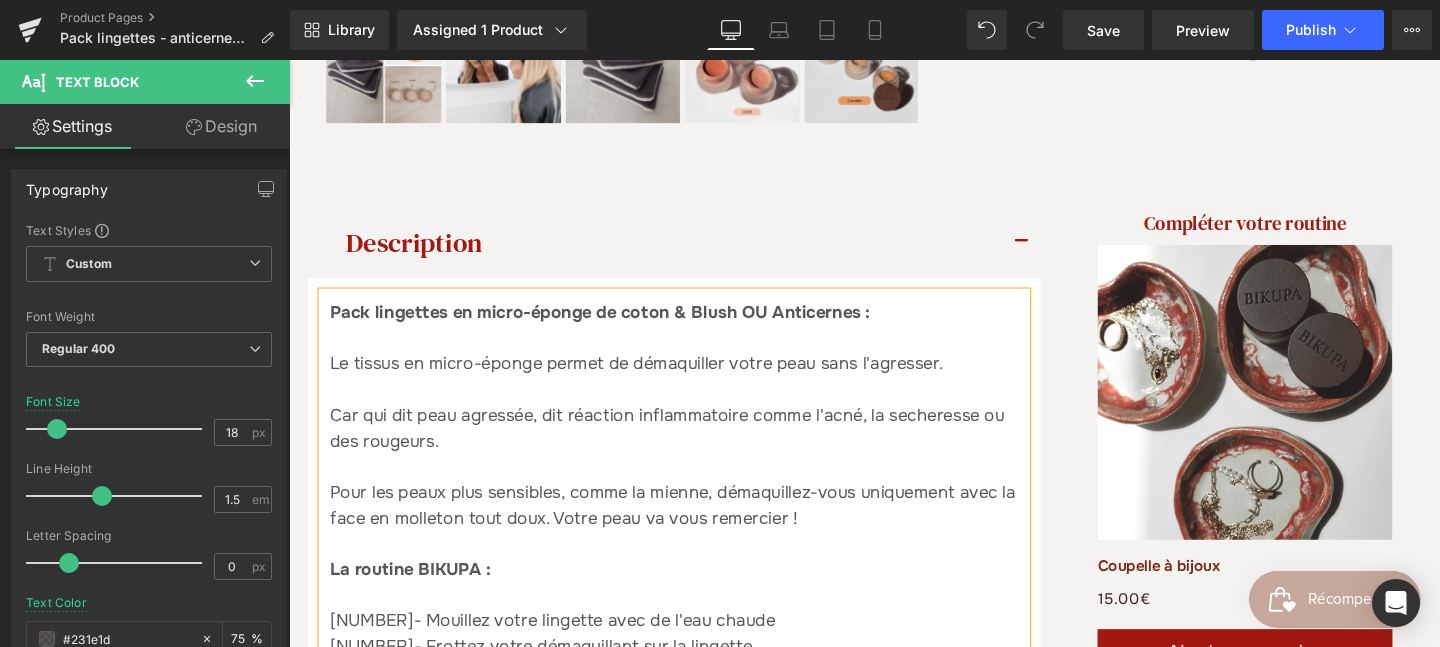 click at bounding box center [1059, 252] 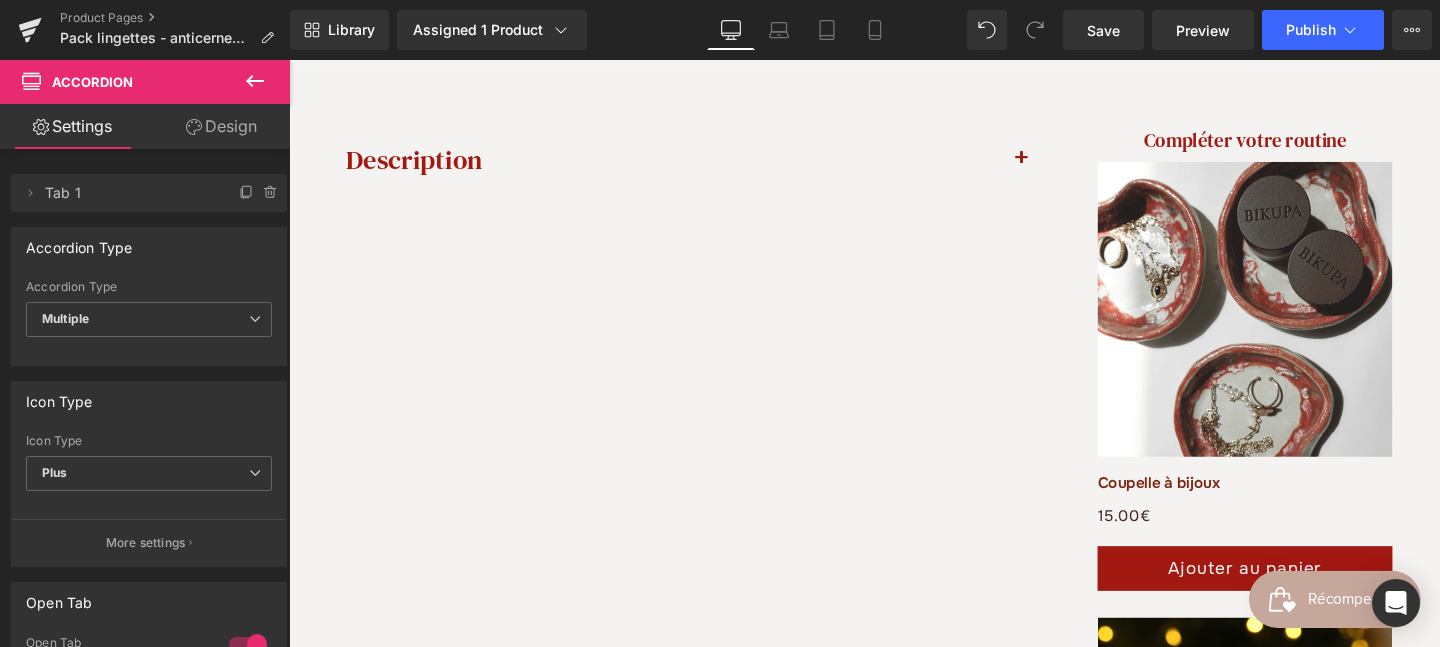 scroll, scrollTop: 883, scrollLeft: 0, axis: vertical 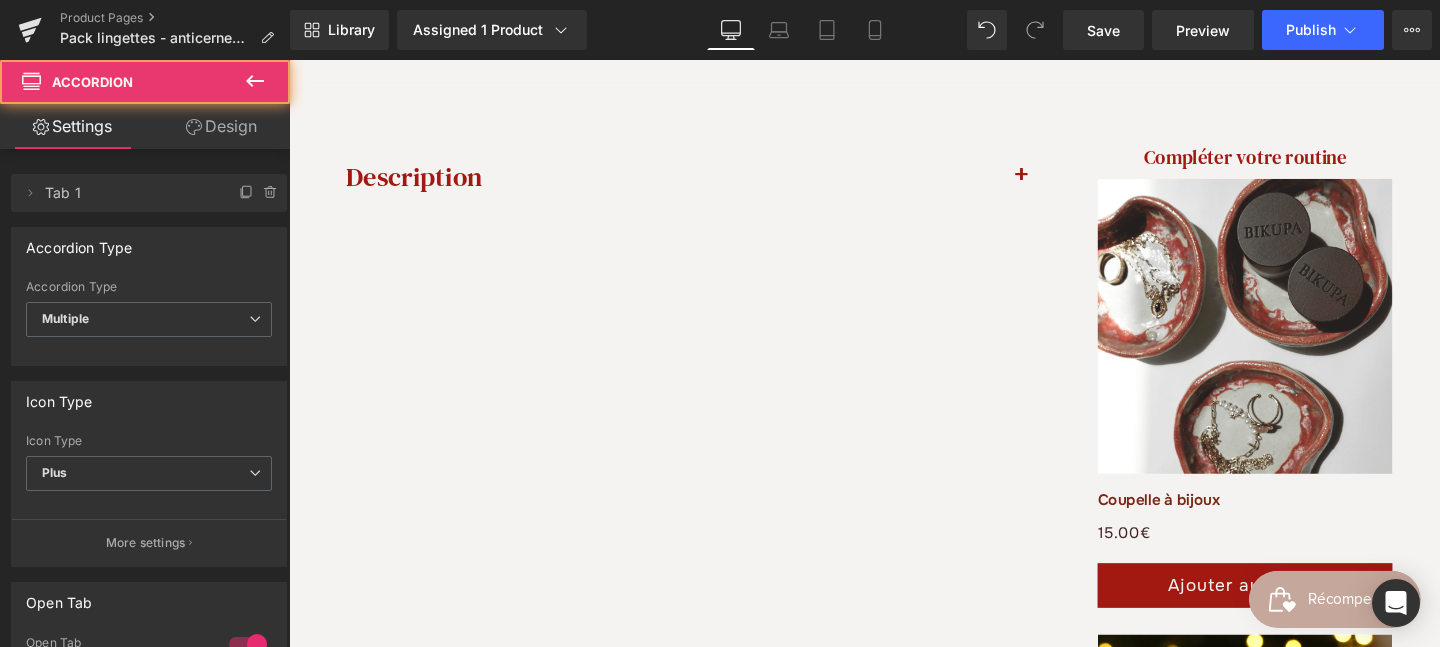 click at bounding box center [1059, 187] 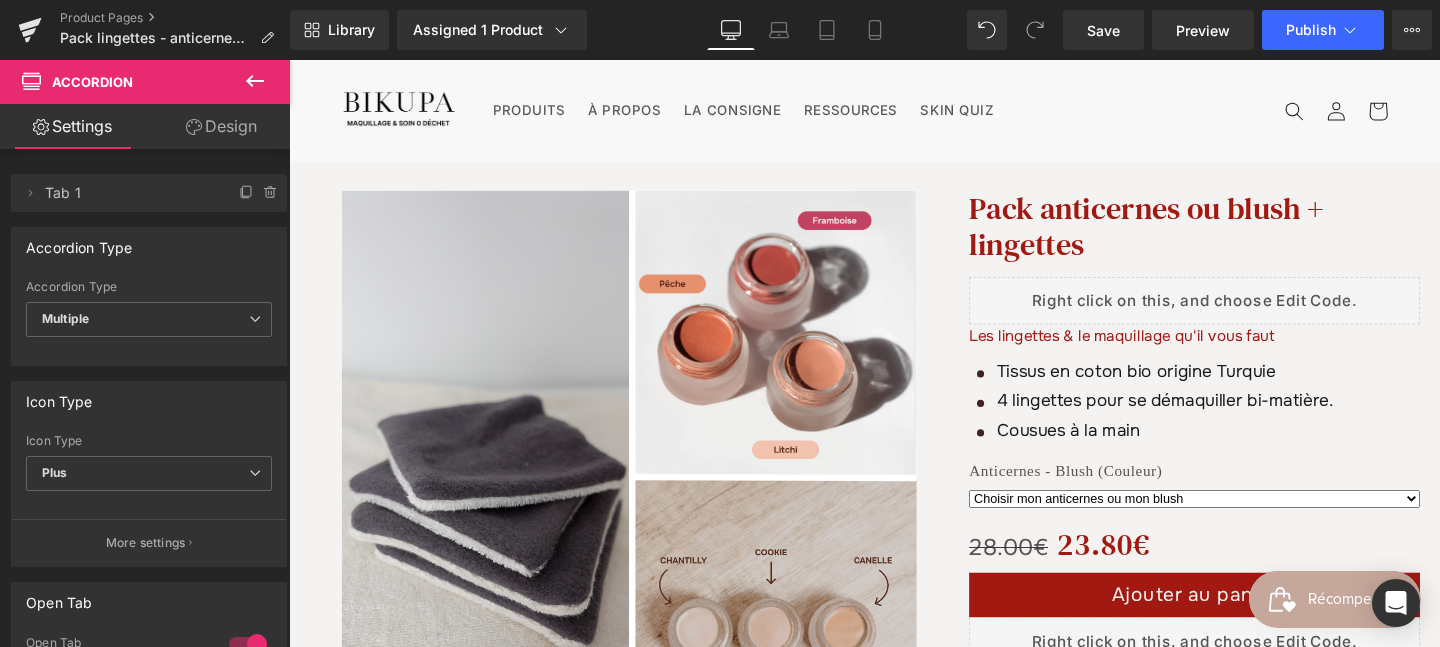 scroll, scrollTop: 10, scrollLeft: 0, axis: vertical 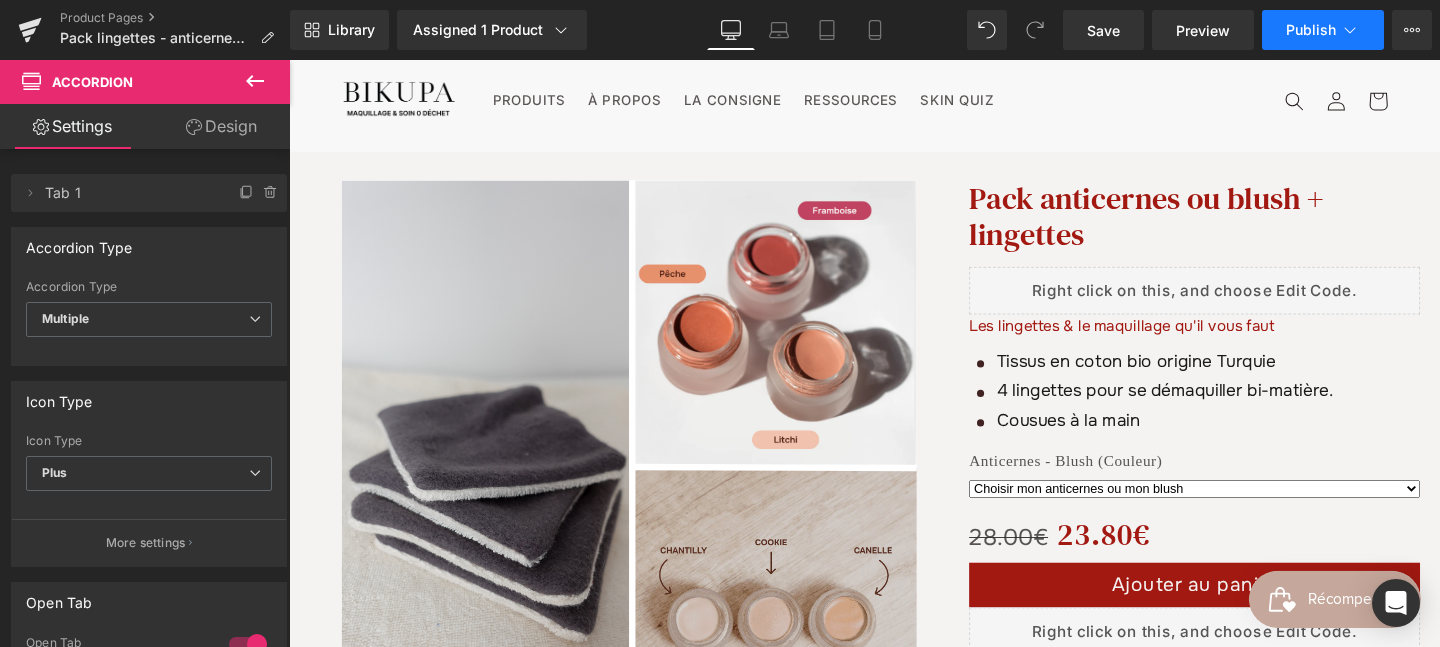 click on "Publish" at bounding box center [1311, 30] 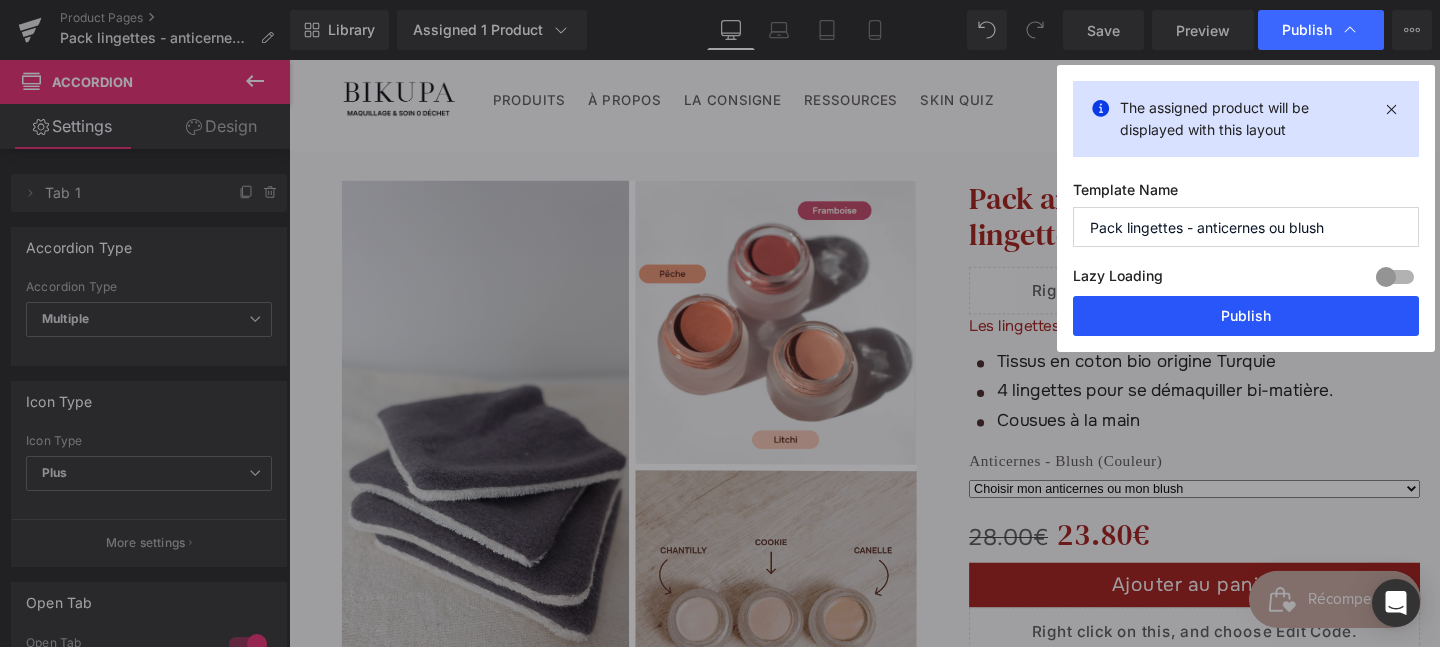 click on "Publish" at bounding box center [1246, 316] 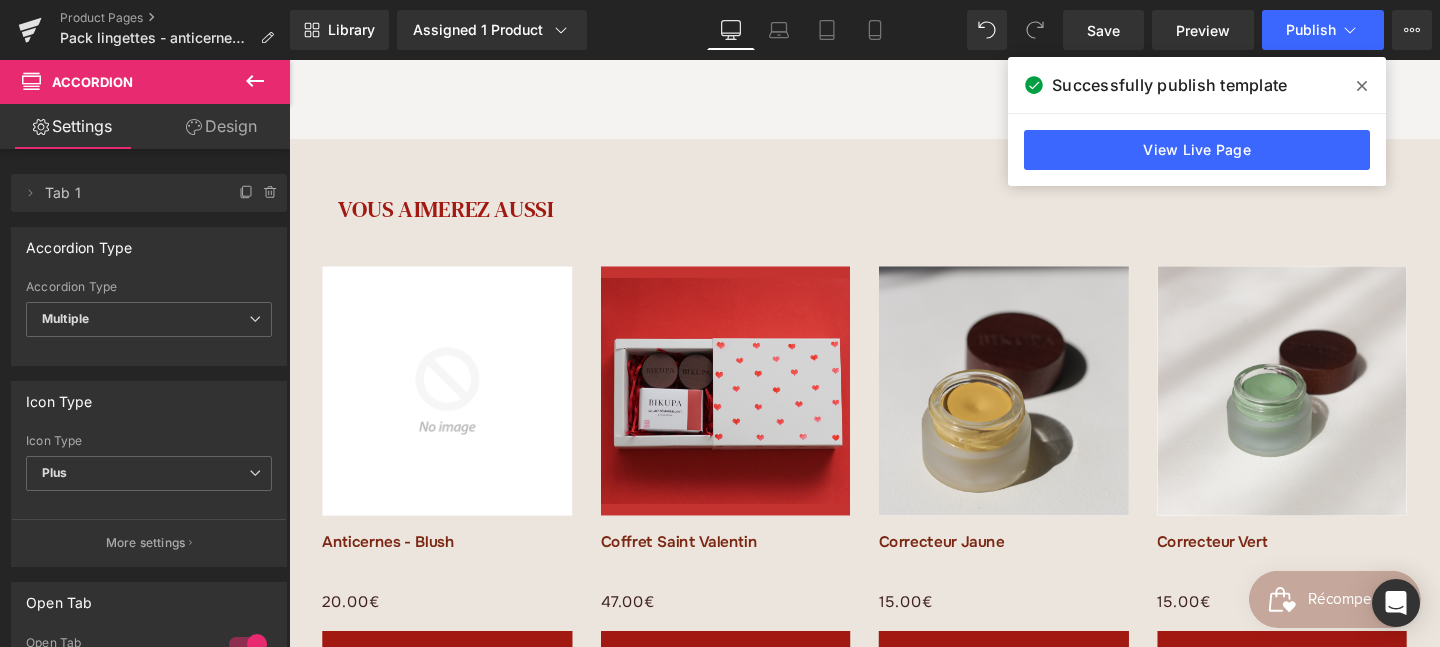 scroll, scrollTop: 3015, scrollLeft: 0, axis: vertical 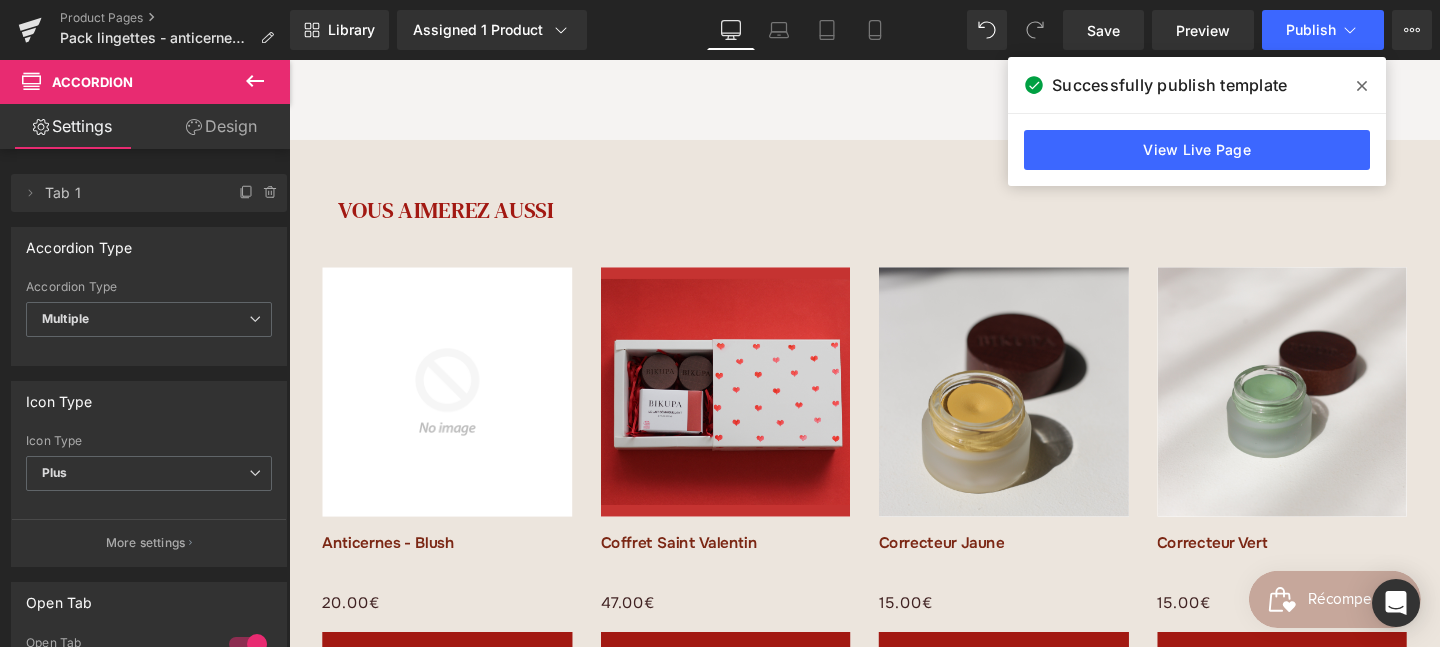 click at bounding box center [289, 60] 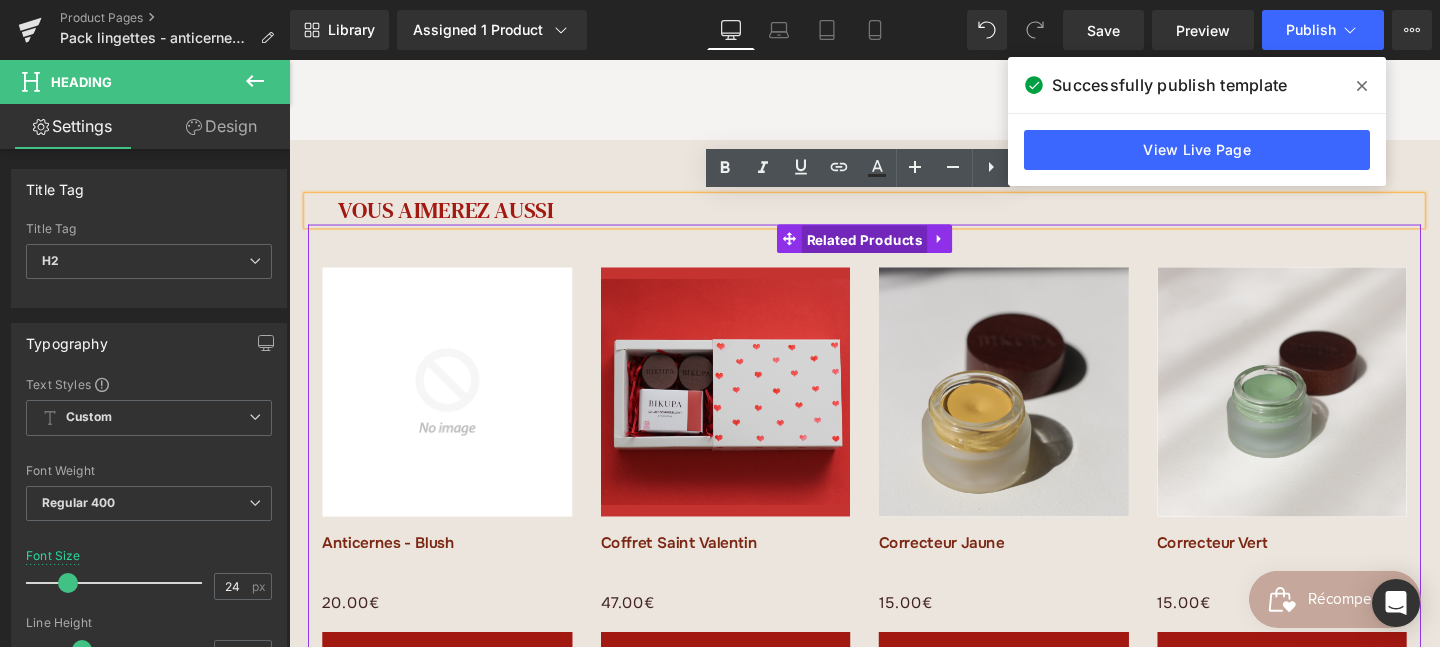 click on "Related Products" at bounding box center (894, 249) 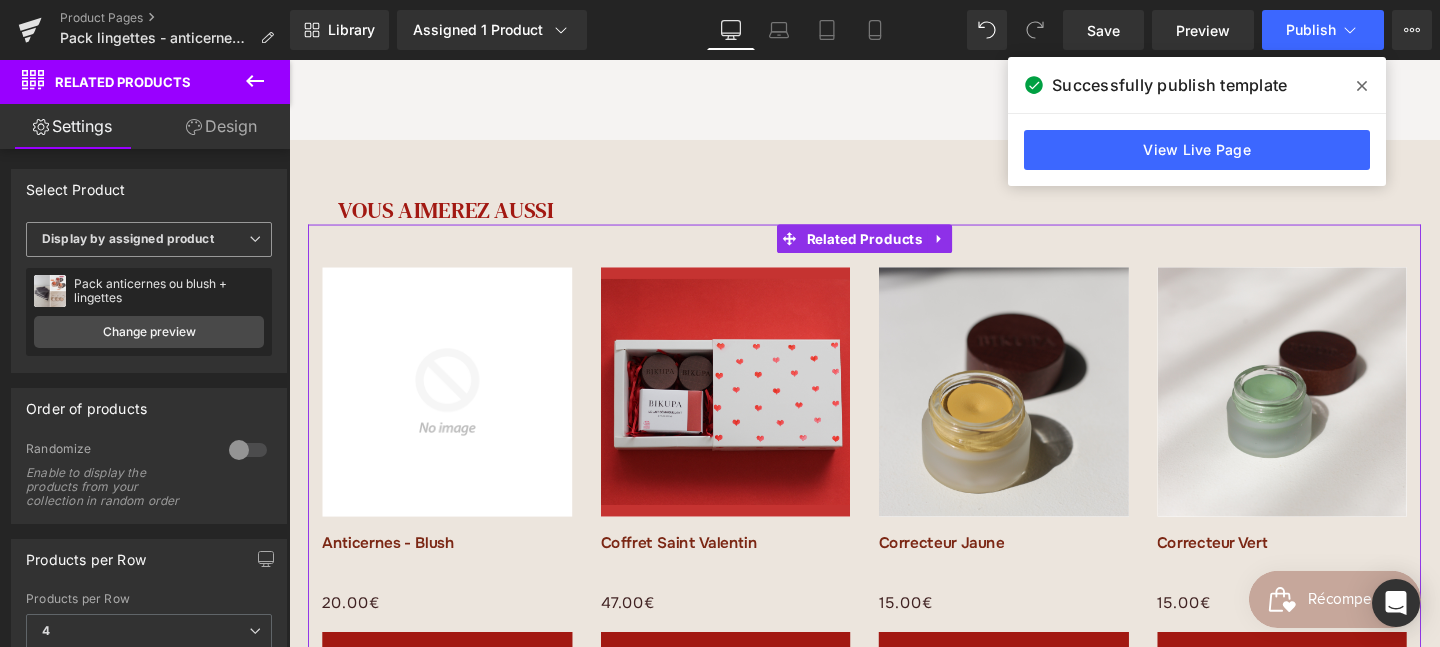 click at bounding box center [255, 239] 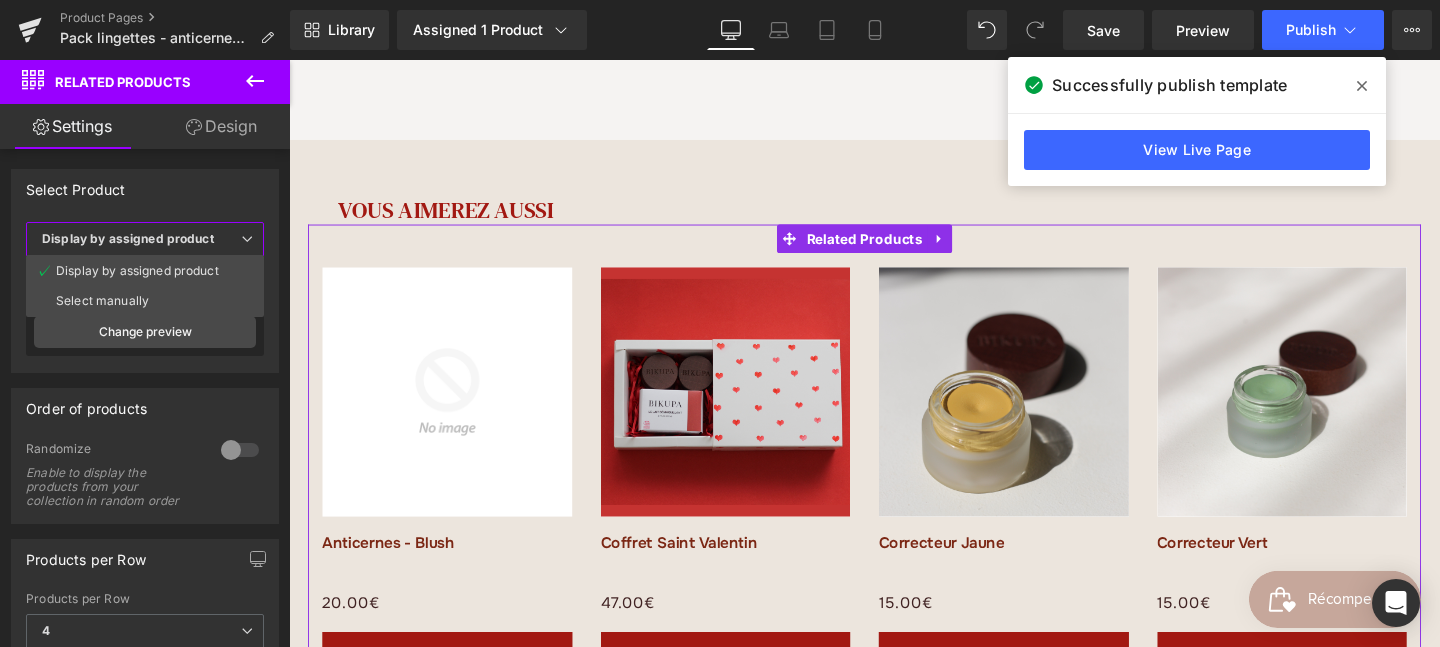 click at bounding box center [247, 239] 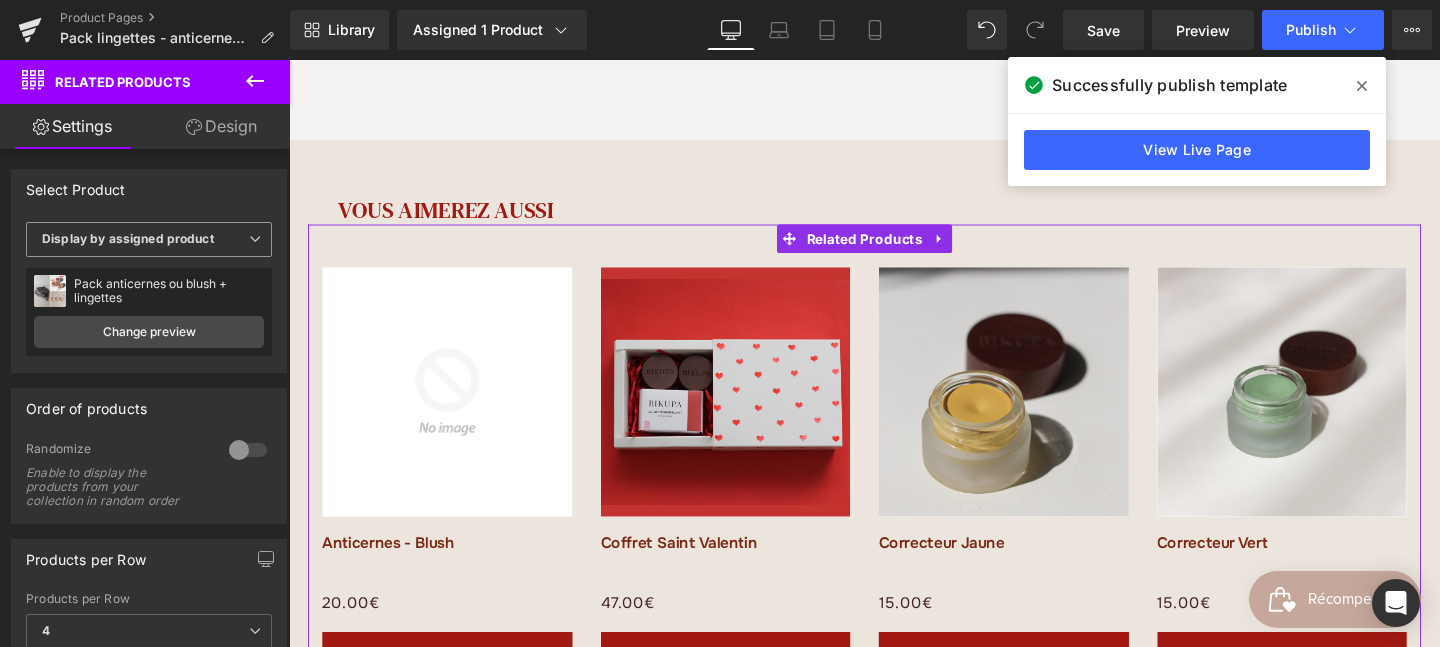 click at bounding box center [255, 239] 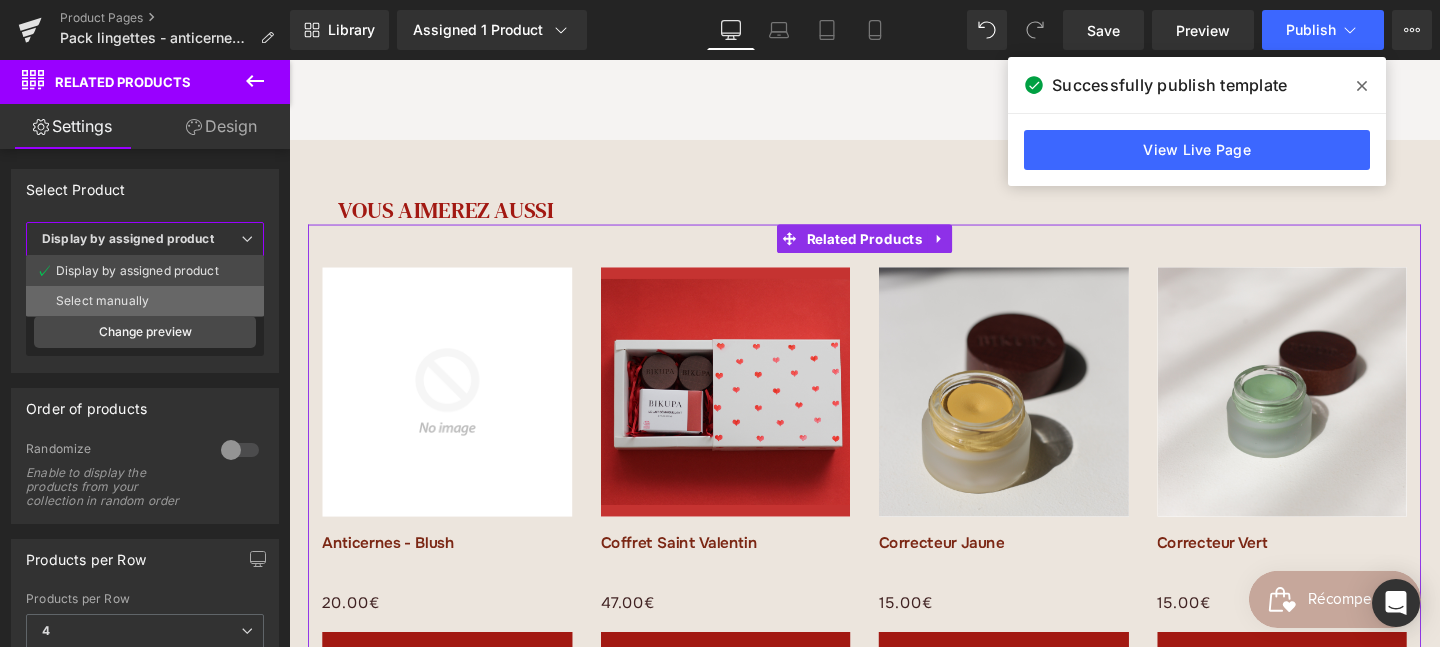 click on "Select manually" at bounding box center [145, 301] 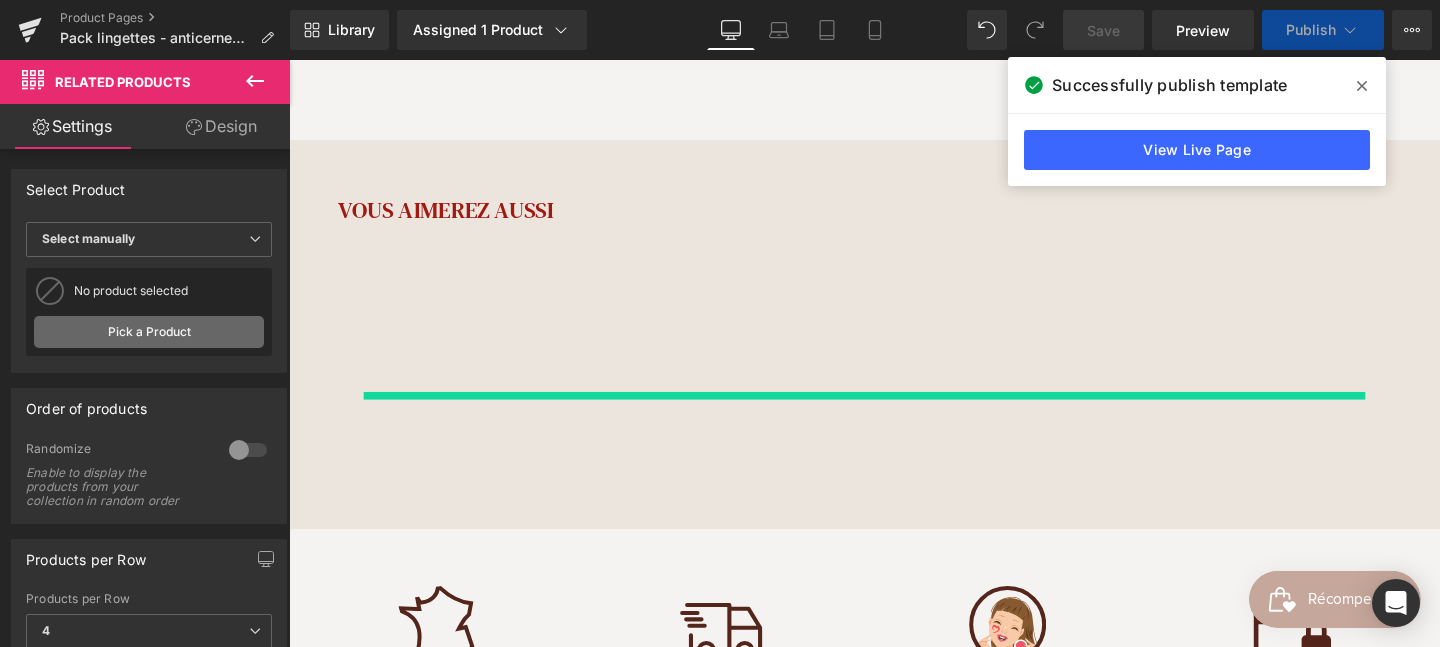 click on "Pick a Product" at bounding box center (149, 332) 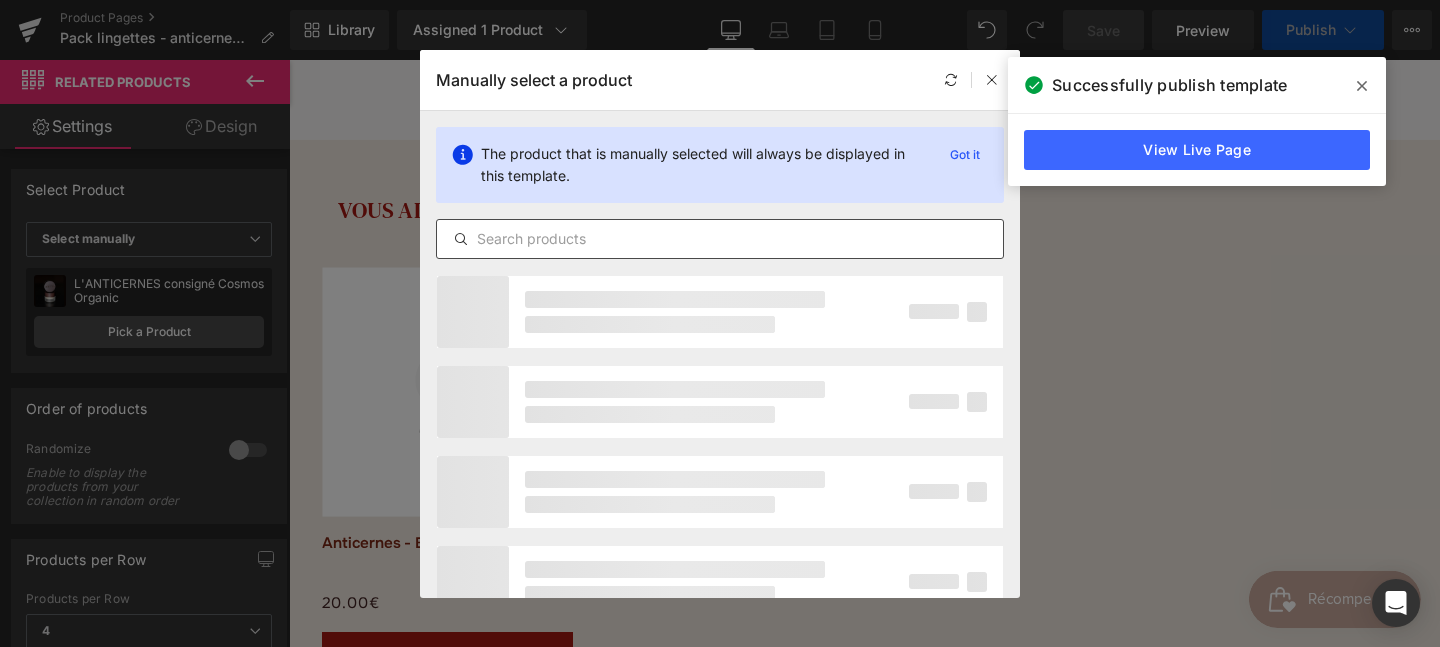 click at bounding box center [720, 239] 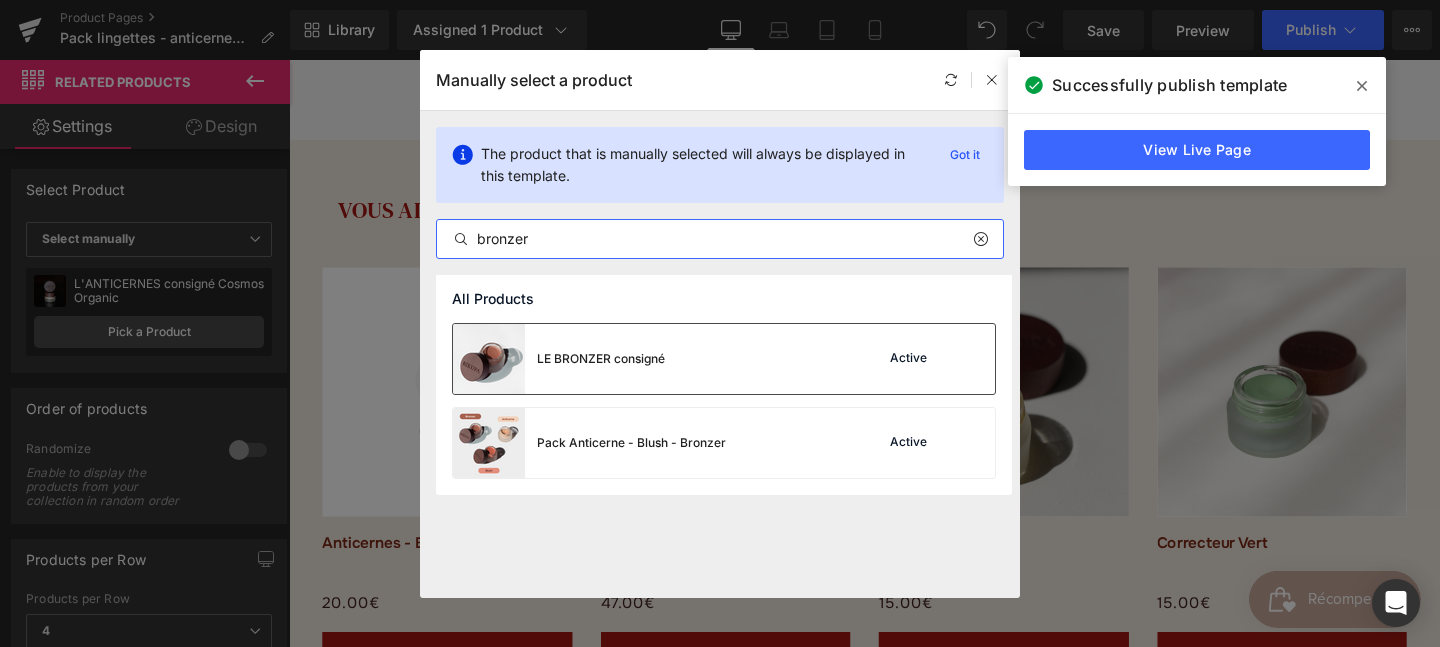 type on "bronzer" 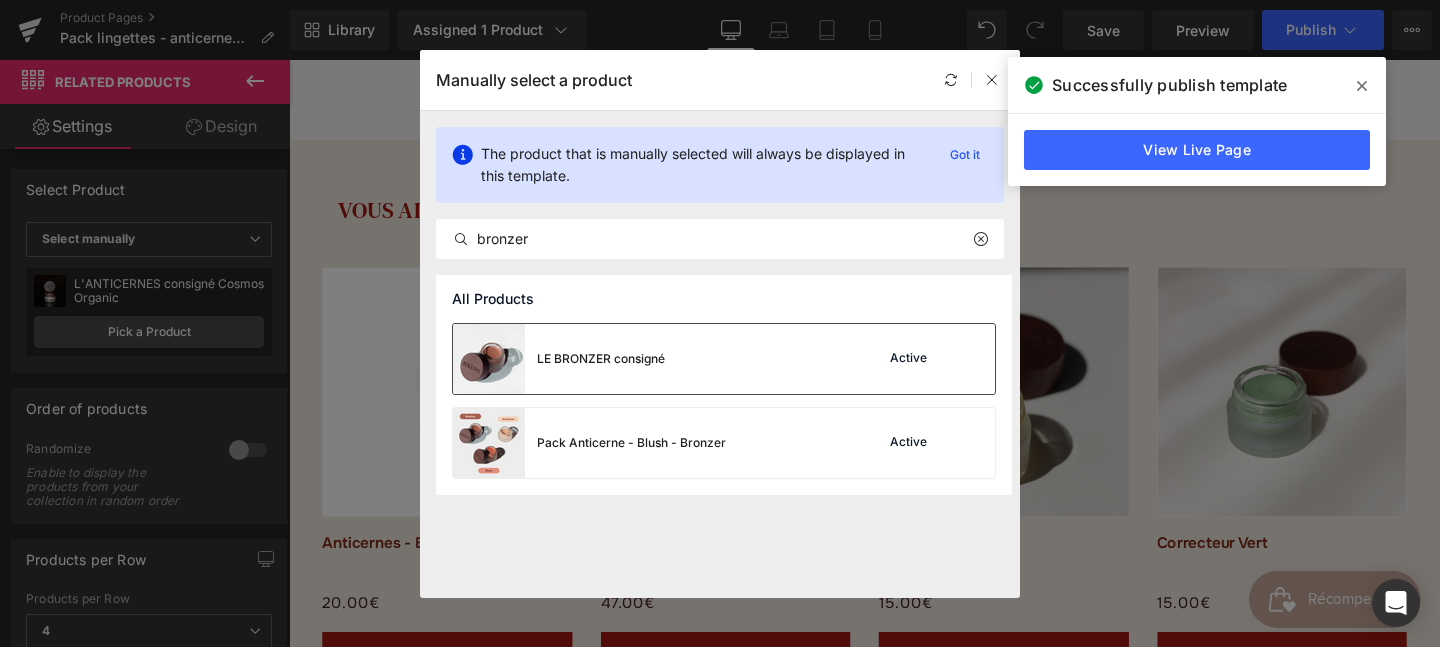 click on "LE BRONZER consigné Active" at bounding box center (724, 359) 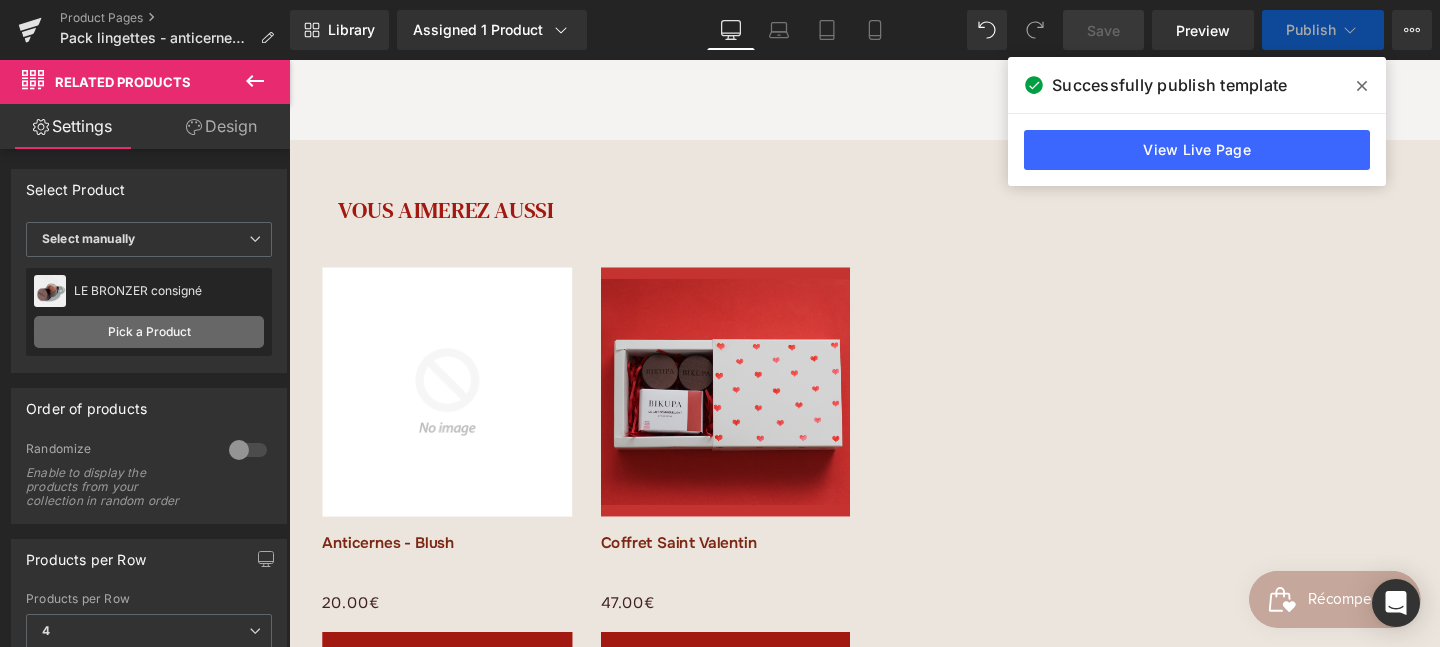 click on "Pick a Product" at bounding box center [149, 332] 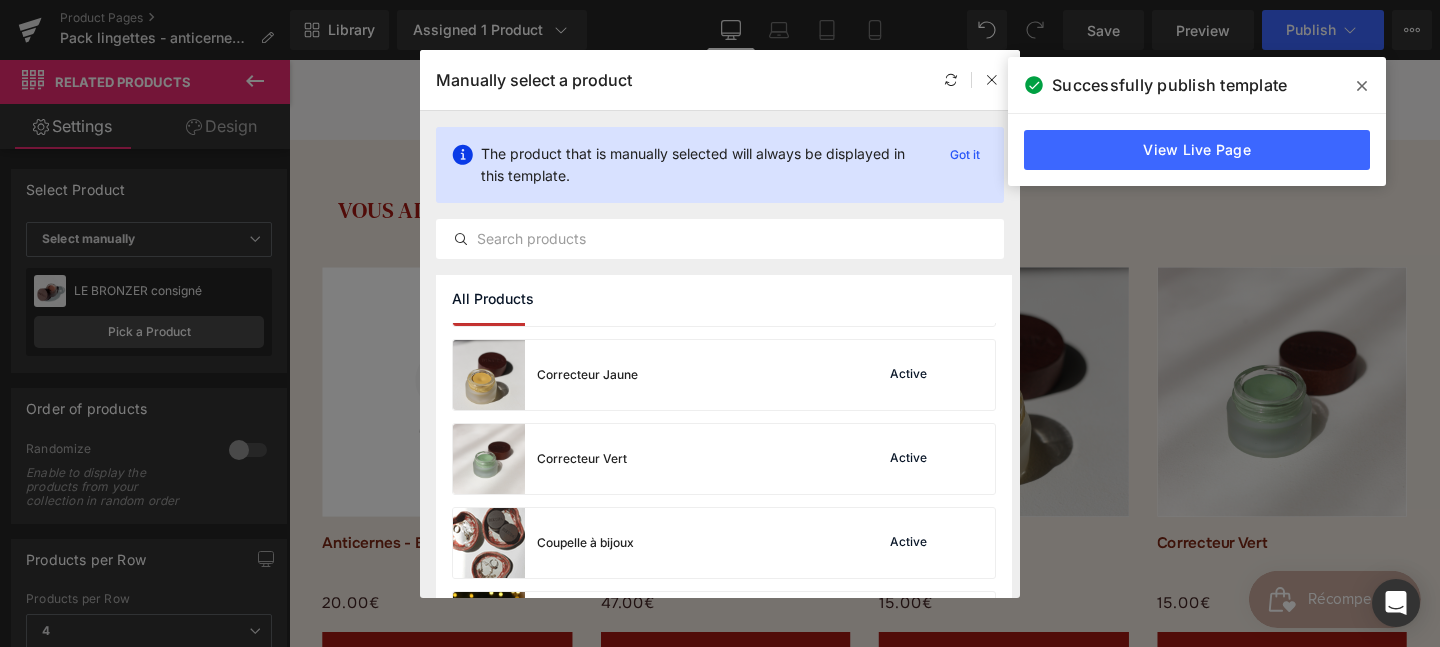 scroll, scrollTop: 237, scrollLeft: 0, axis: vertical 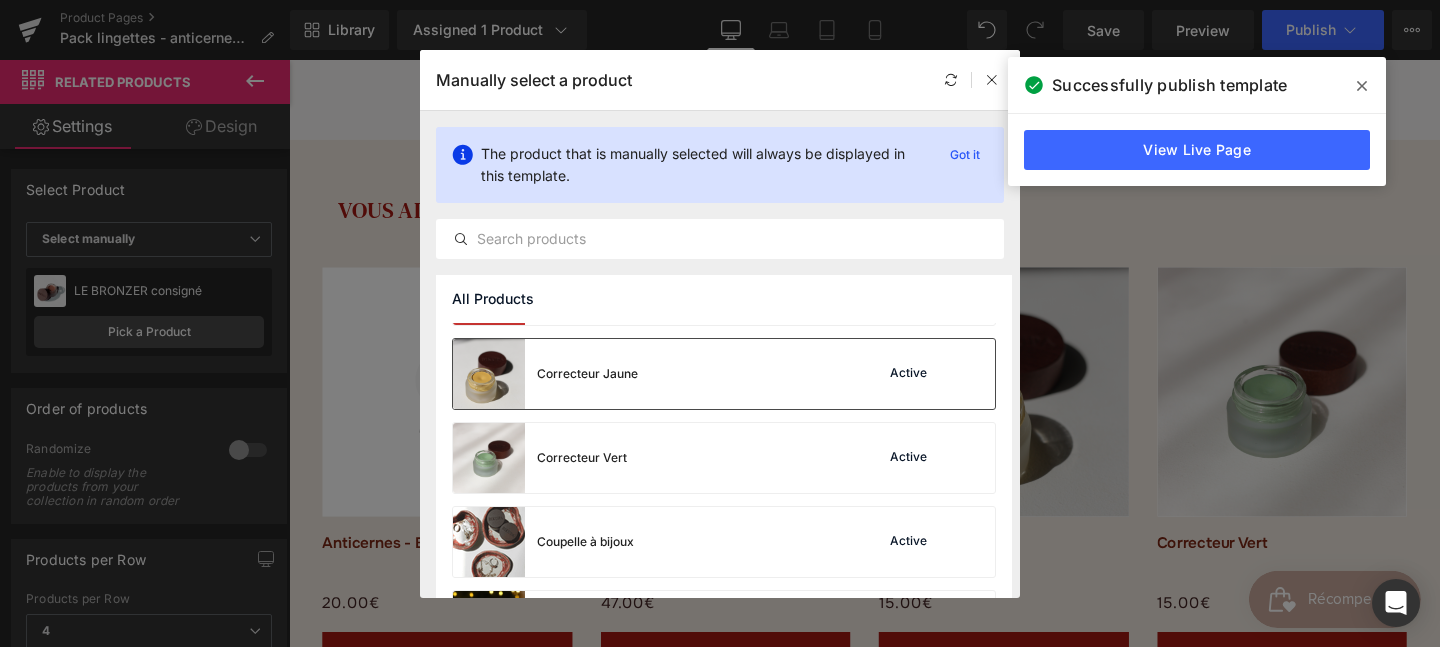 drag, startPoint x: 848, startPoint y: 394, endPoint x: 587, endPoint y: 352, distance: 264.35773 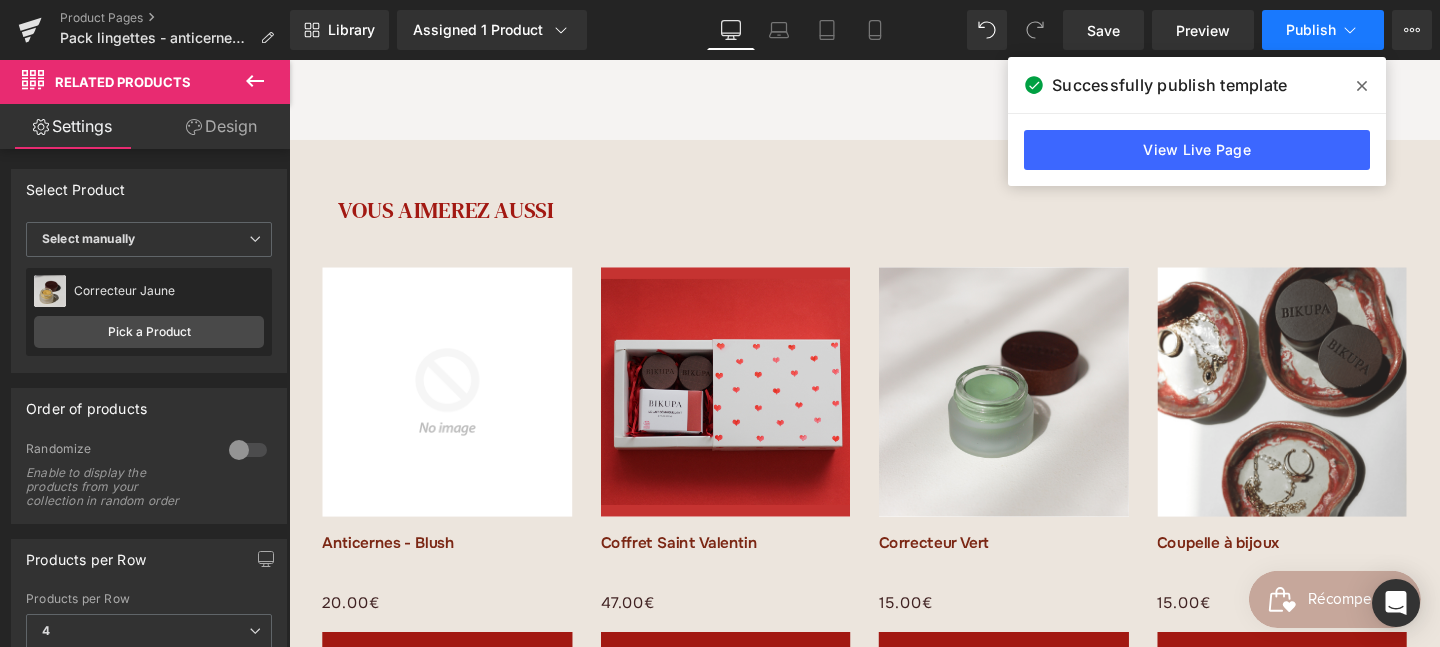 click on "Publish" at bounding box center [1323, 30] 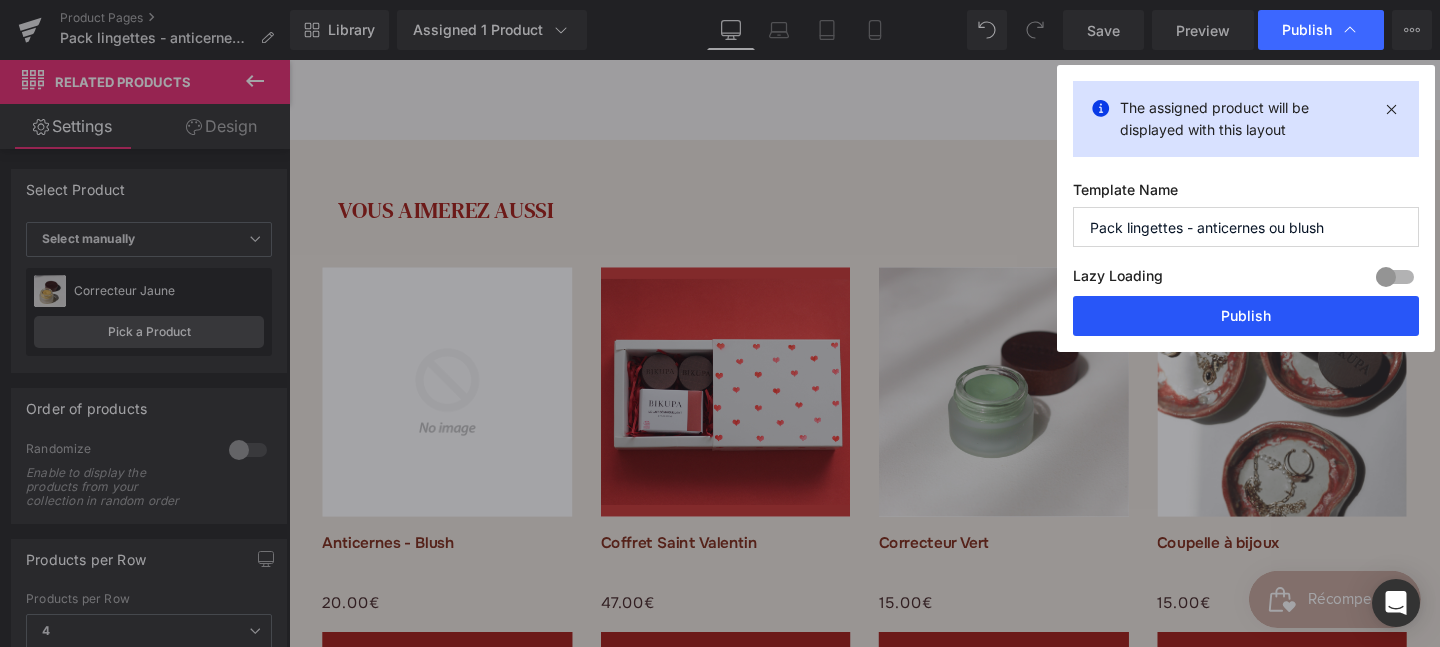 click on "Publish" at bounding box center (1246, 316) 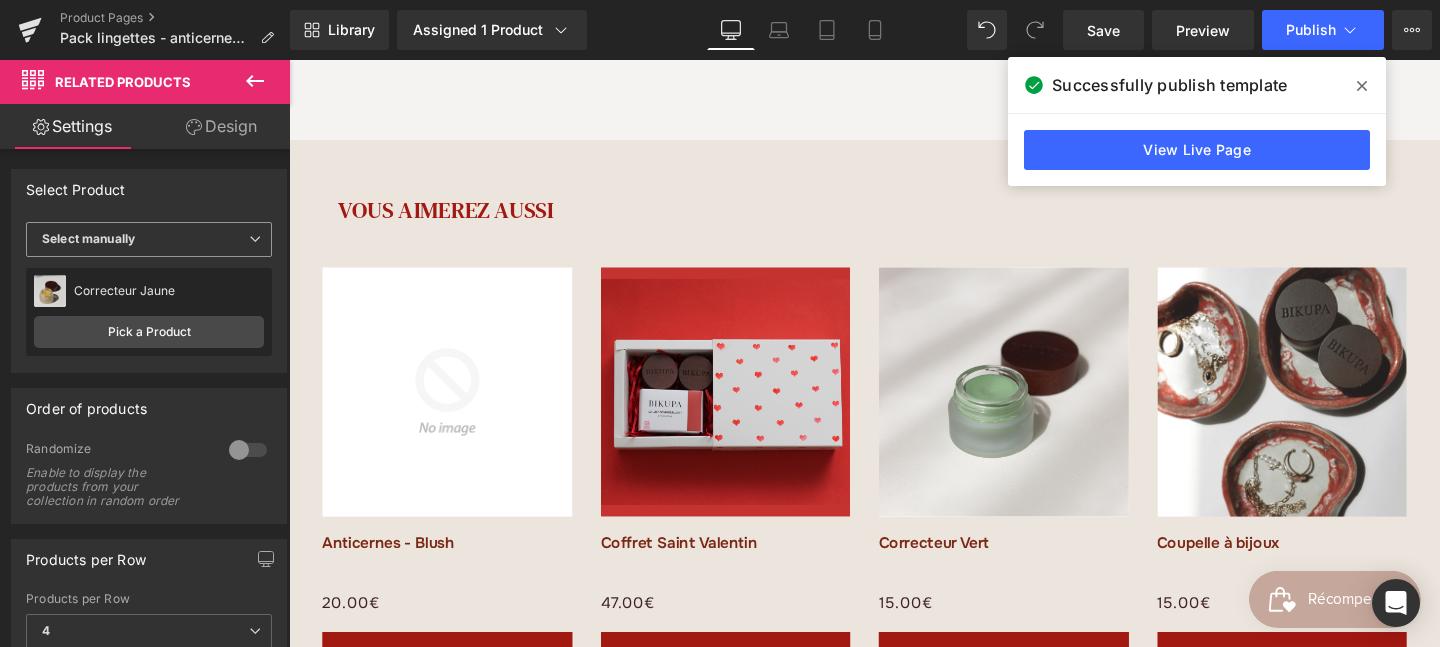 click on "Select manually" at bounding box center (149, 239) 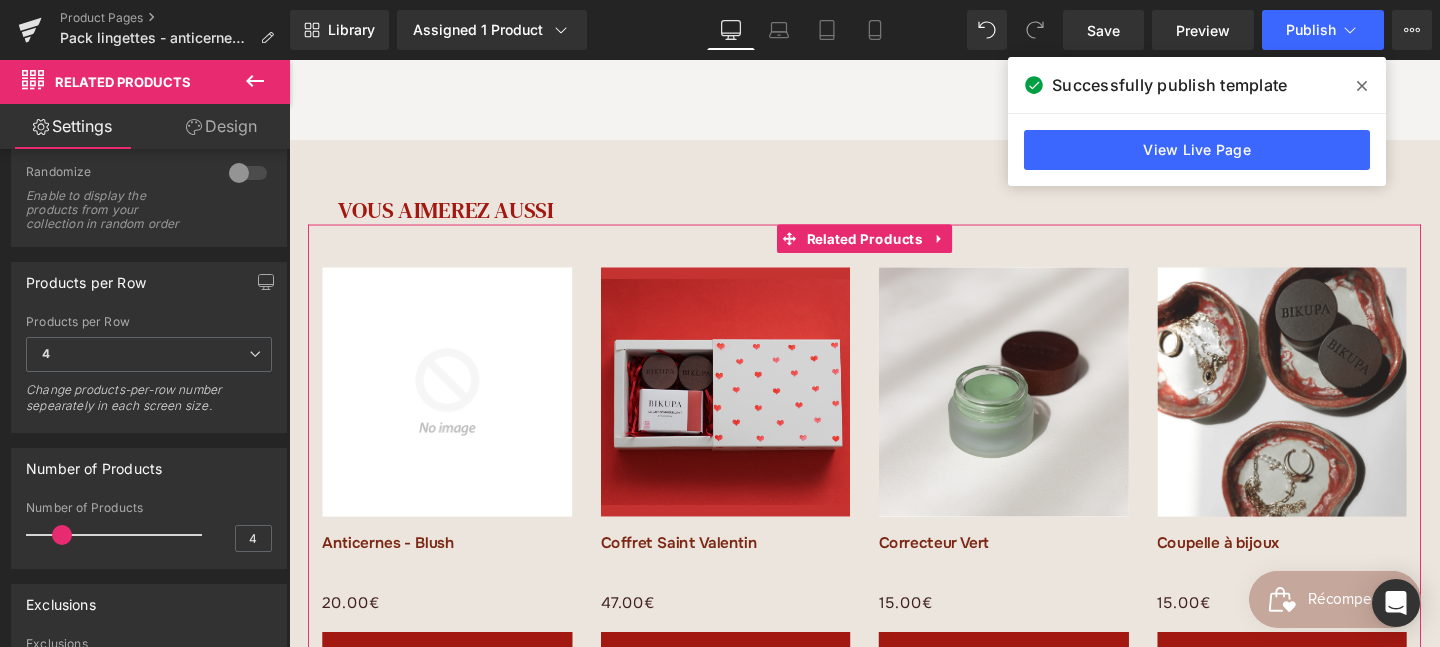 scroll, scrollTop: 278, scrollLeft: 0, axis: vertical 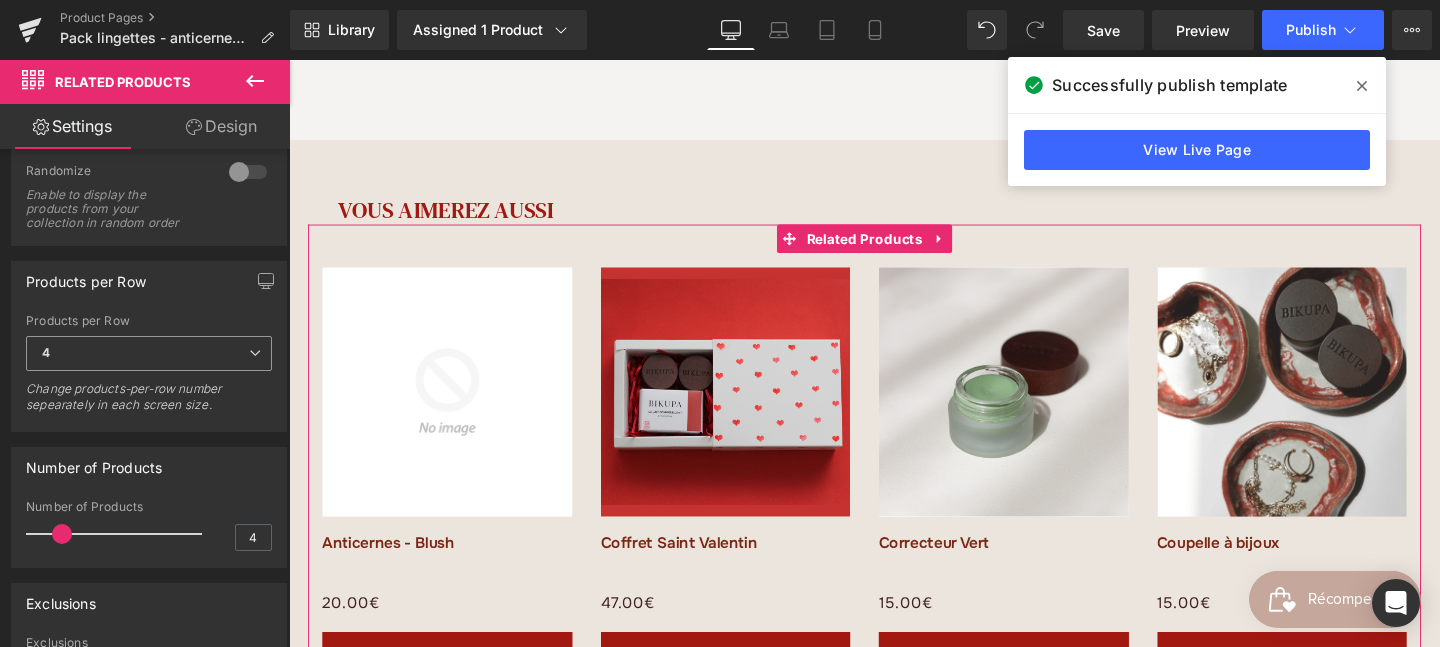 click at bounding box center [255, 353] 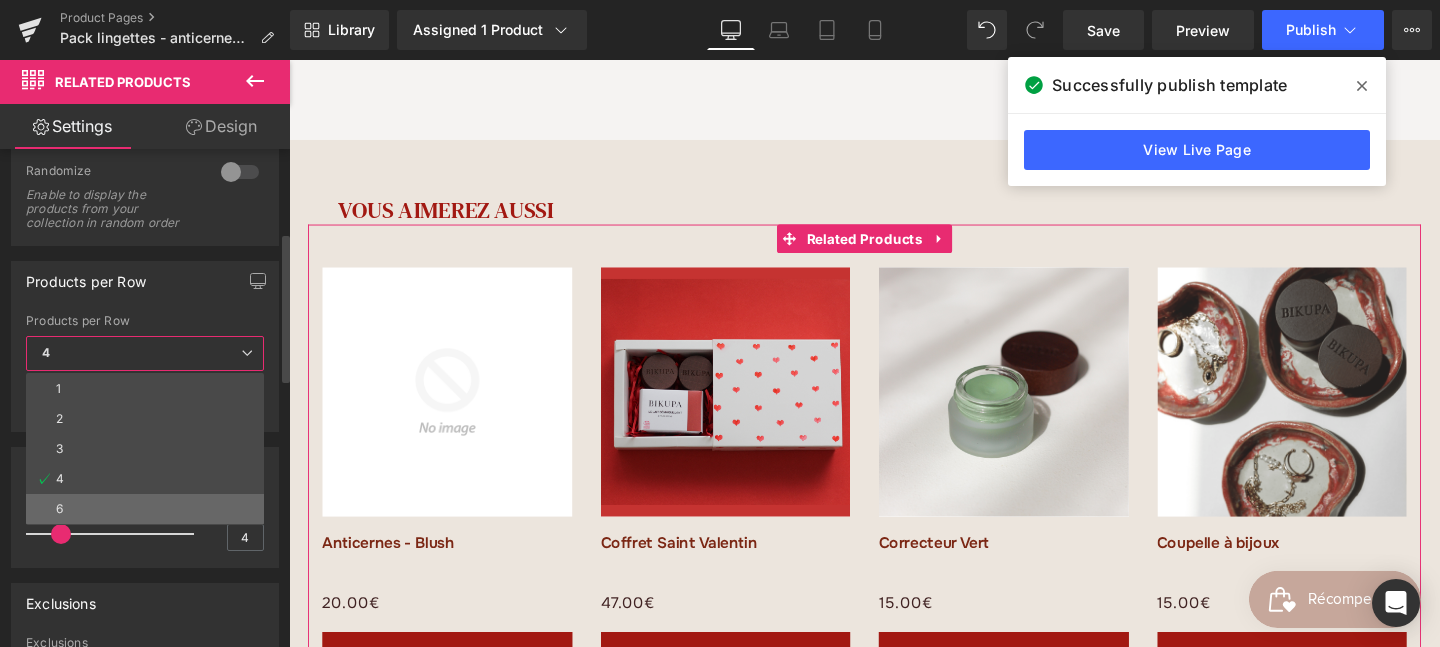 click on "6" at bounding box center [145, 509] 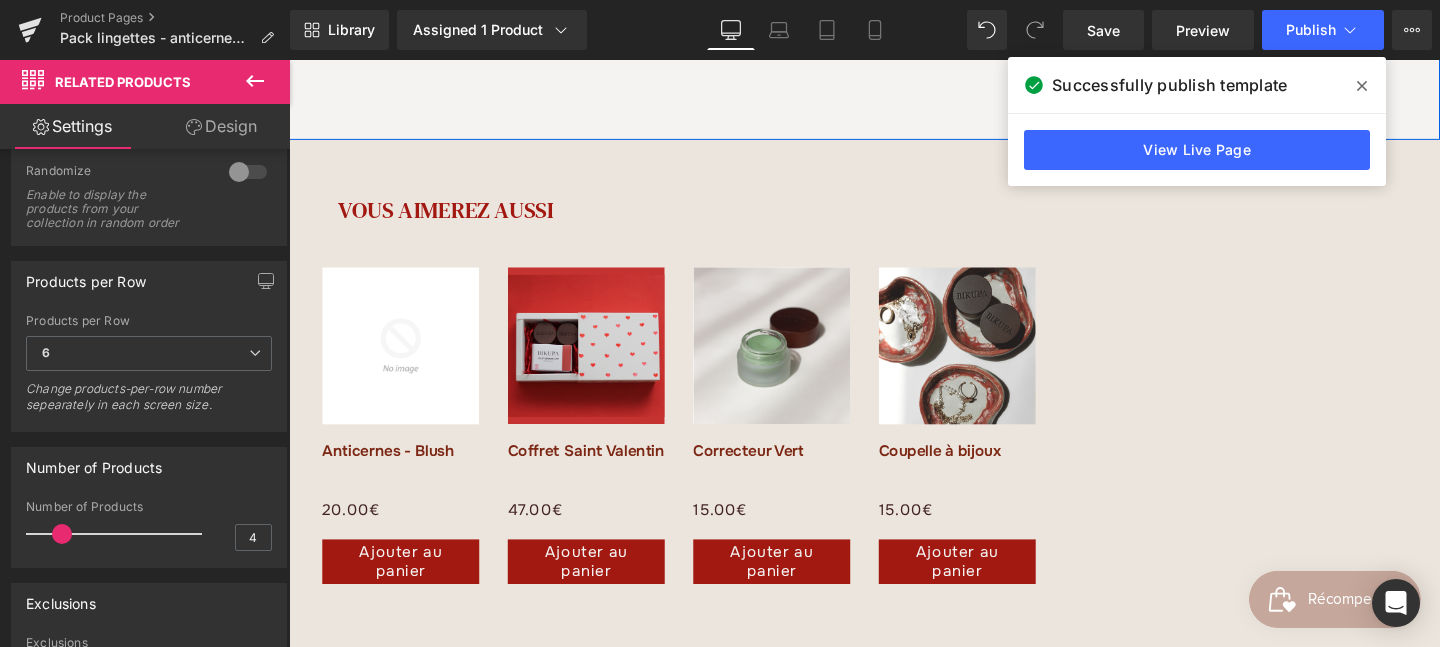 click 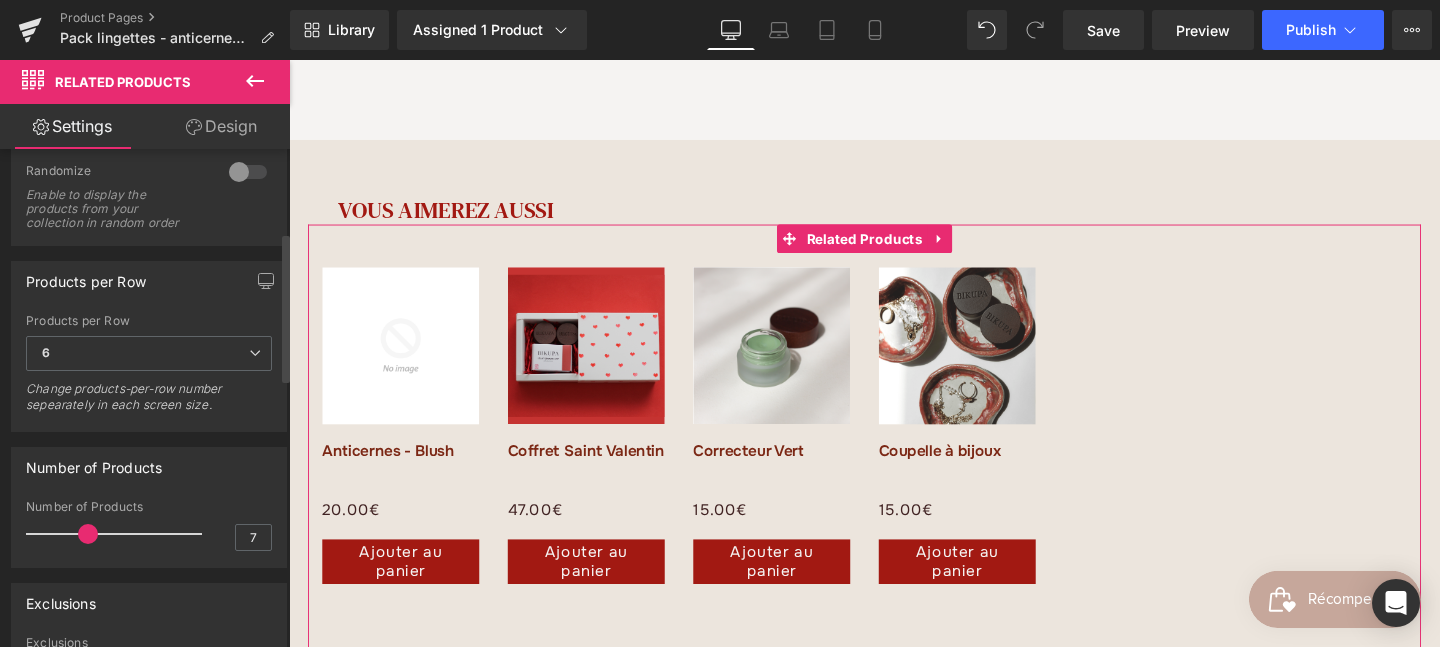 click at bounding box center [119, 534] 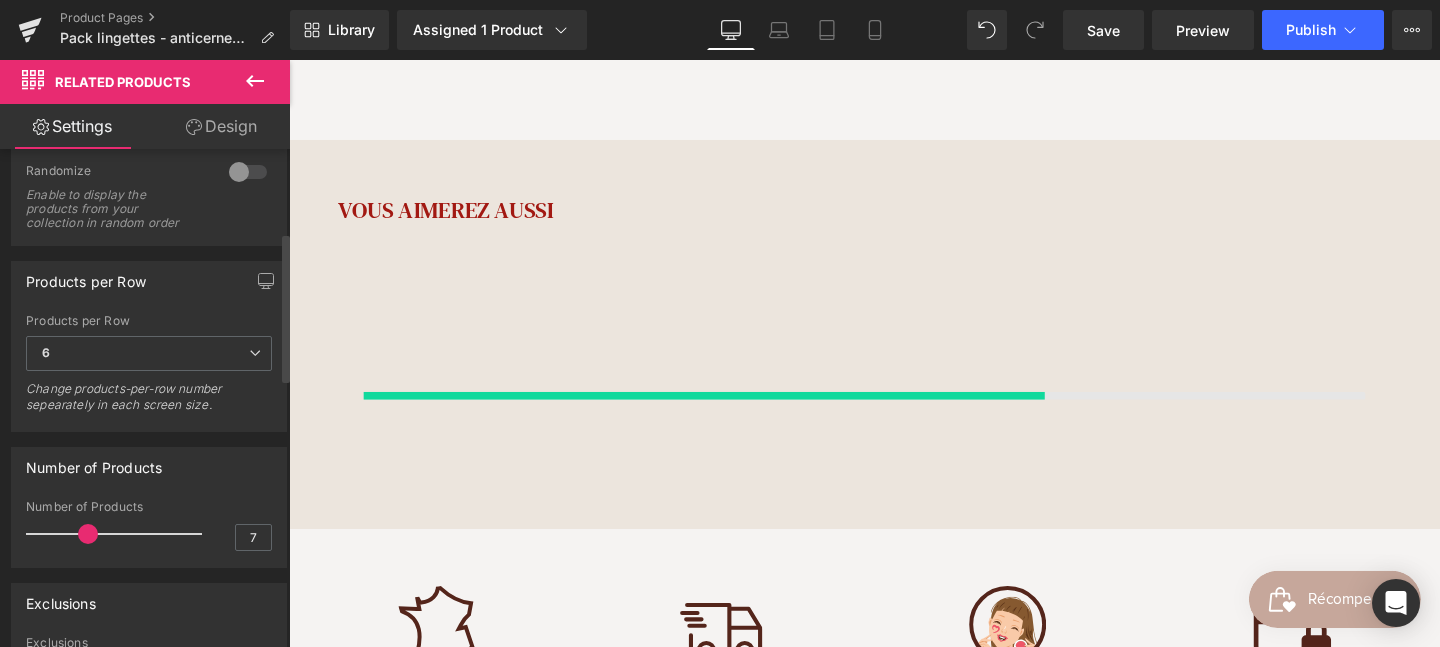 type on "6" 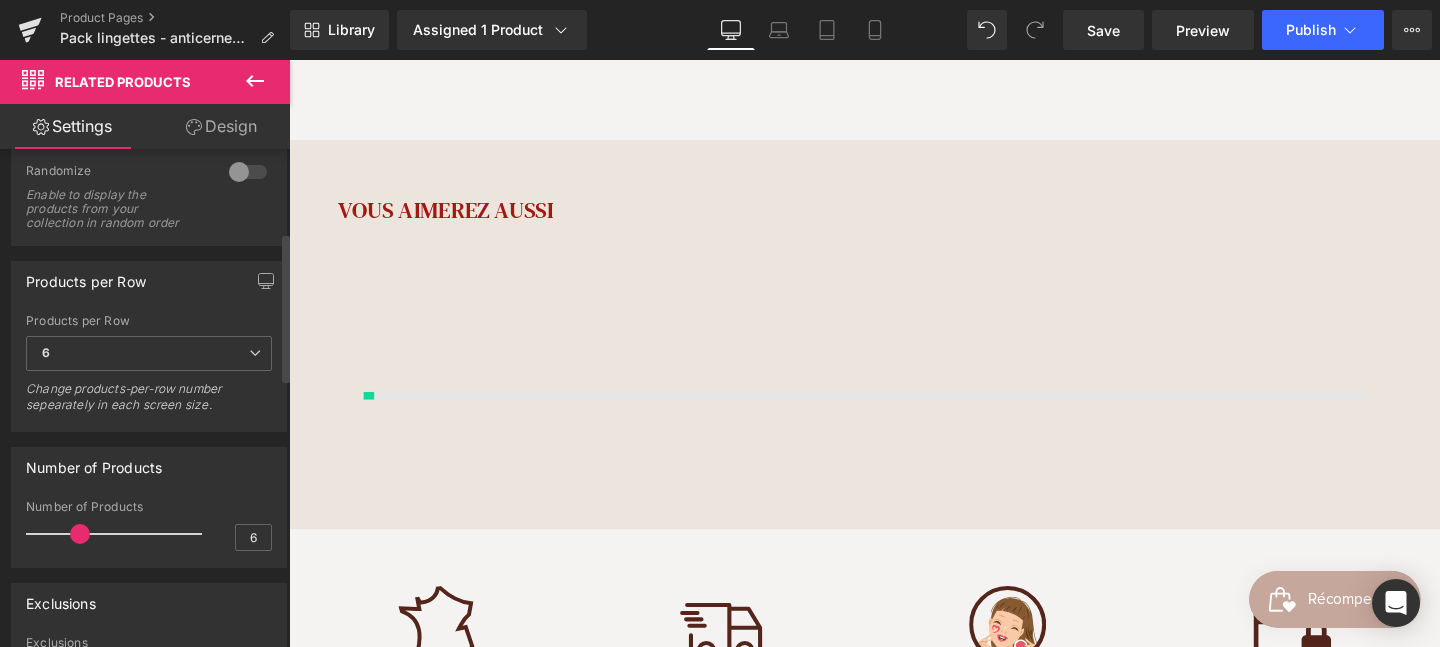drag, startPoint x: 81, startPoint y: 537, endPoint x: 97, endPoint y: 584, distance: 49.648766 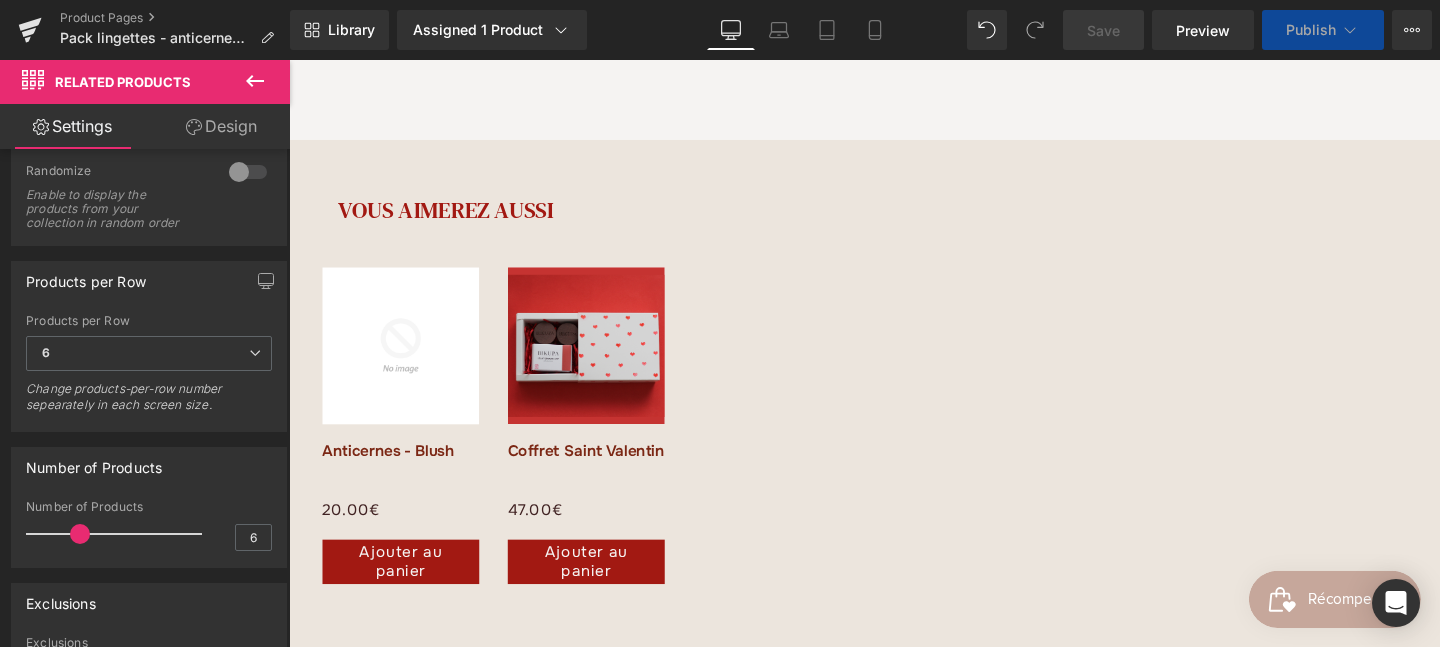 scroll, scrollTop: 391, scrollLeft: 0, axis: vertical 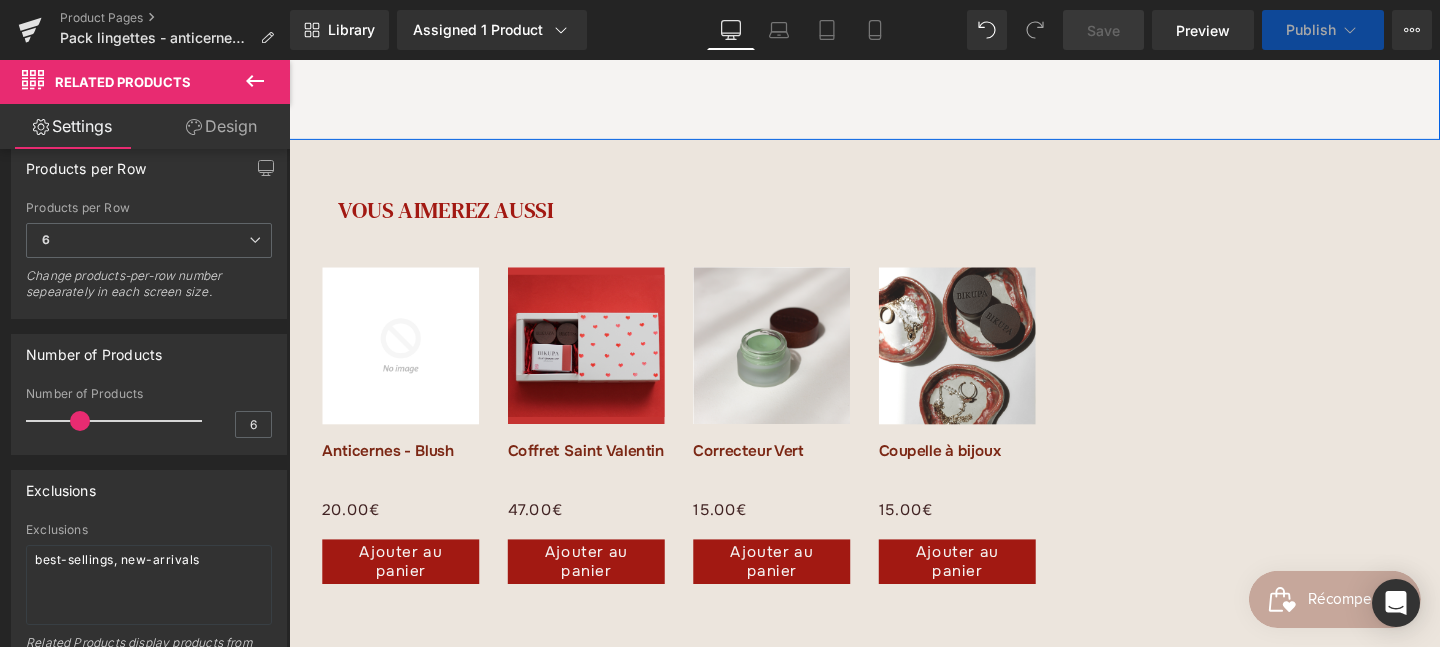 click on "qUESTIONS / Réponses Heading
Les produits laissent t-ils une sensation de gras ?
Text Block
Les produits sont fabriqués dans notre laboratoire à Amiens.
Text Block
Comment conserver les produits ?  Text Block
Text Block
Text Block" at bounding box center [894, -135] 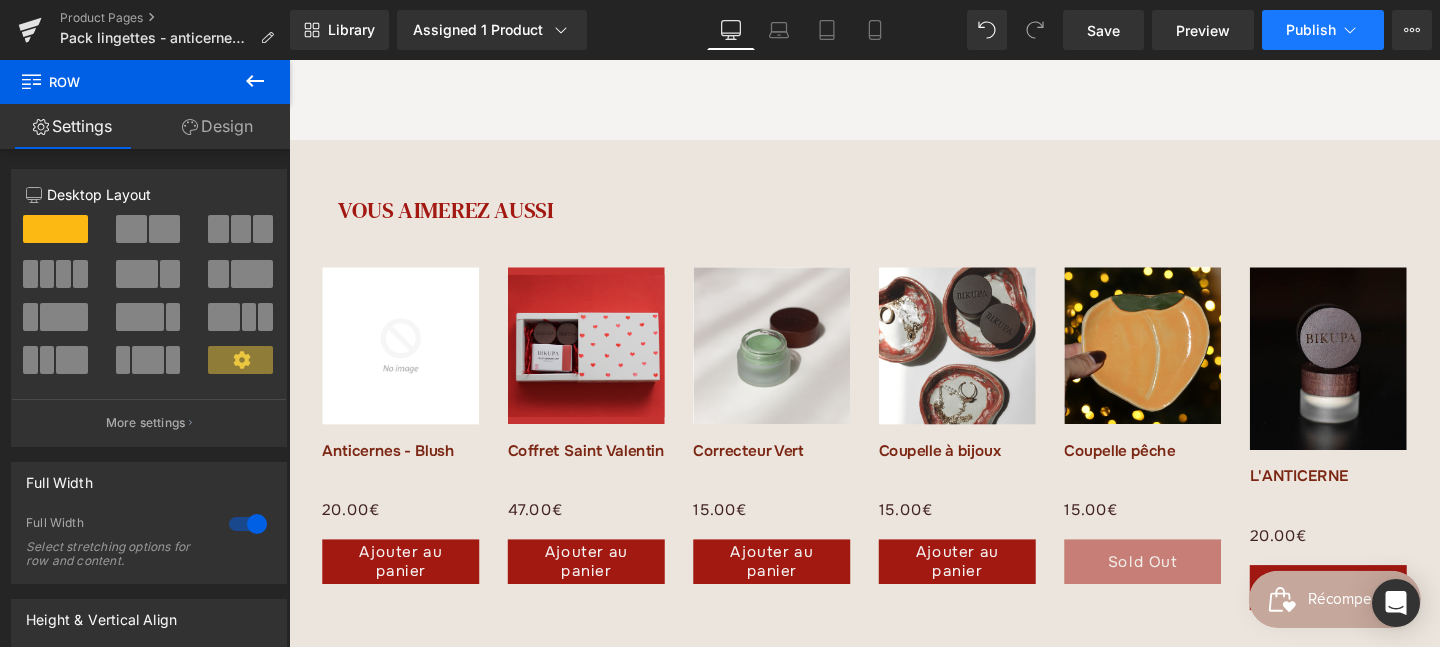 click on "Publish" at bounding box center [1323, 30] 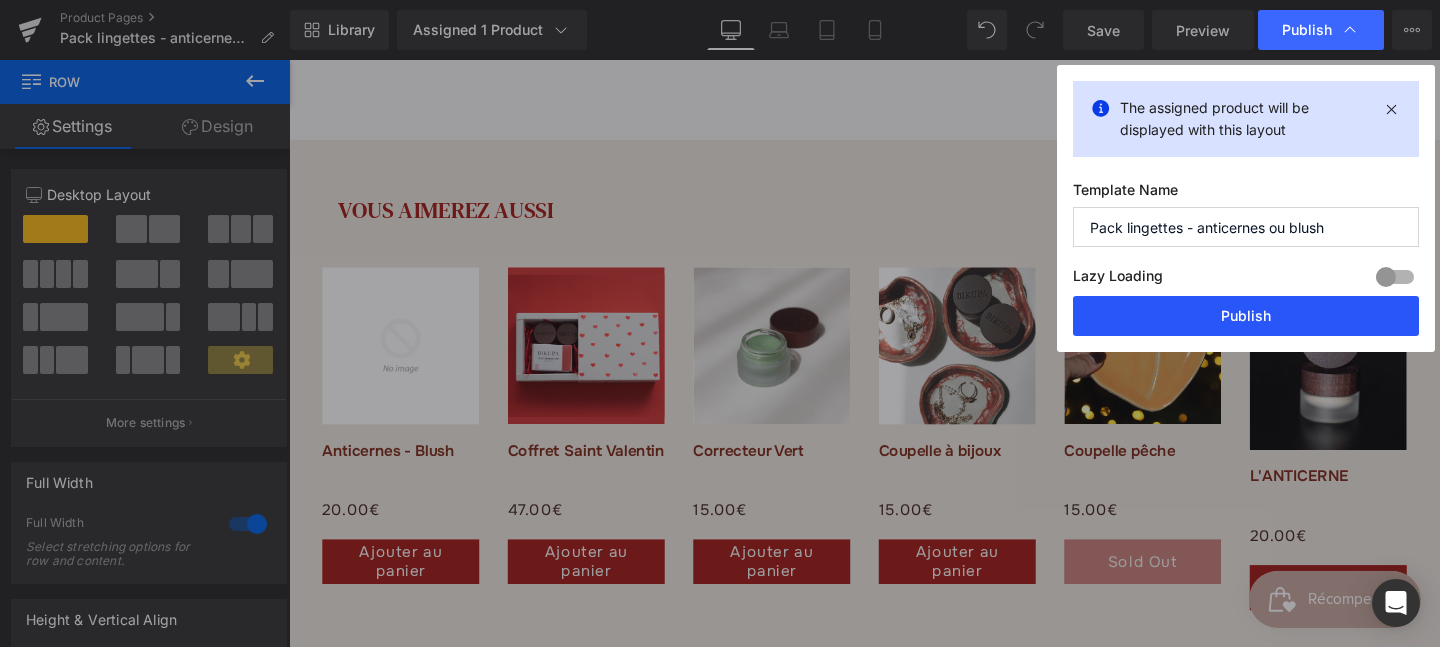 click on "Publish" at bounding box center [1246, 316] 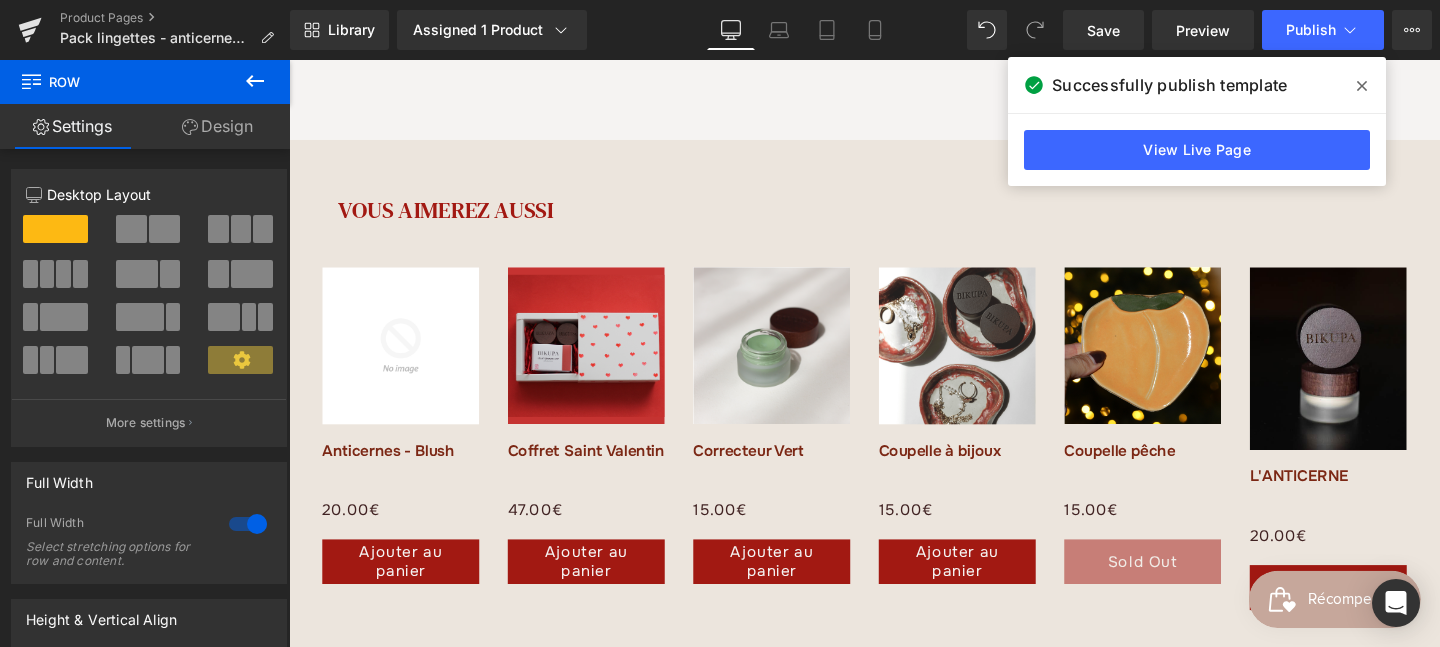 scroll, scrollTop: 209, scrollLeft: 0, axis: vertical 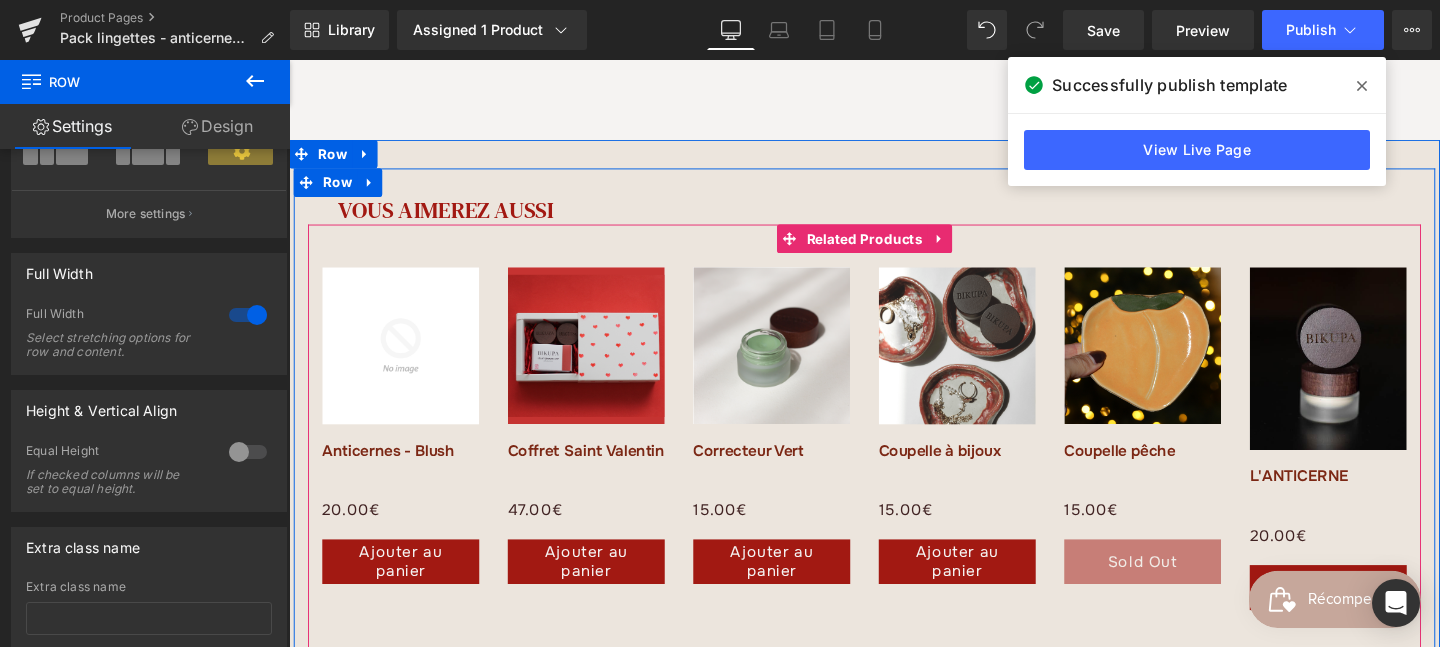 click on "Sale Off
(P) Image
Coffret Saint Valentin
(P) Title [PRICE]" at bounding box center [601, 452] 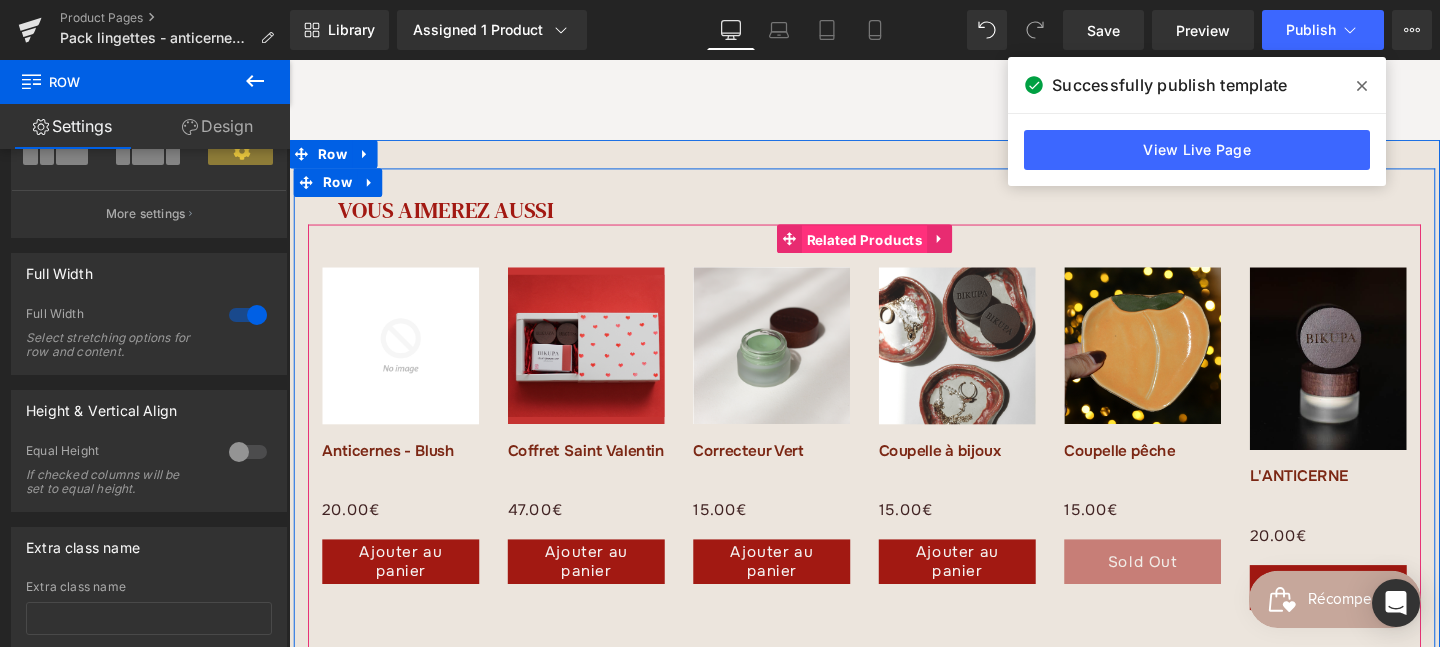 click on "Related Products" at bounding box center (894, 249) 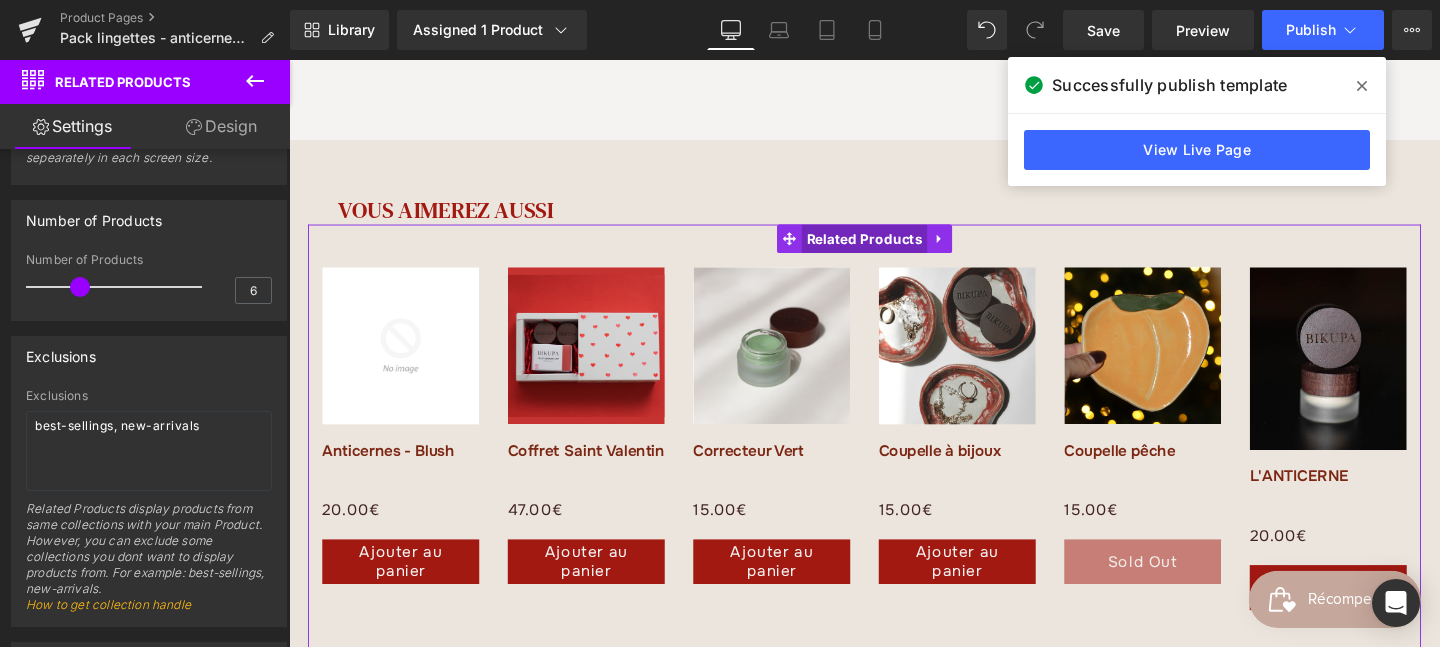 scroll, scrollTop: 486, scrollLeft: 0, axis: vertical 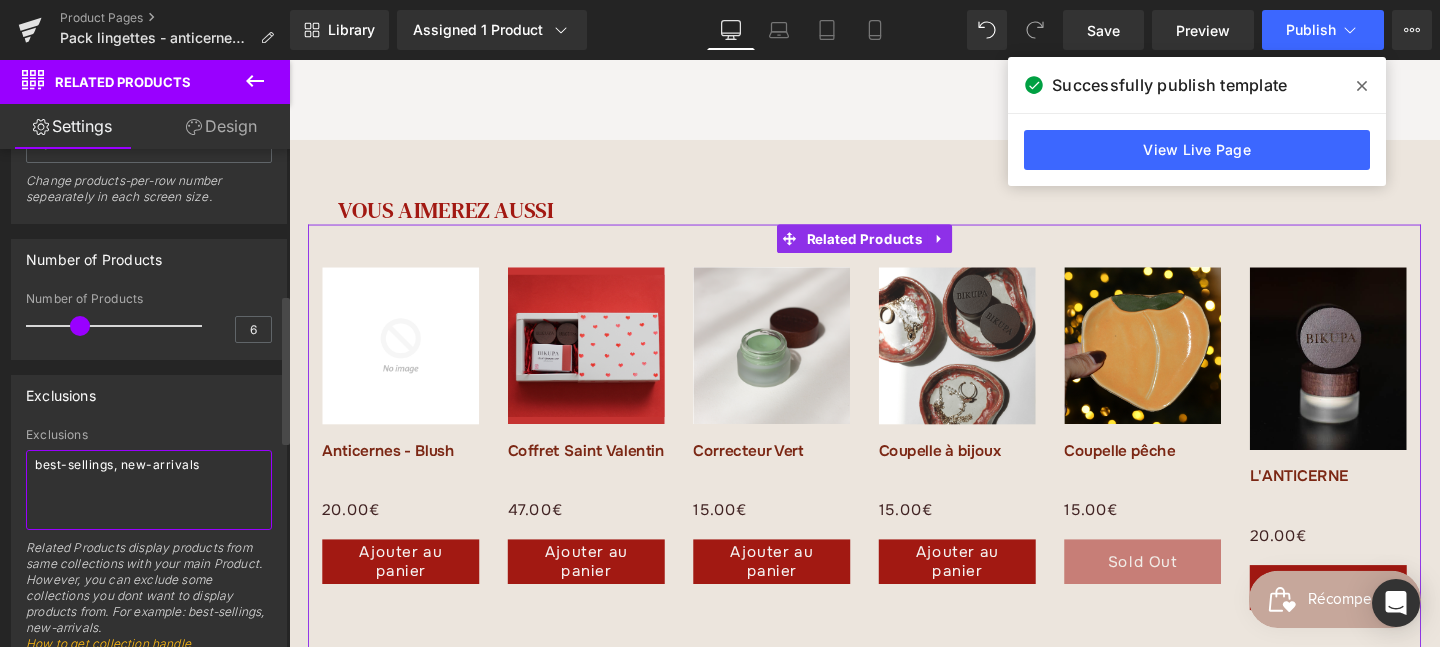 drag, startPoint x: 211, startPoint y: 474, endPoint x: 0, endPoint y: 422, distance: 217.31314 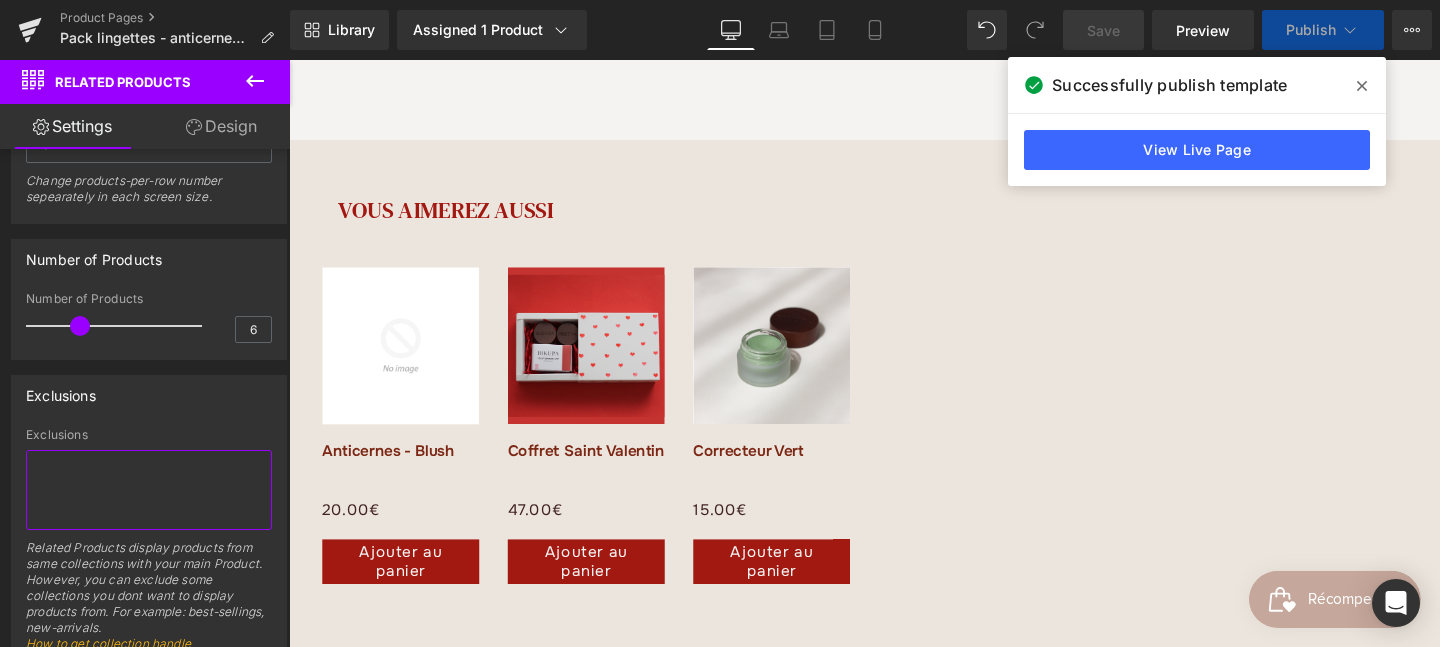 type 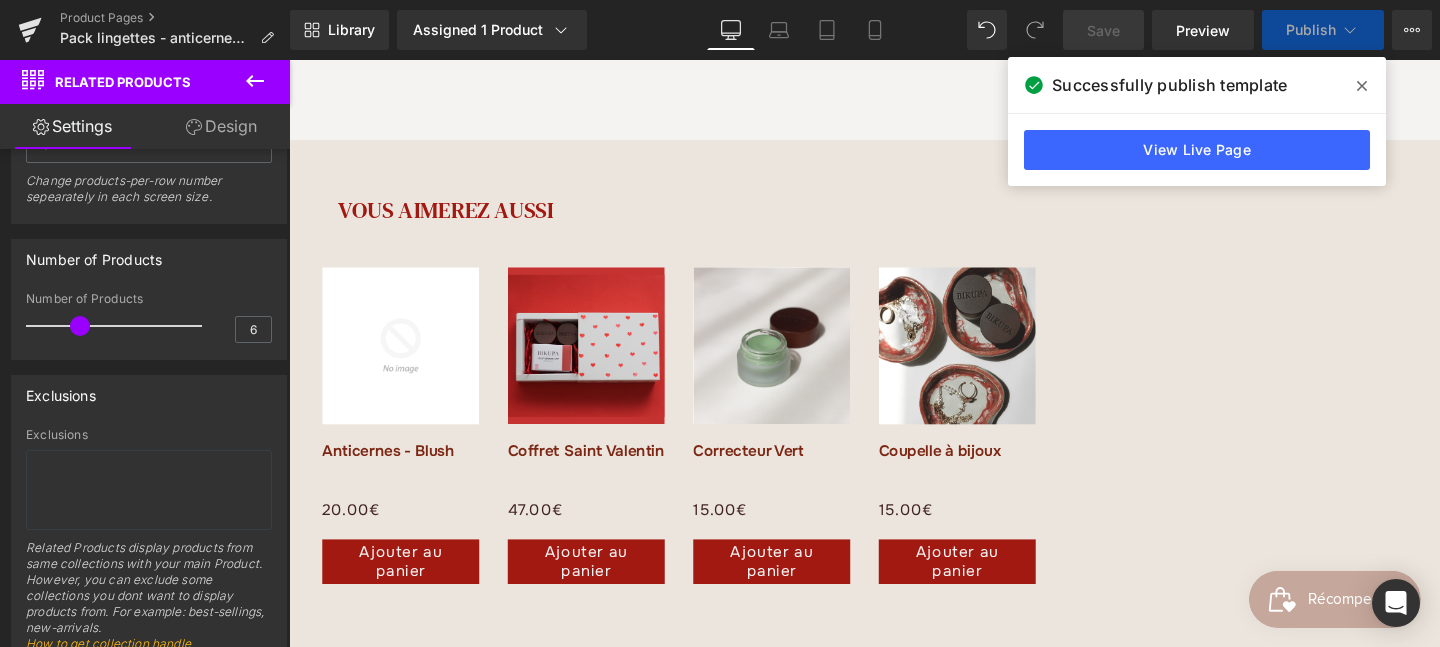 drag, startPoint x: 1361, startPoint y: 89, endPoint x: 954, endPoint y: 76, distance: 407.20755 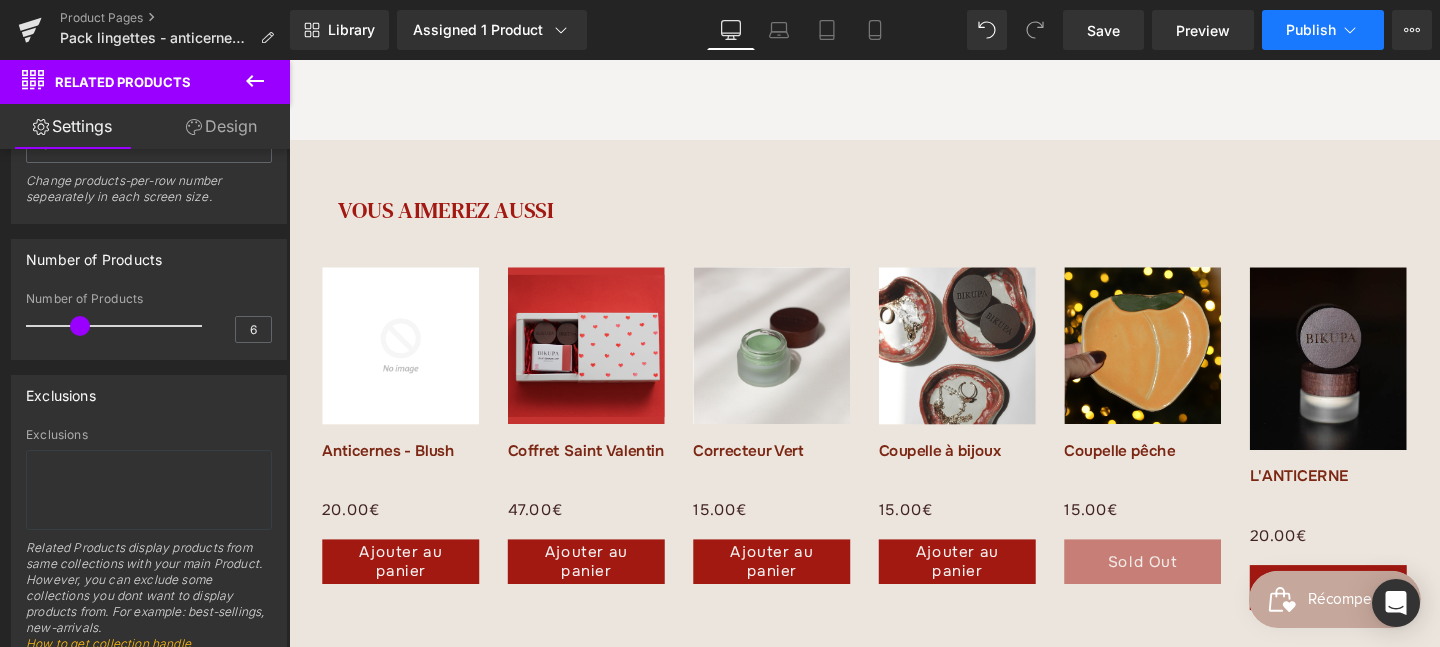 click on "Publish" at bounding box center (1311, 30) 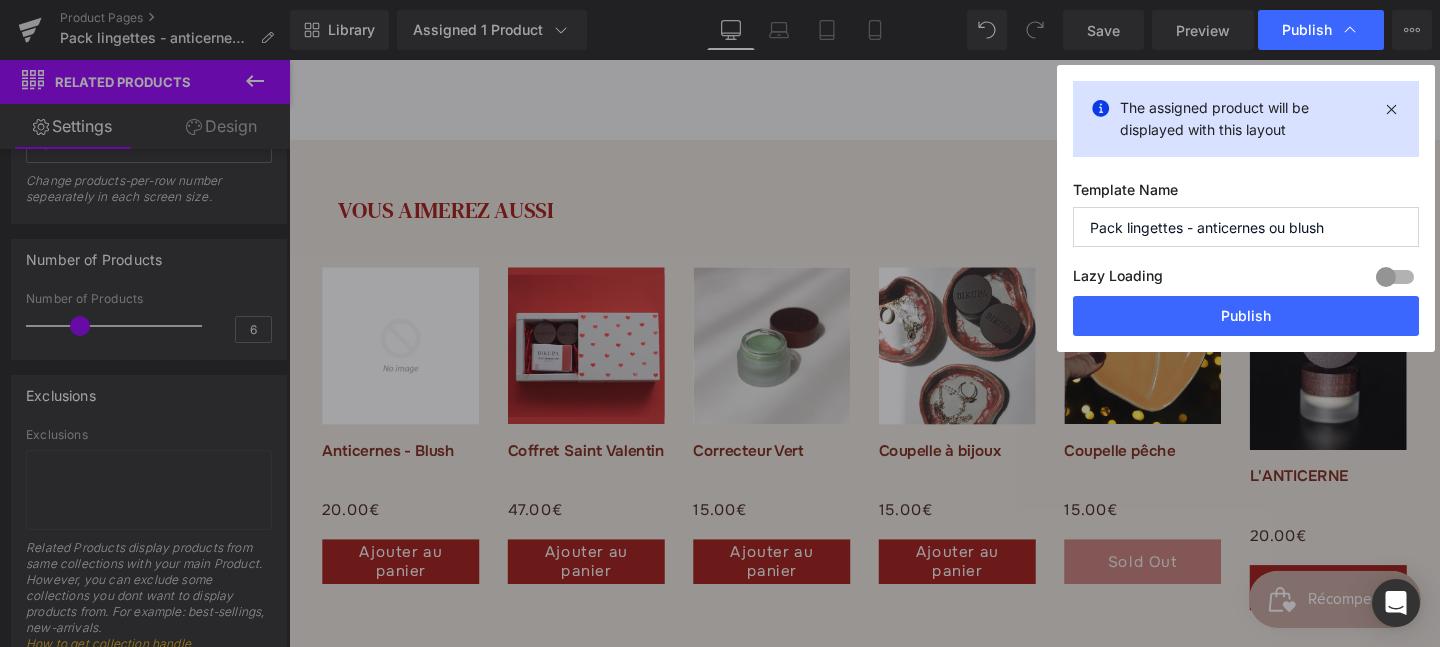 click on "Lazy Loading
Build
Upgrade plan to unlock" at bounding box center [1246, 279] 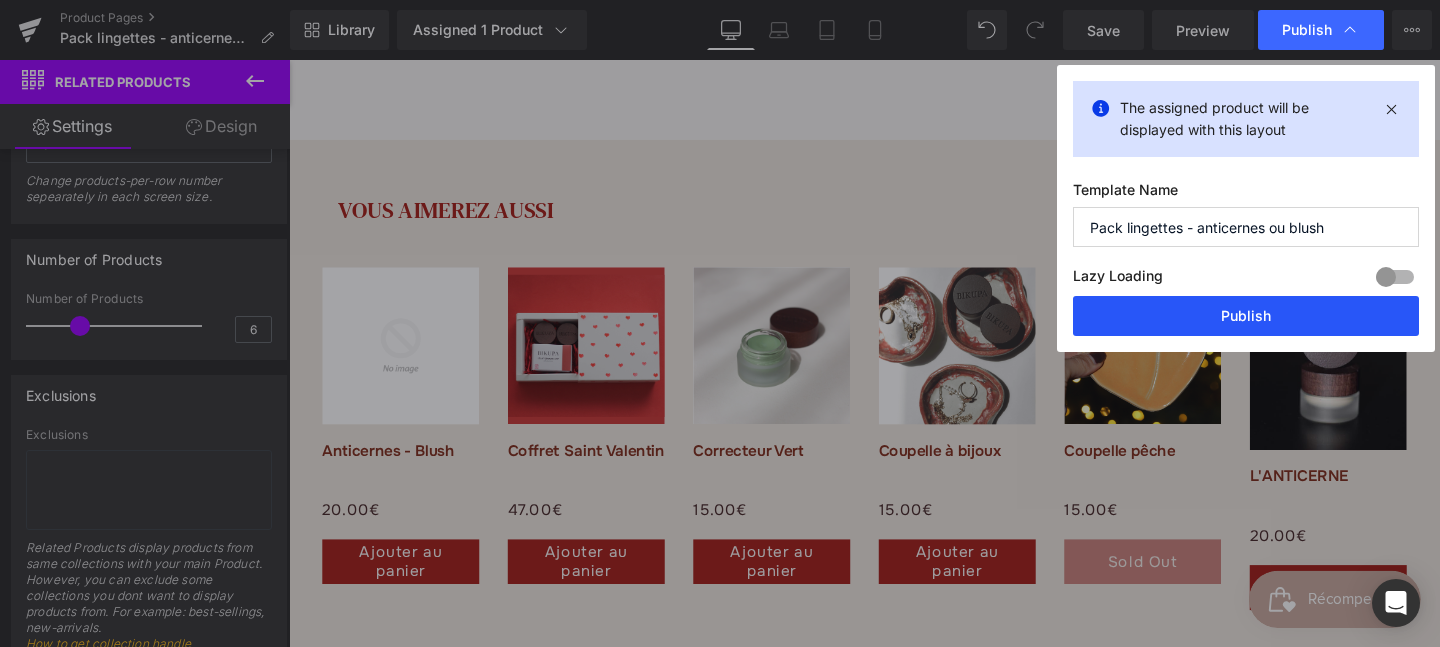 click on "Publish" at bounding box center (1246, 316) 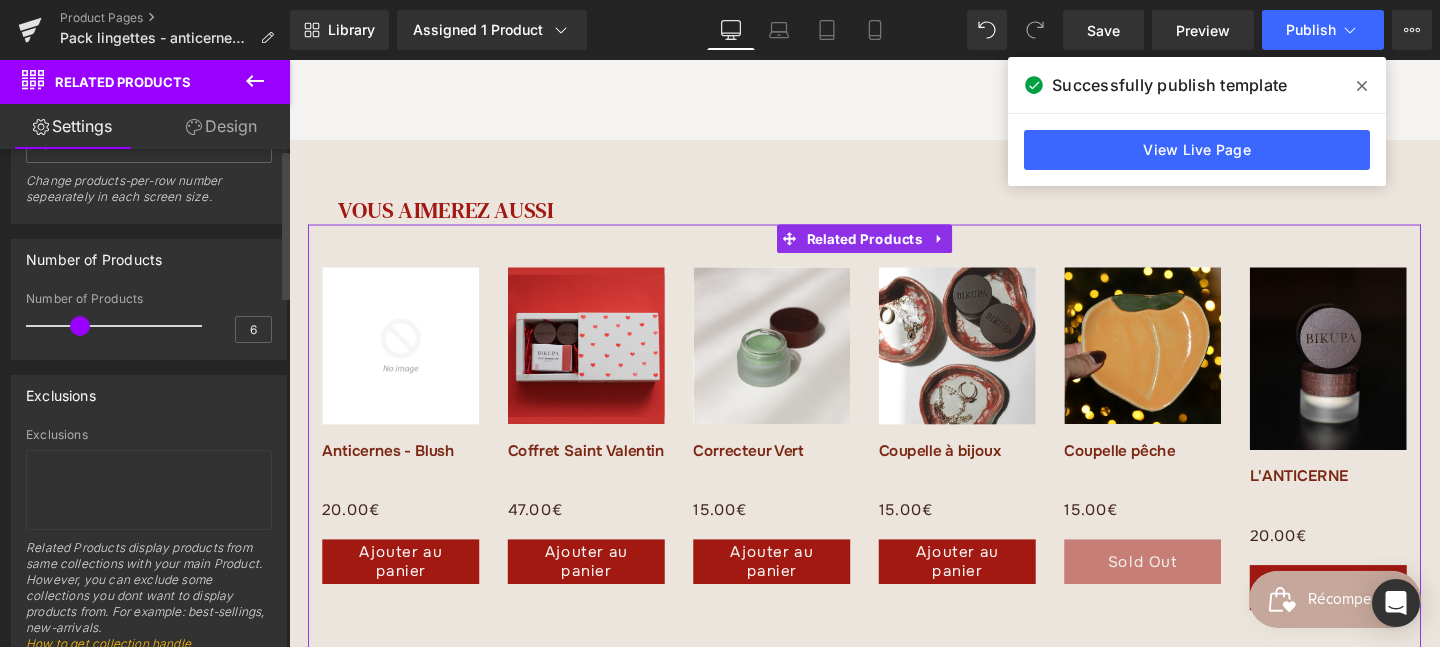 scroll, scrollTop: 0, scrollLeft: 0, axis: both 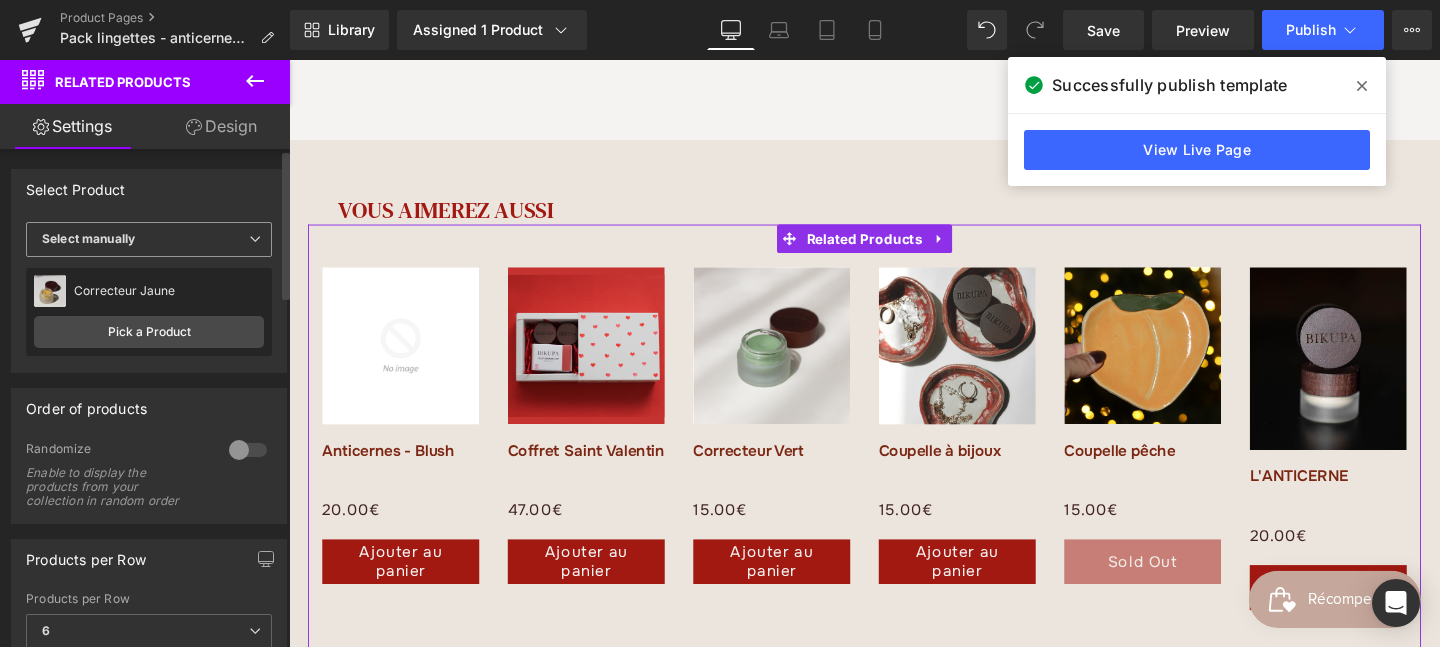 click on "Select manually" at bounding box center (149, 239) 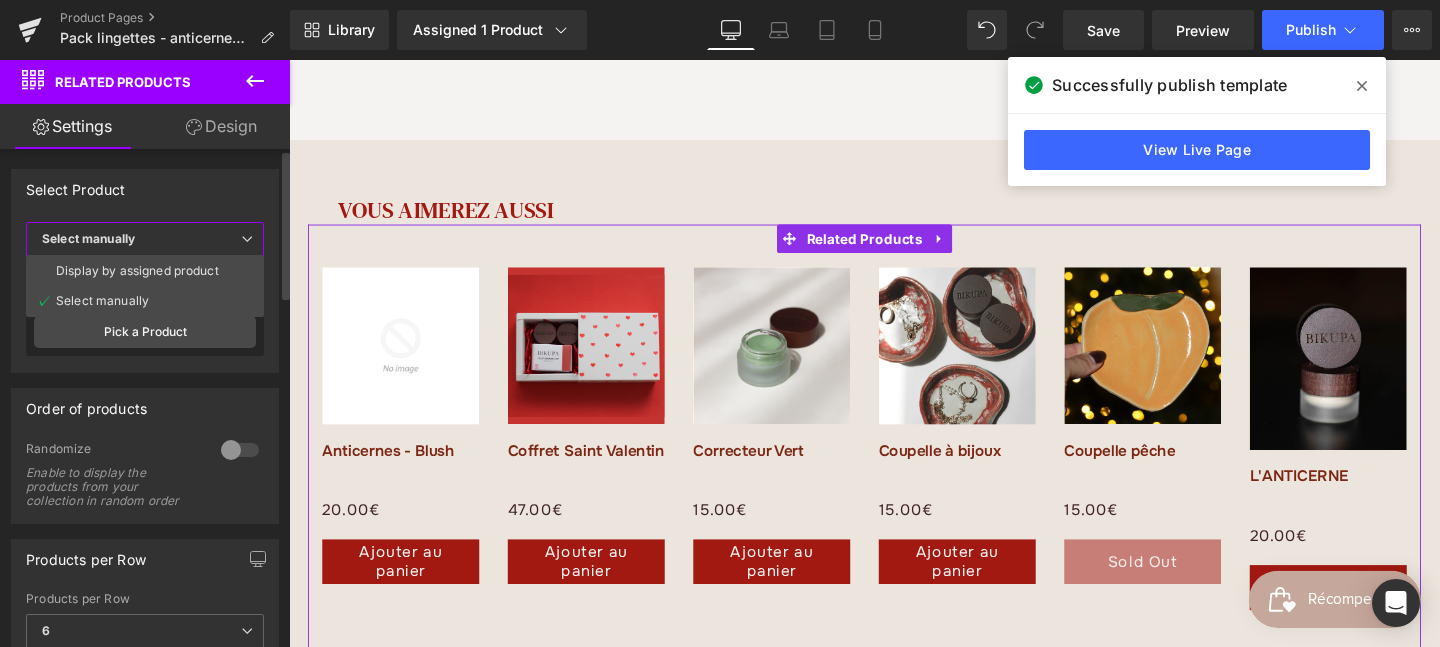 click on "Select Product" at bounding box center (145, 189) 